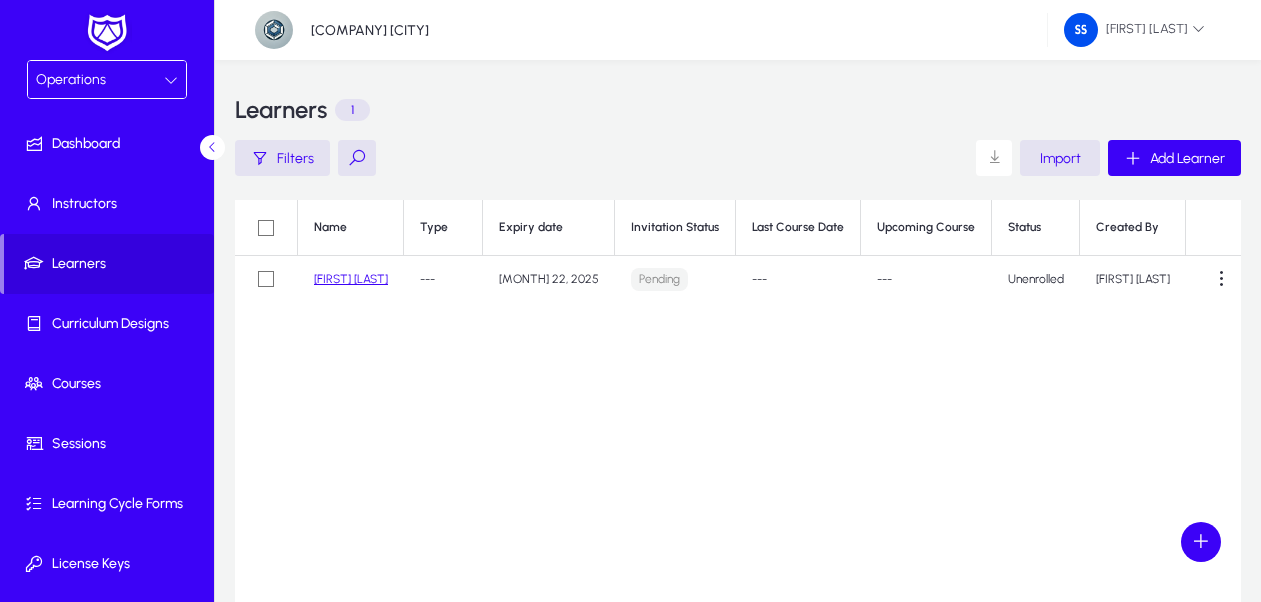 scroll, scrollTop: 0, scrollLeft: 0, axis: both 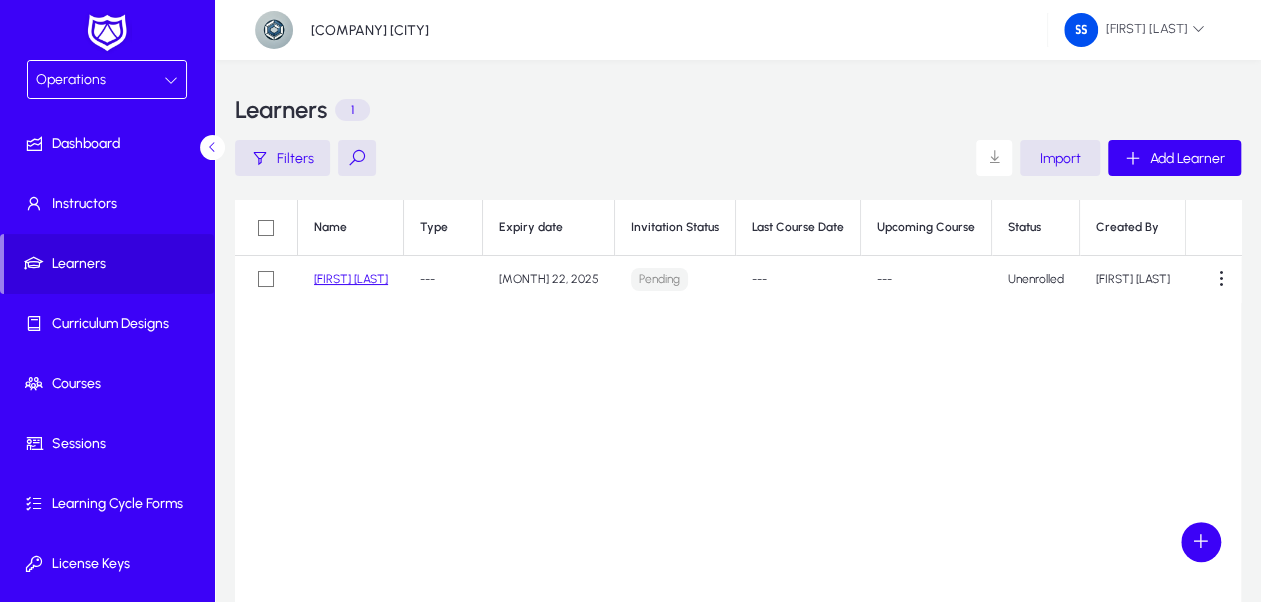 click on "Operations" at bounding box center (107, 79) 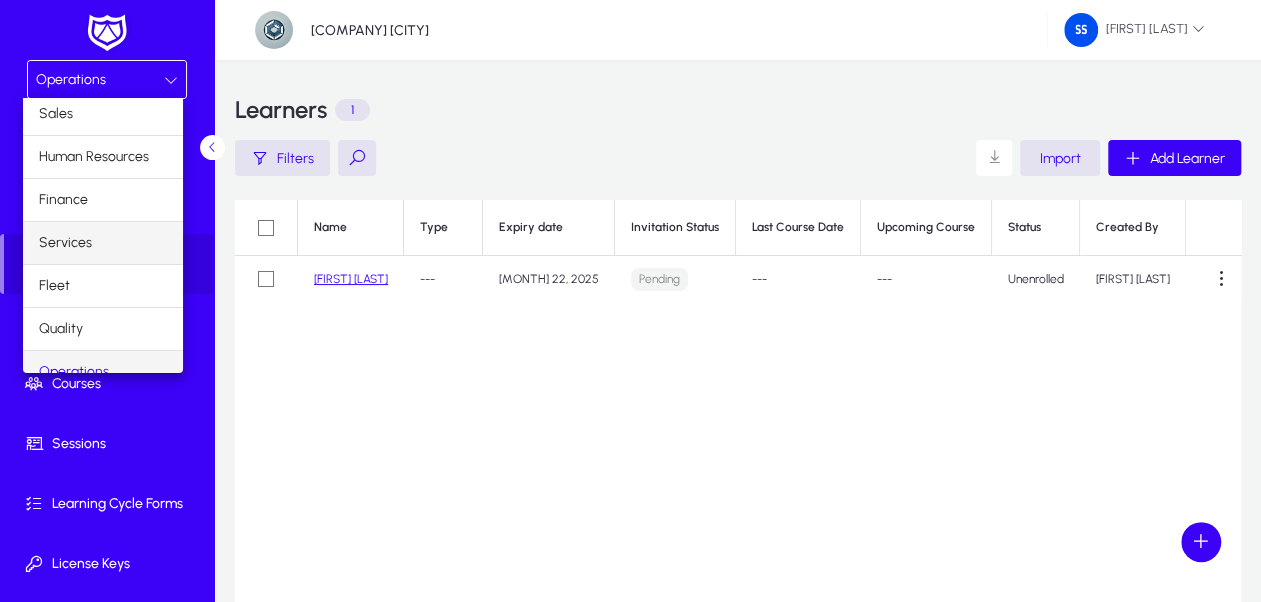 scroll, scrollTop: 0, scrollLeft: 0, axis: both 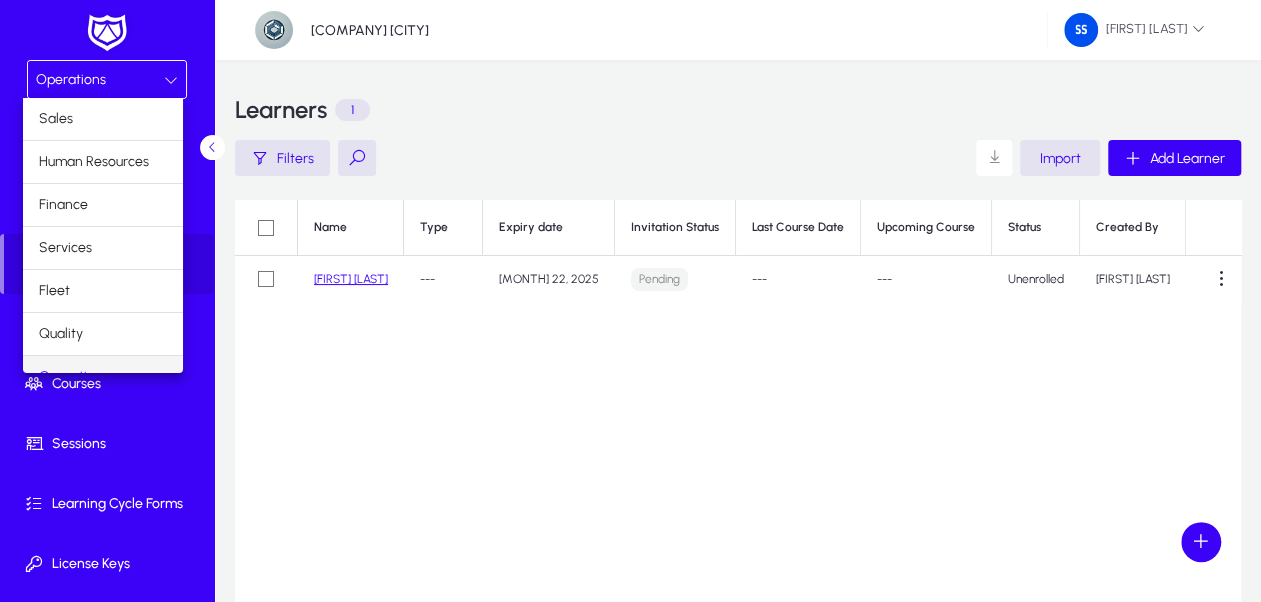 click at bounding box center [630, 301] 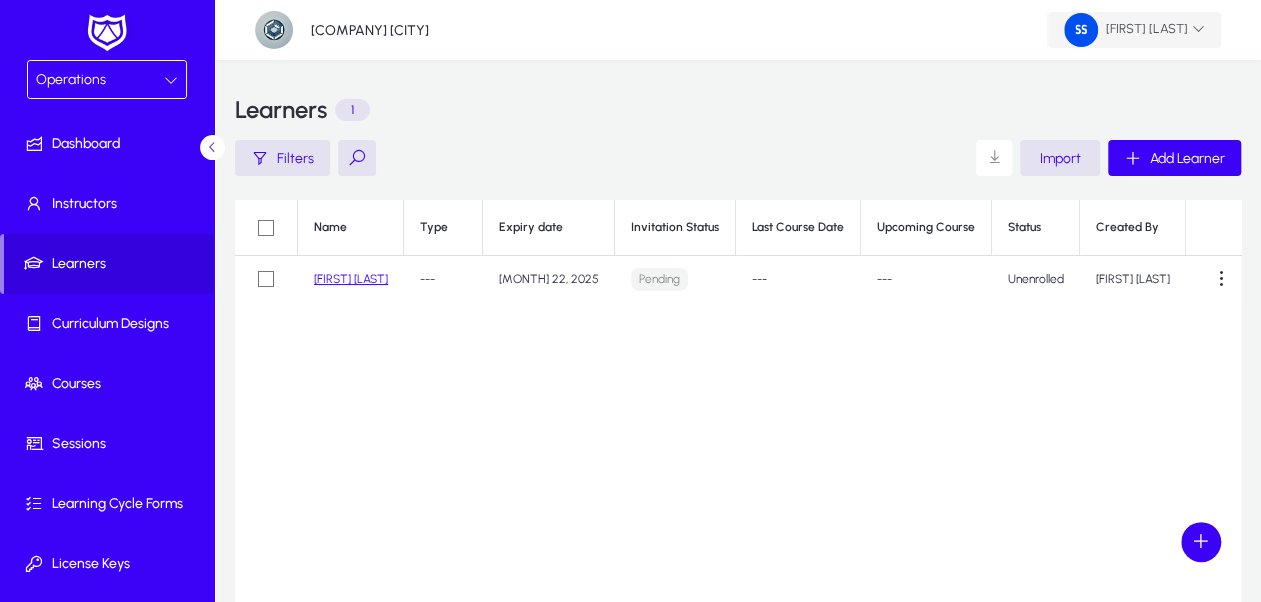click on "Sladjana Srejic" 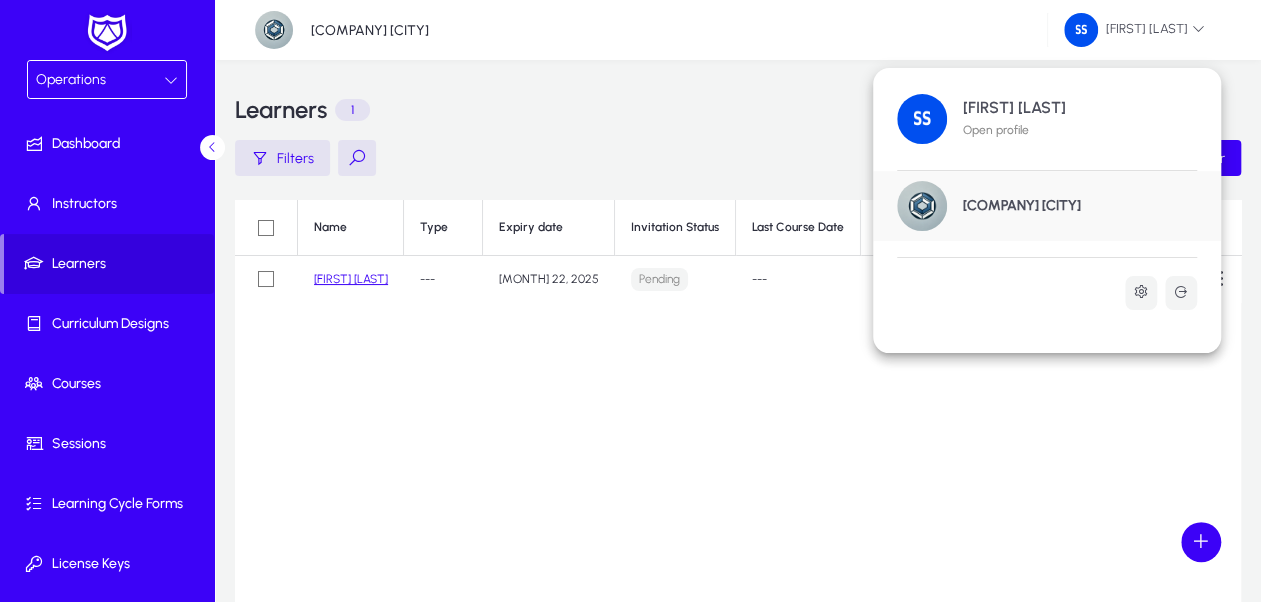 click at bounding box center (630, 301) 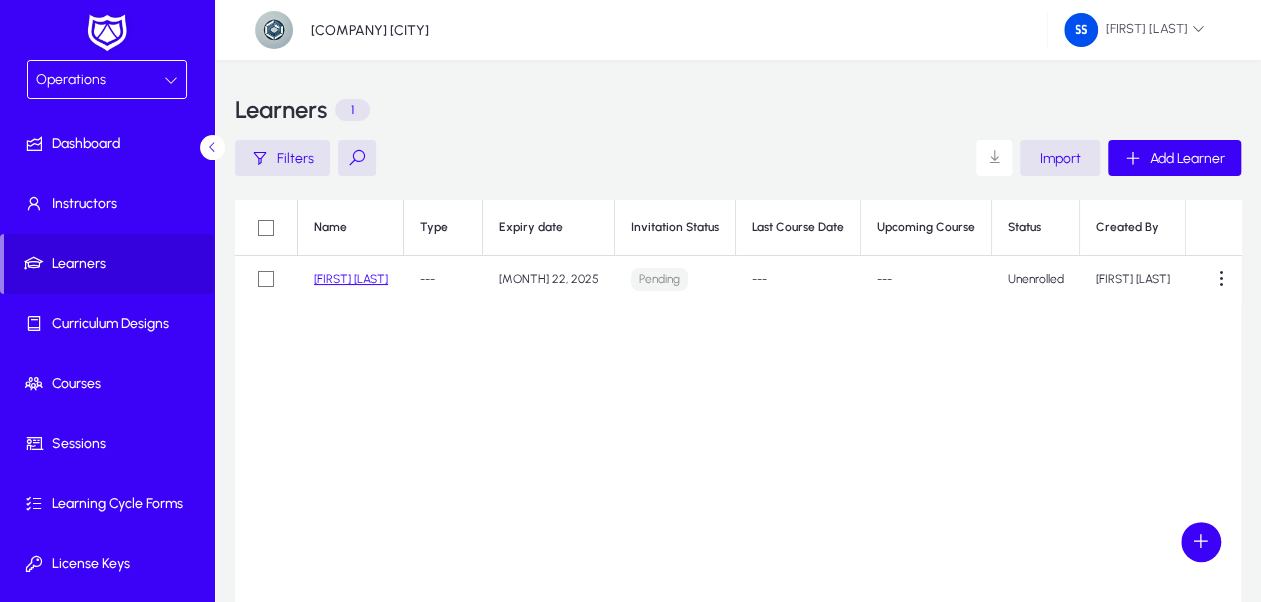 click on "Name Type Expiry date Invitation Status Last Course Date Upcoming Course Status Created By  Sladjana Srejic   ---   Jul 22, 2025   Pending   ---   ---   Unenrolled   Sladjana Srejic" 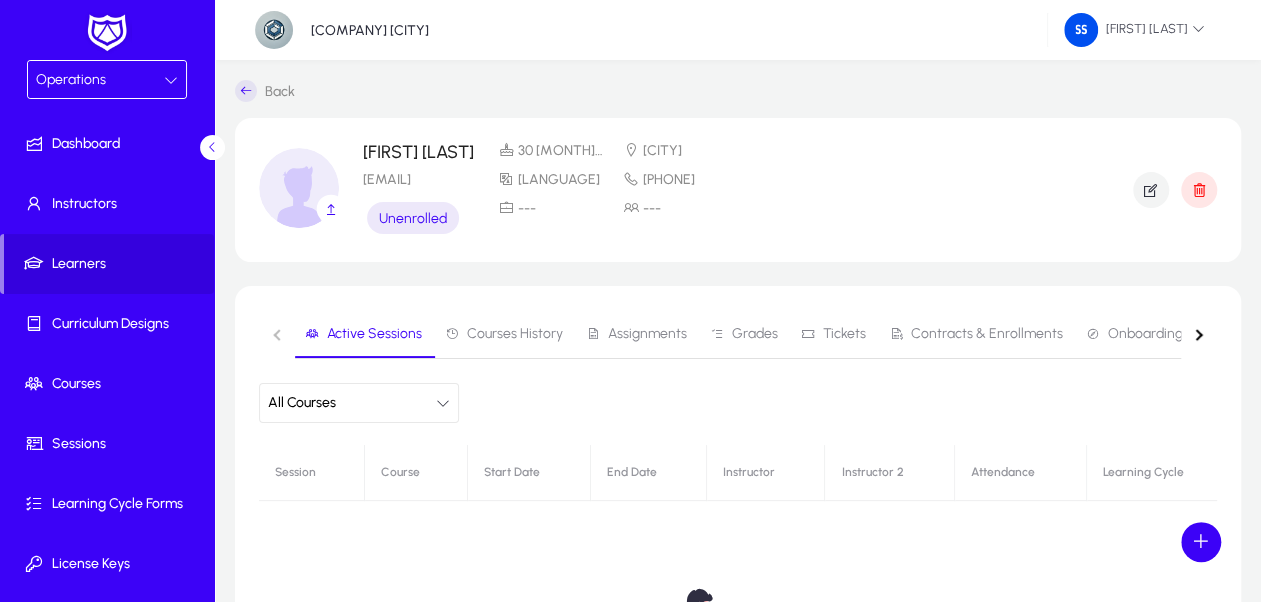 click on "zivanovicsladja98@gmail.com" 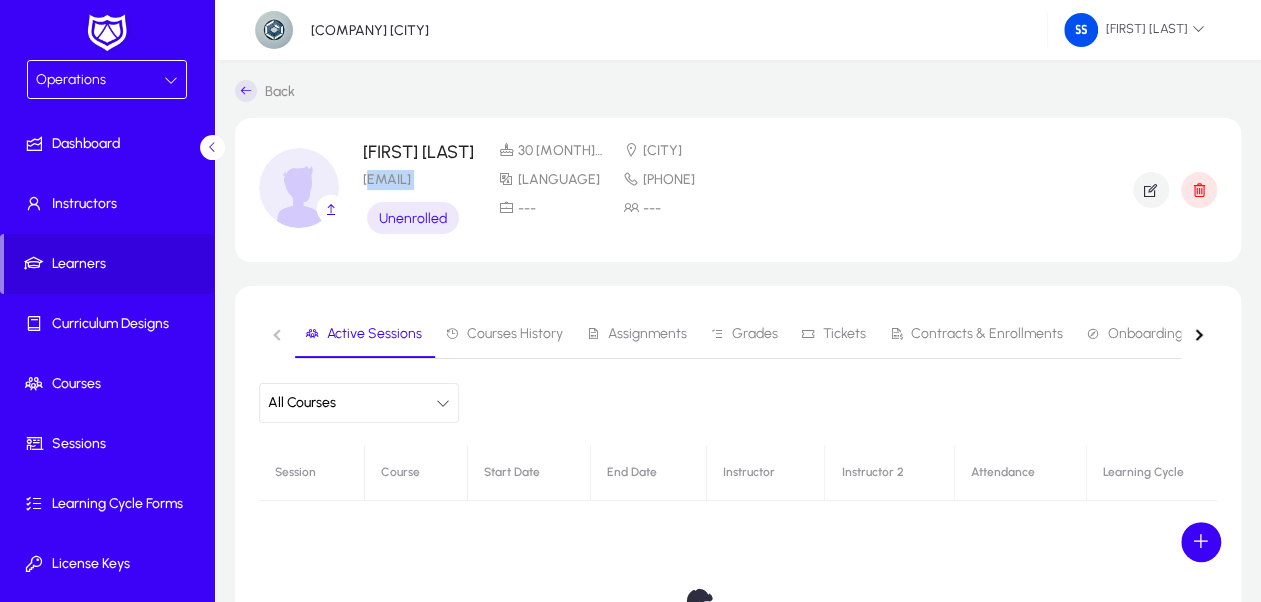 click on "zivanovicsladja98@gmail.com" 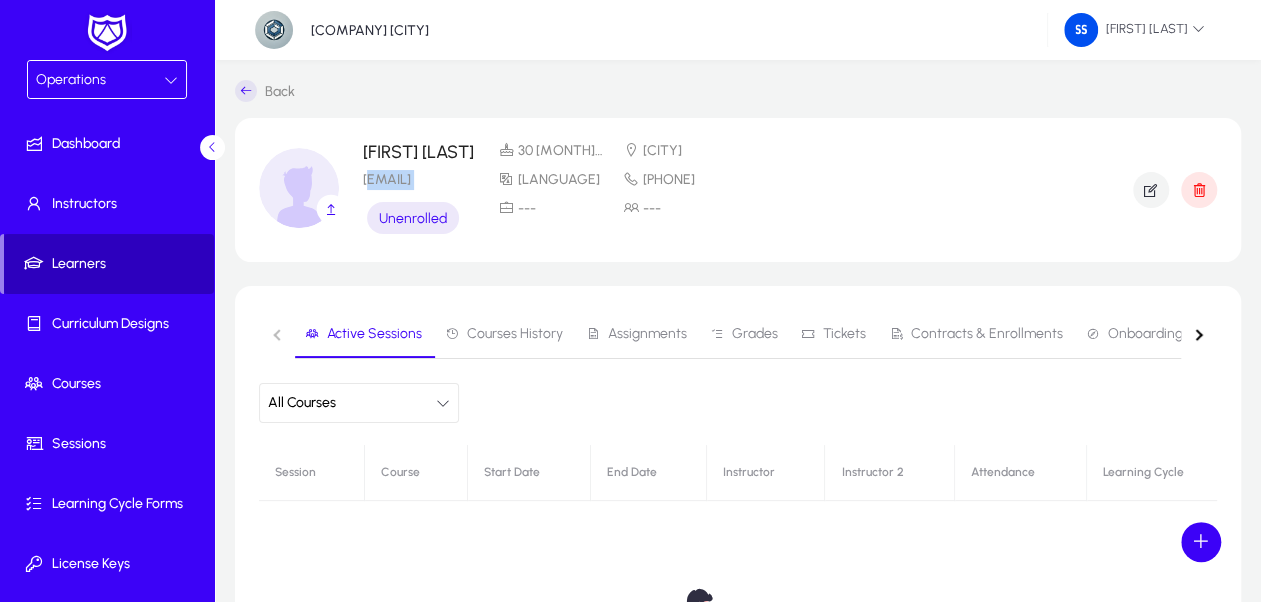 click 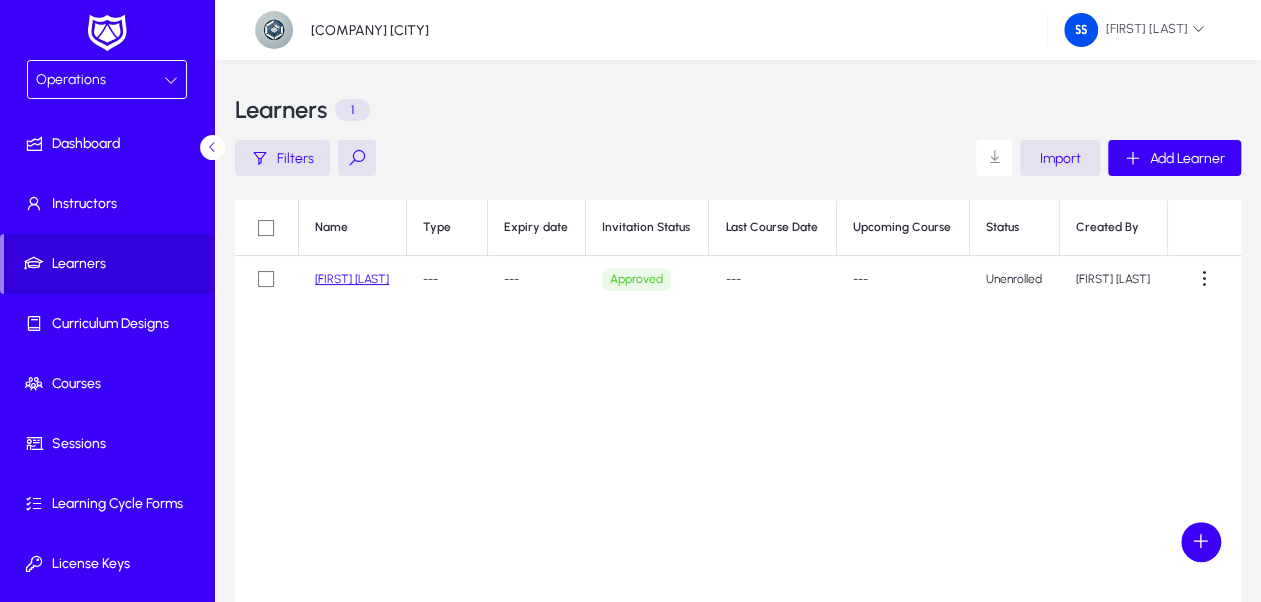 click on "Approved" 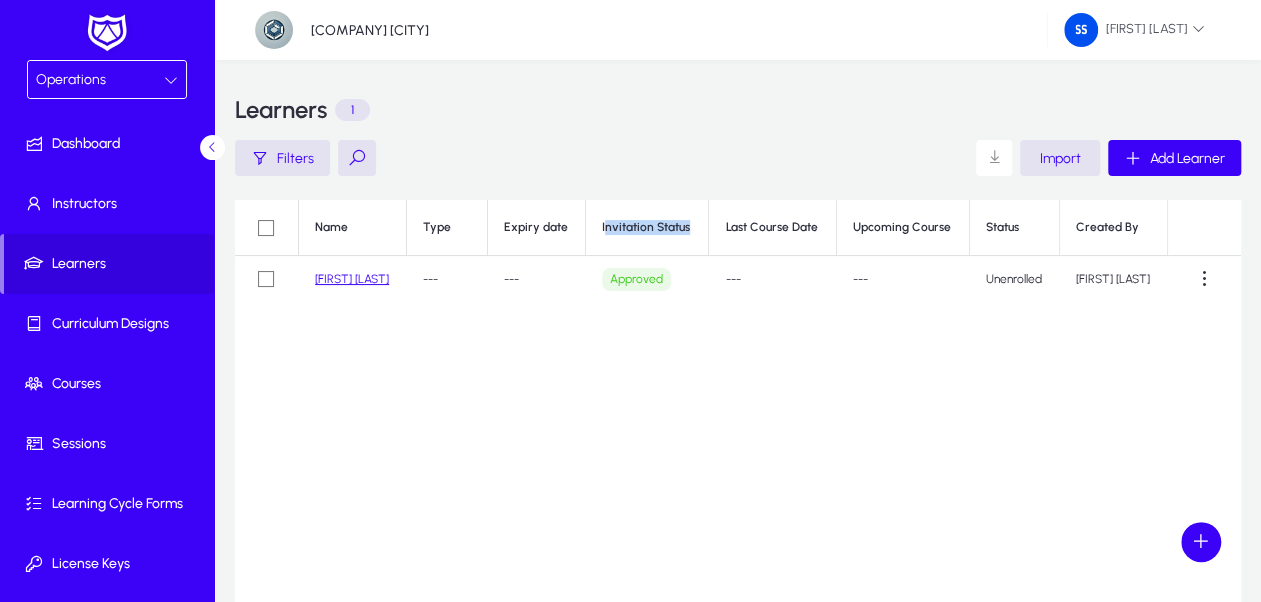 drag, startPoint x: 606, startPoint y: 227, endPoint x: 694, endPoint y: 227, distance: 88 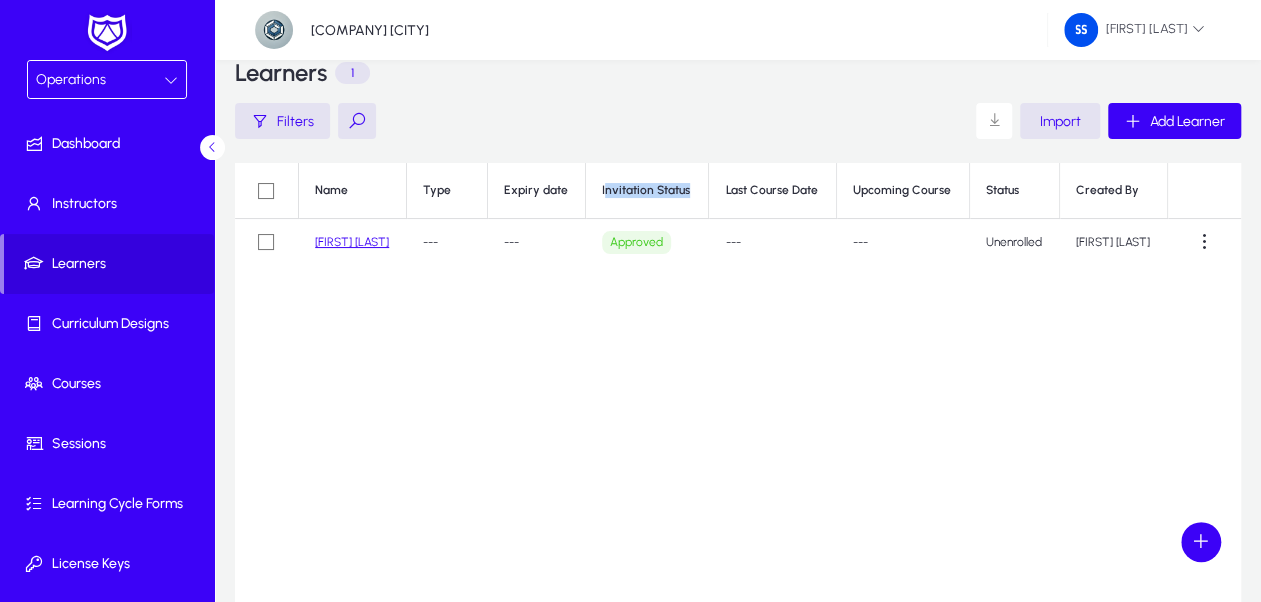 scroll, scrollTop: 0, scrollLeft: 0, axis: both 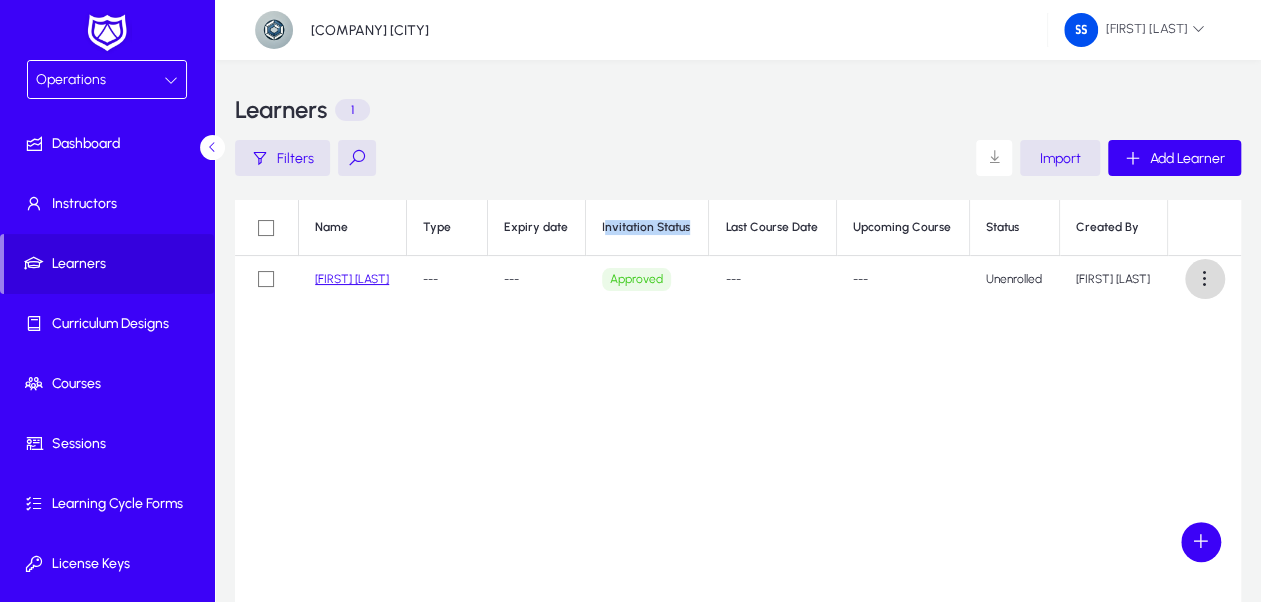 click 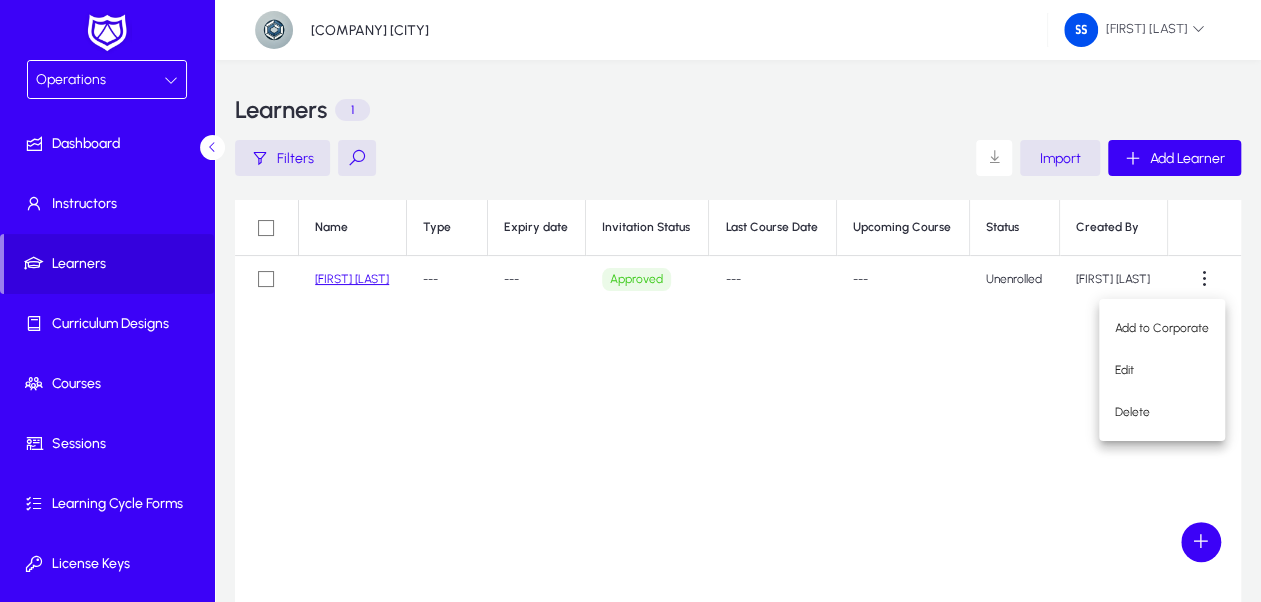 click at bounding box center [630, 301] 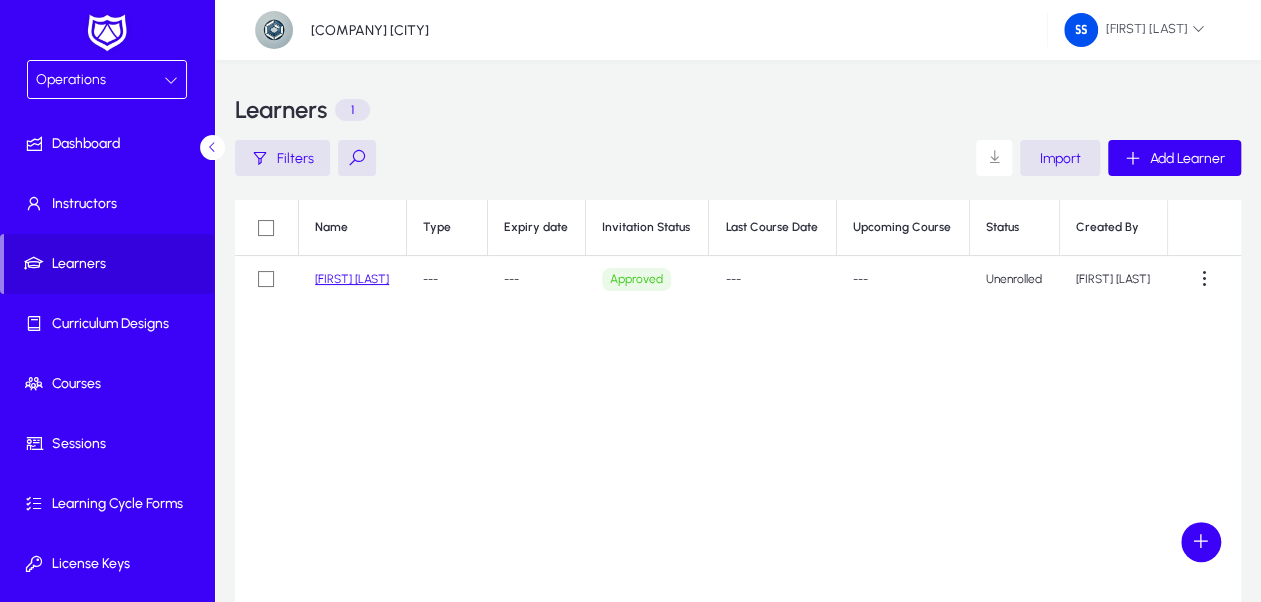 click on "Invitation Status" 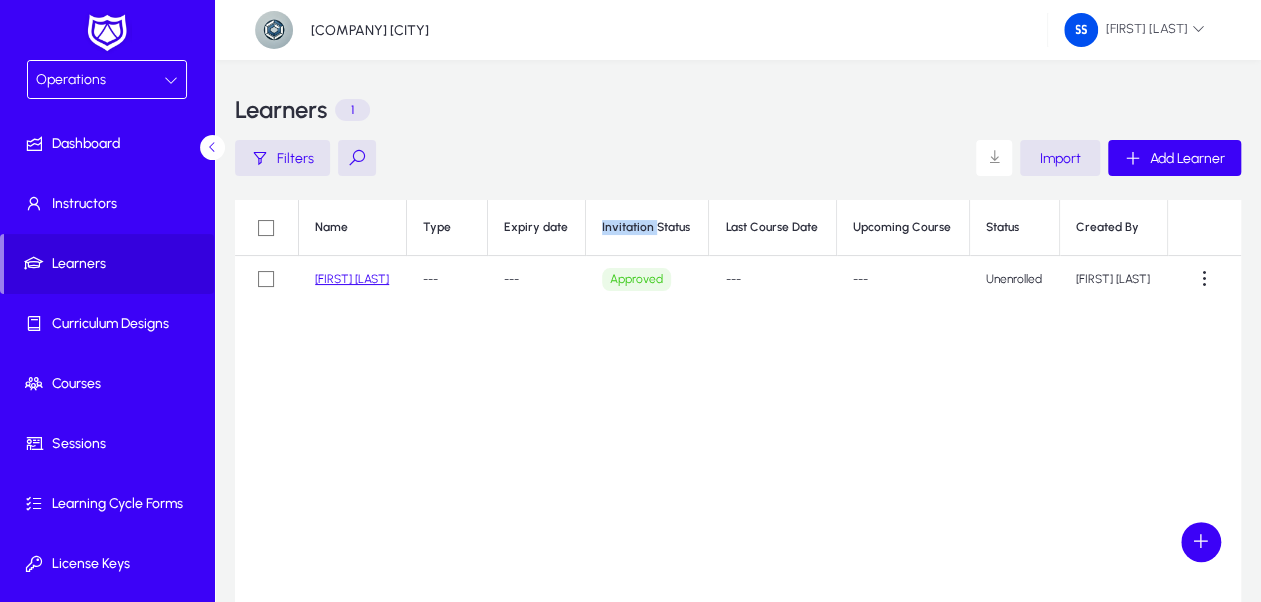 click on "Invitation Status" 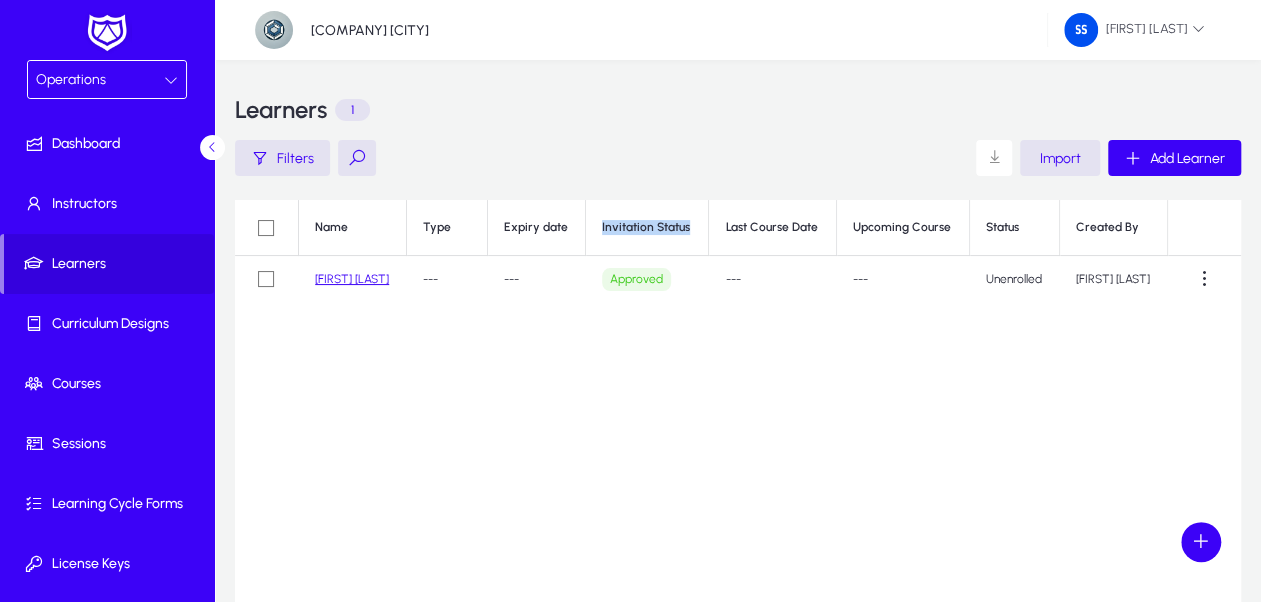 click on "Invitation Status" 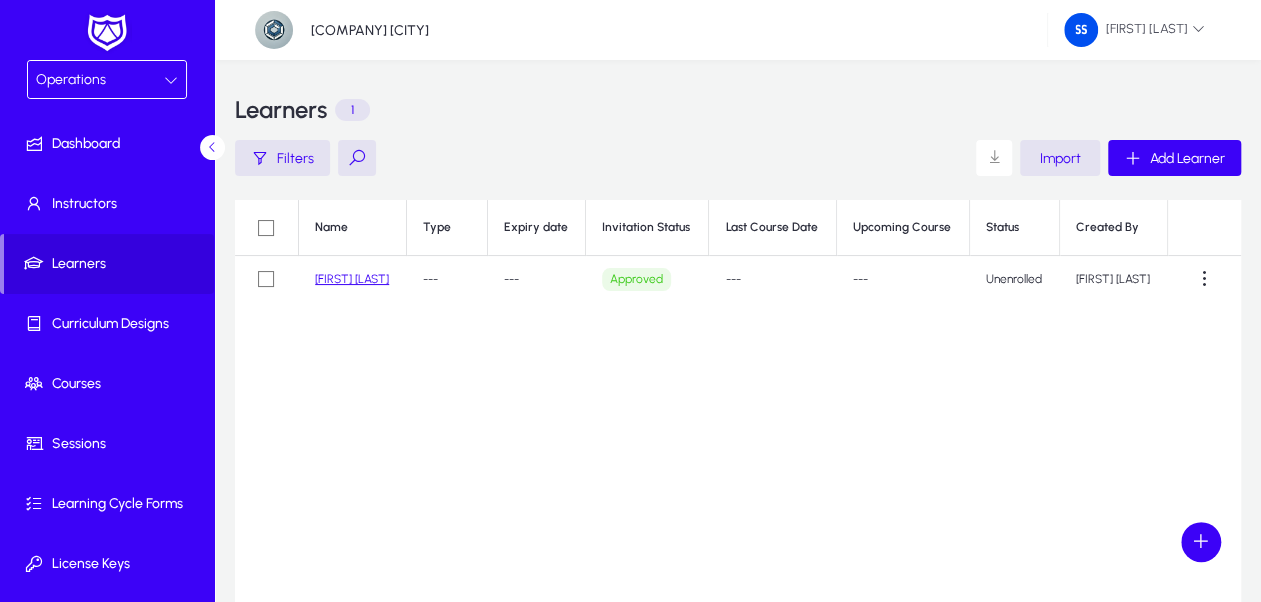 drag, startPoint x: 624, startPoint y: 231, endPoint x: 621, endPoint y: 274, distance: 43.104523 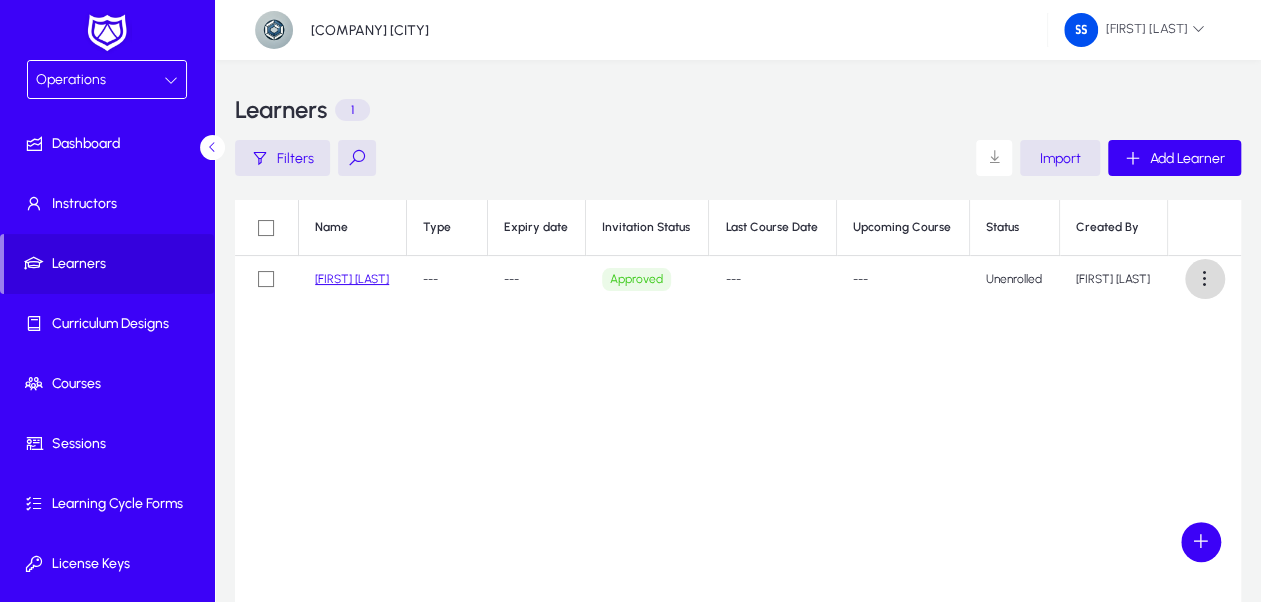 click 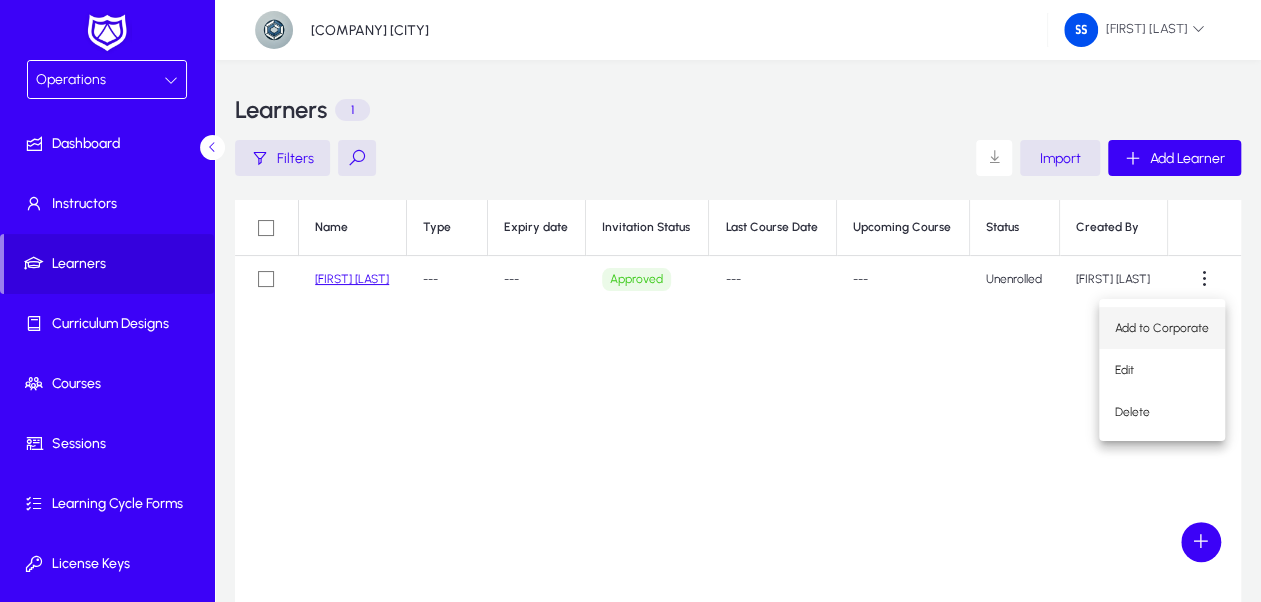 click on "Add to Corporate" at bounding box center [1162, 328] 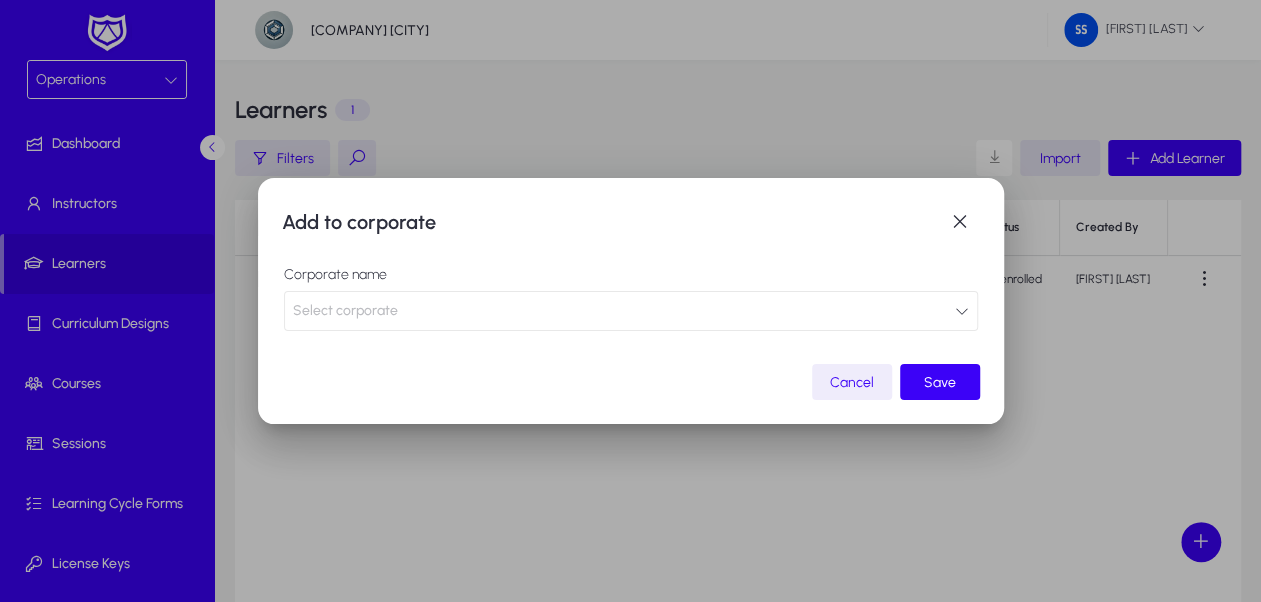click on "Select corporate" at bounding box center (631, 311) 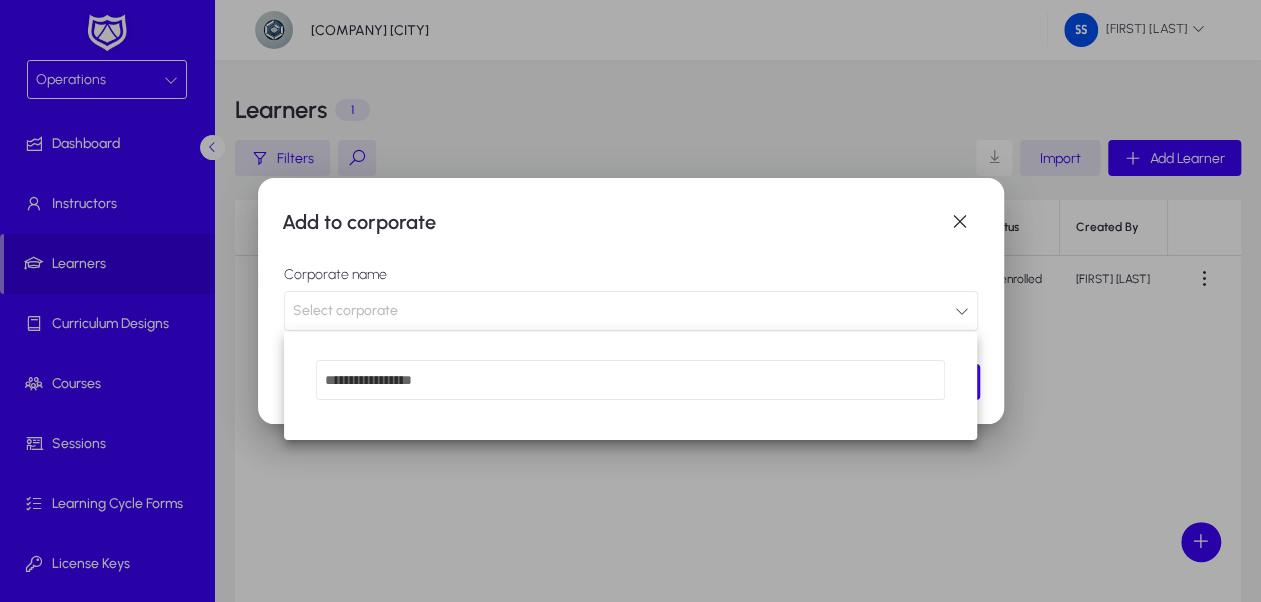 click at bounding box center [630, 301] 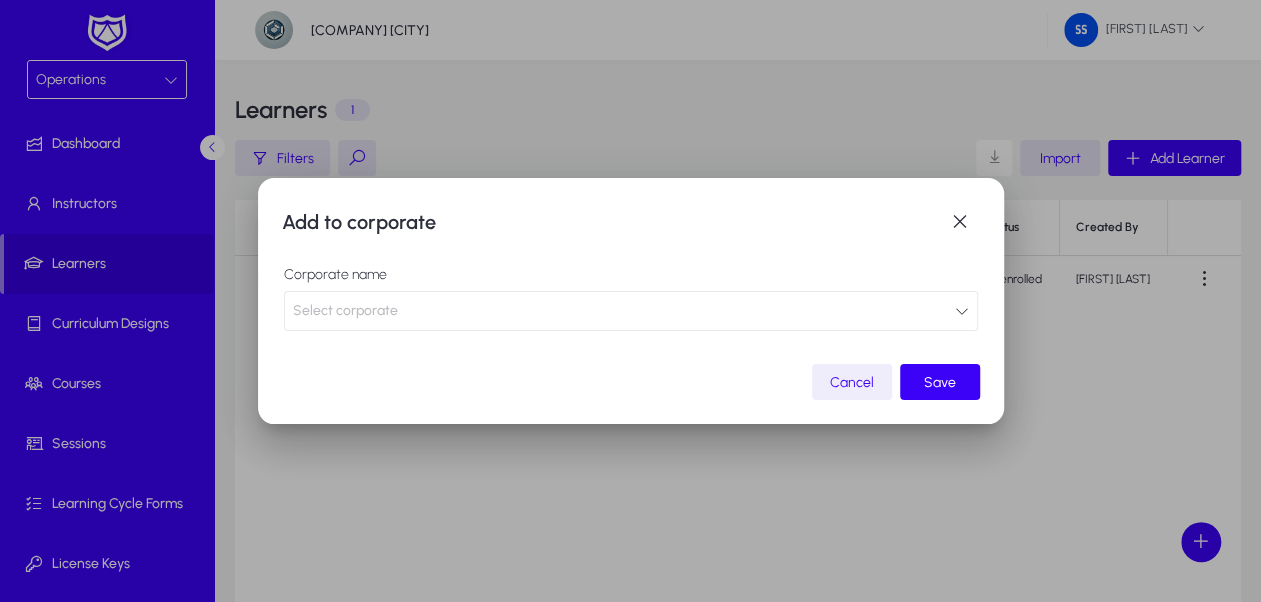click on "Select corporate" at bounding box center [631, 311] 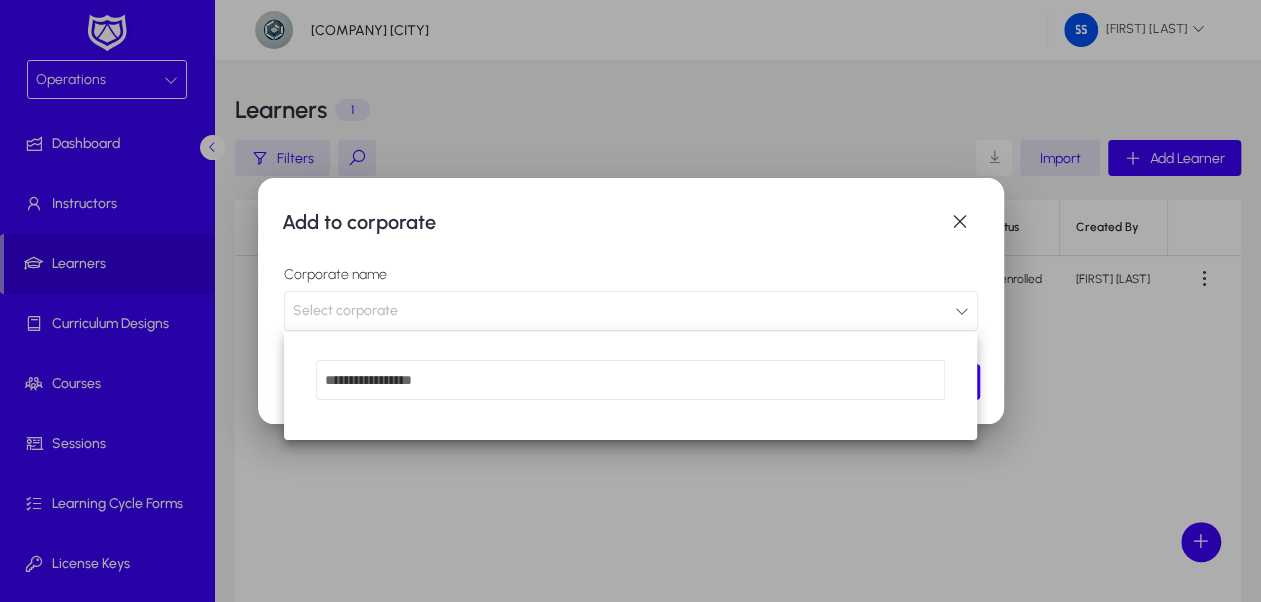 click at bounding box center [630, 301] 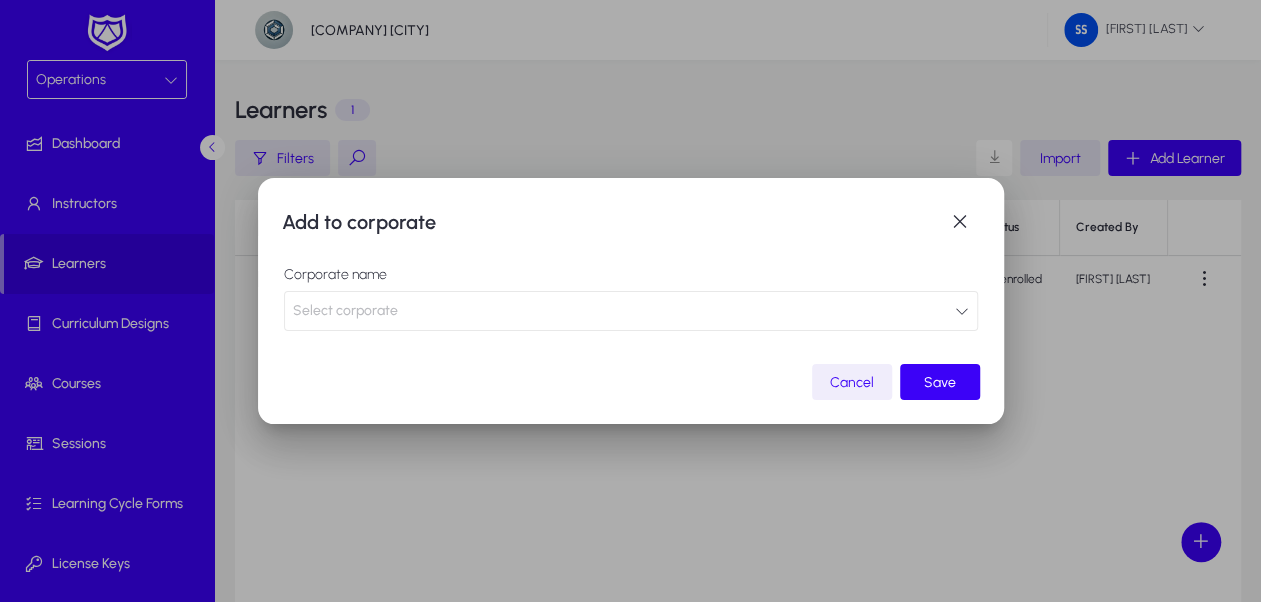 click on "Cancel" 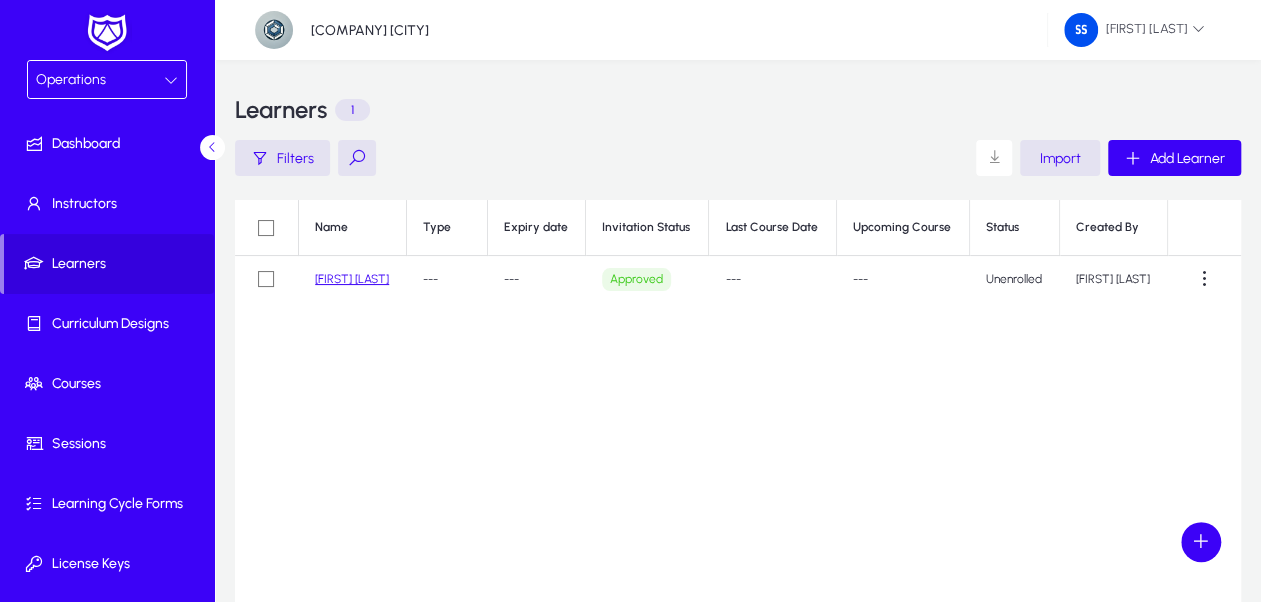 click on "Name Type Expiry date Invitation Status Last Course Date Upcoming Course Status Created By  Sladjana Srejic   ---   ---   Approved   ---   ---   Unenrolled   Sladjana Srejic" 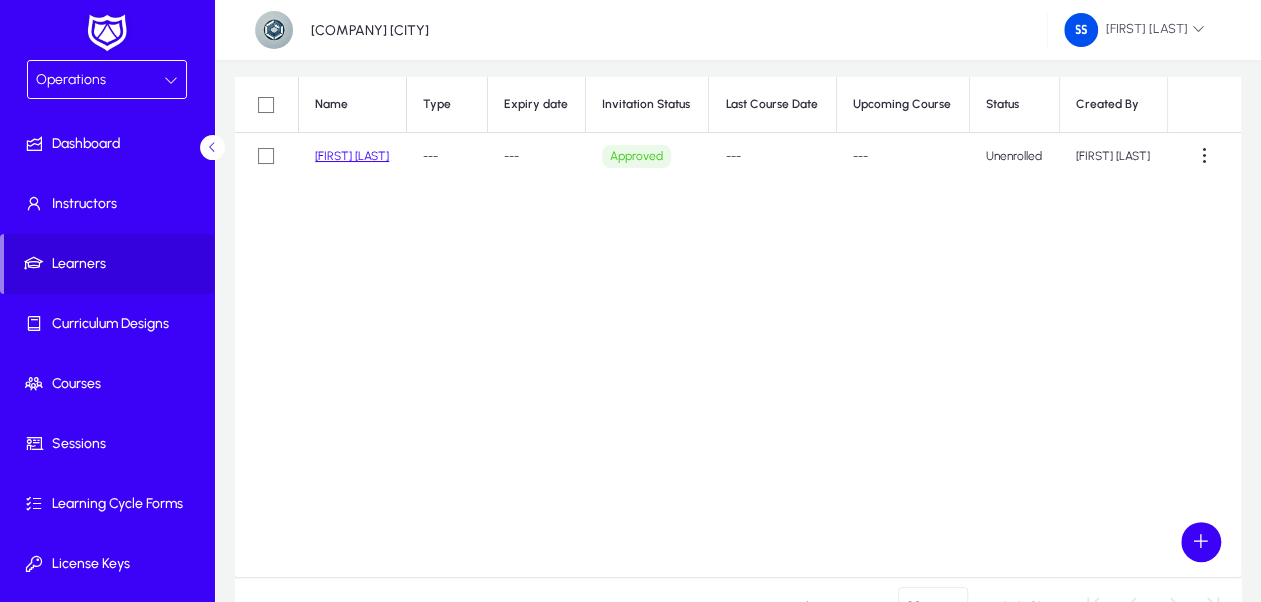 scroll, scrollTop: 0, scrollLeft: 0, axis: both 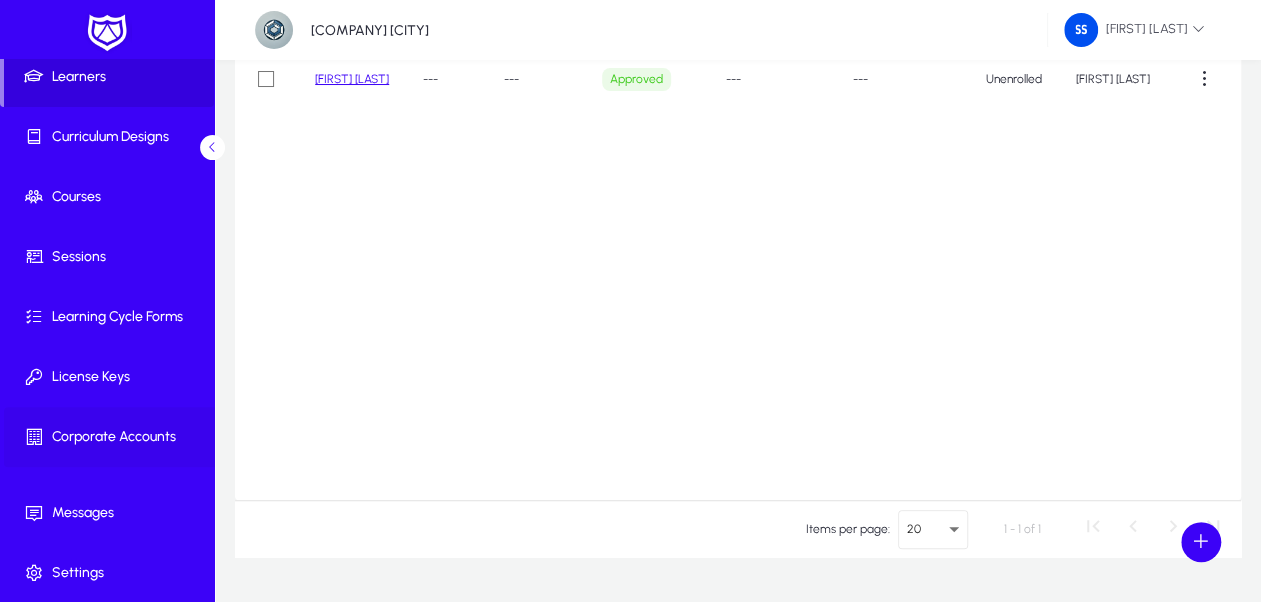 click 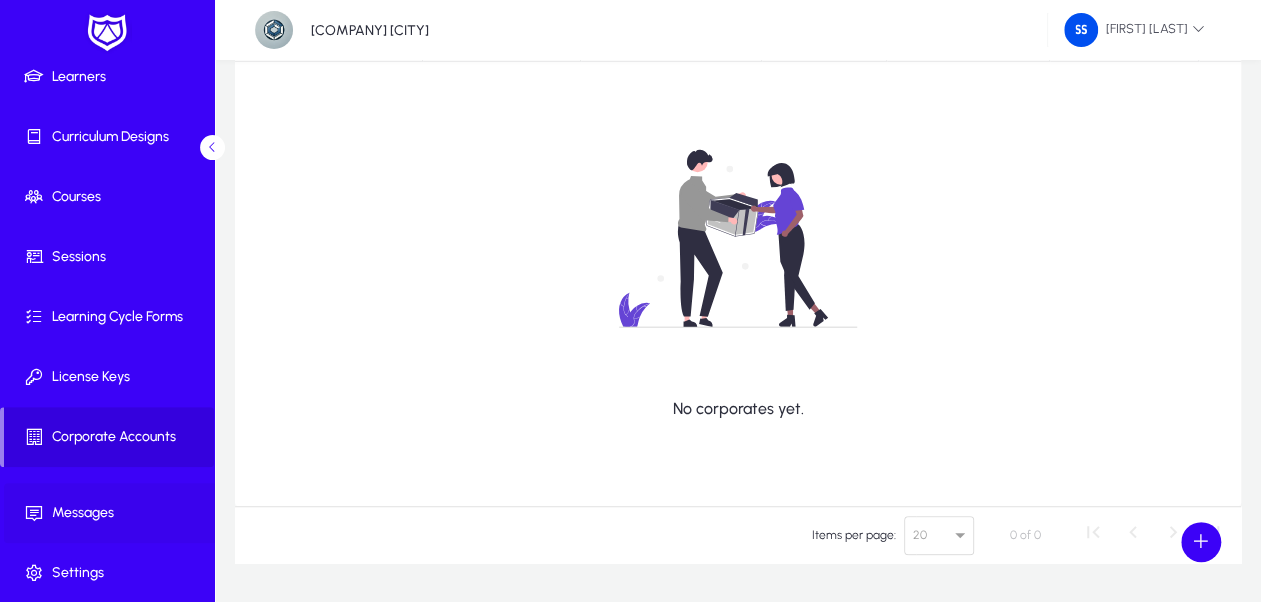 scroll, scrollTop: 200, scrollLeft: 0, axis: vertical 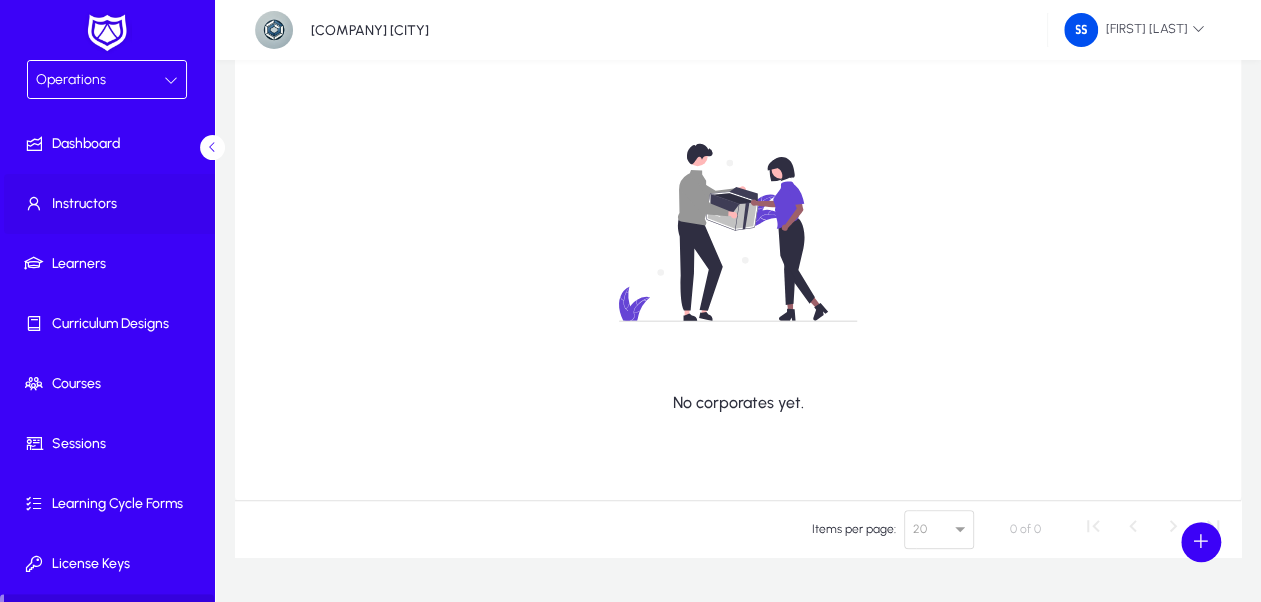 click 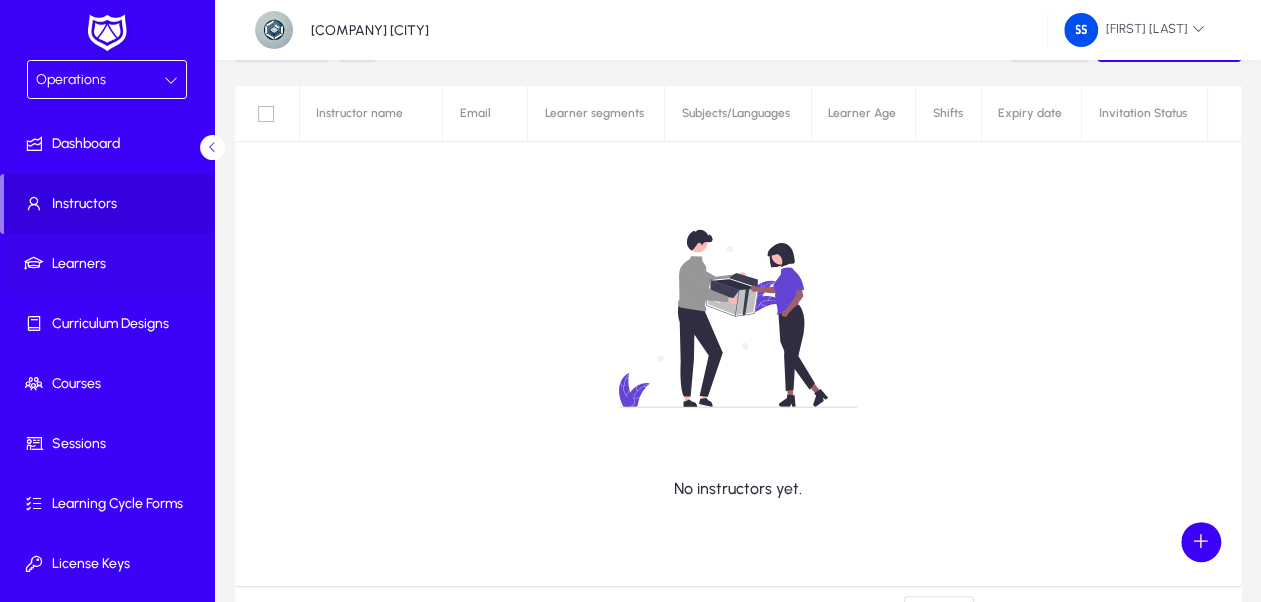 scroll, scrollTop: 0, scrollLeft: 0, axis: both 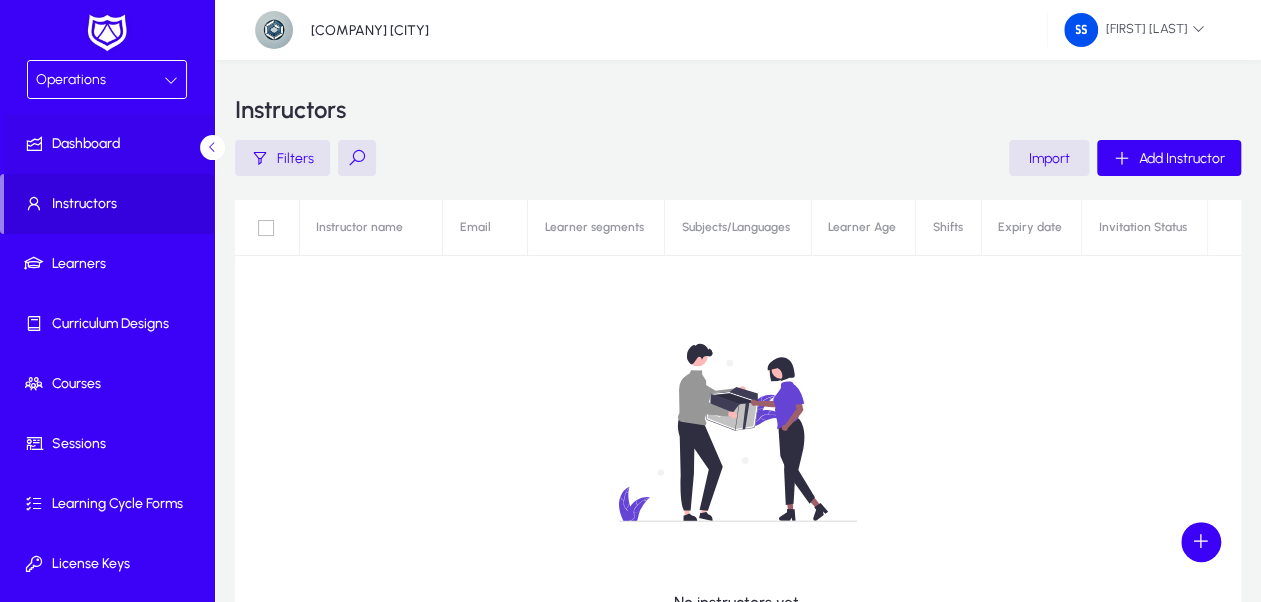 click on "Dashboard" 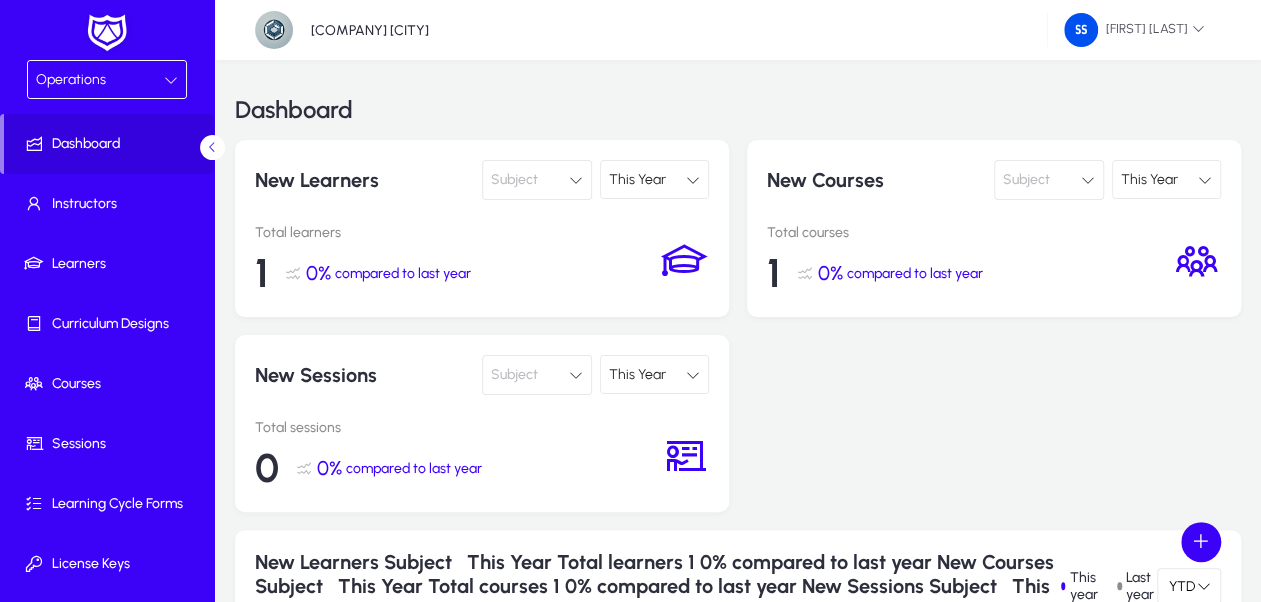 click on "New Learners  Subject     This Year Total learners 1 0% compared to last year  New Courses  Subject     This Year Total courses 1 0% compared to last year  New Sessions  Subject     This Year Total sessions 0 0% compared to last year" 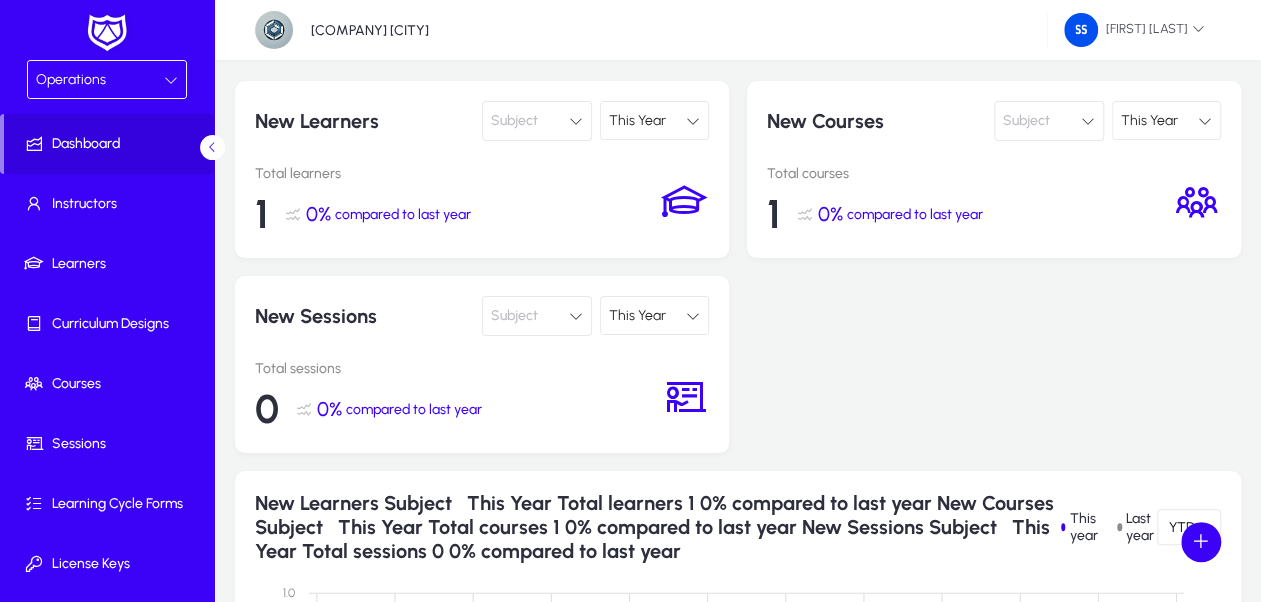 scroll, scrollTop: 0, scrollLeft: 0, axis: both 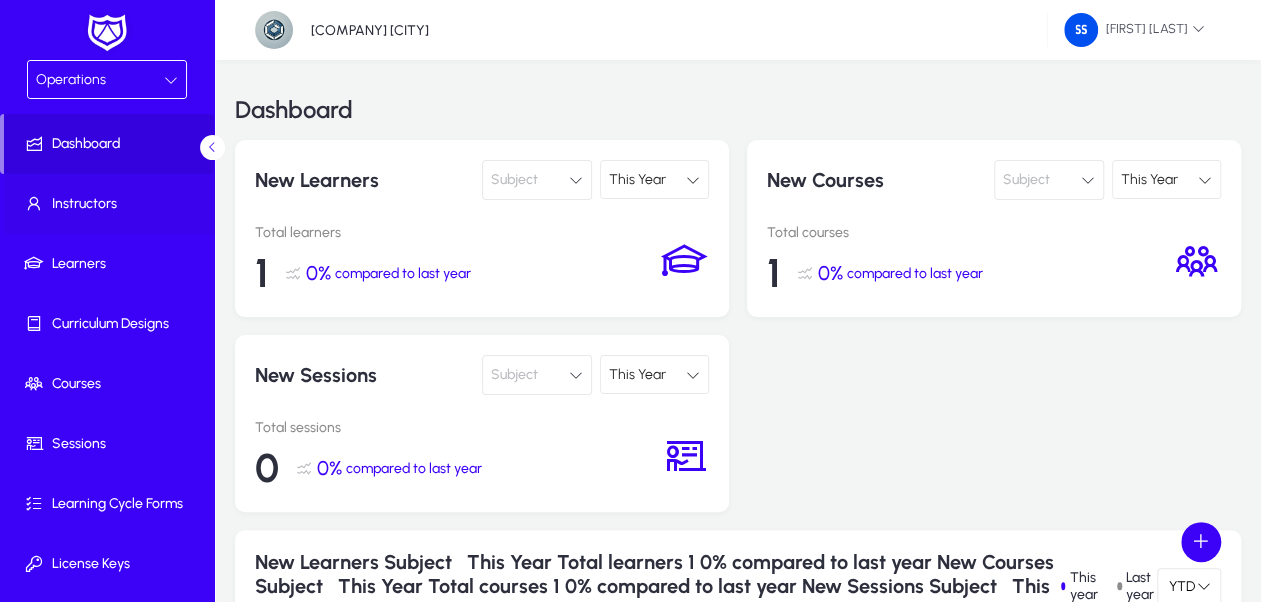 click on "Instructors" 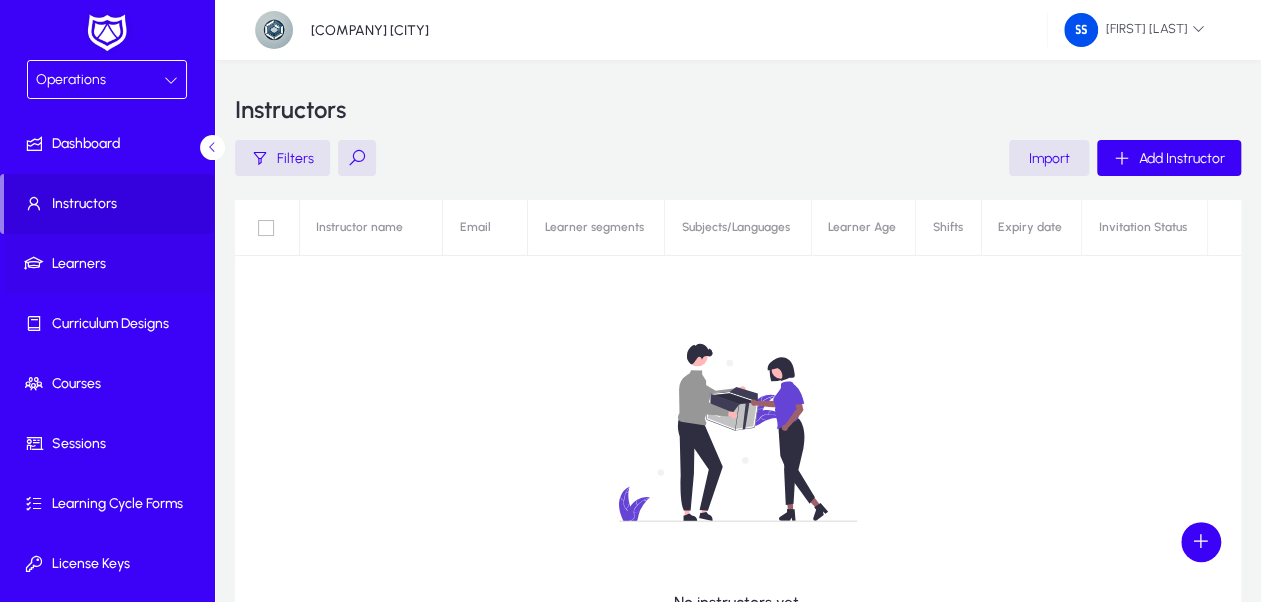 click on "Learners" 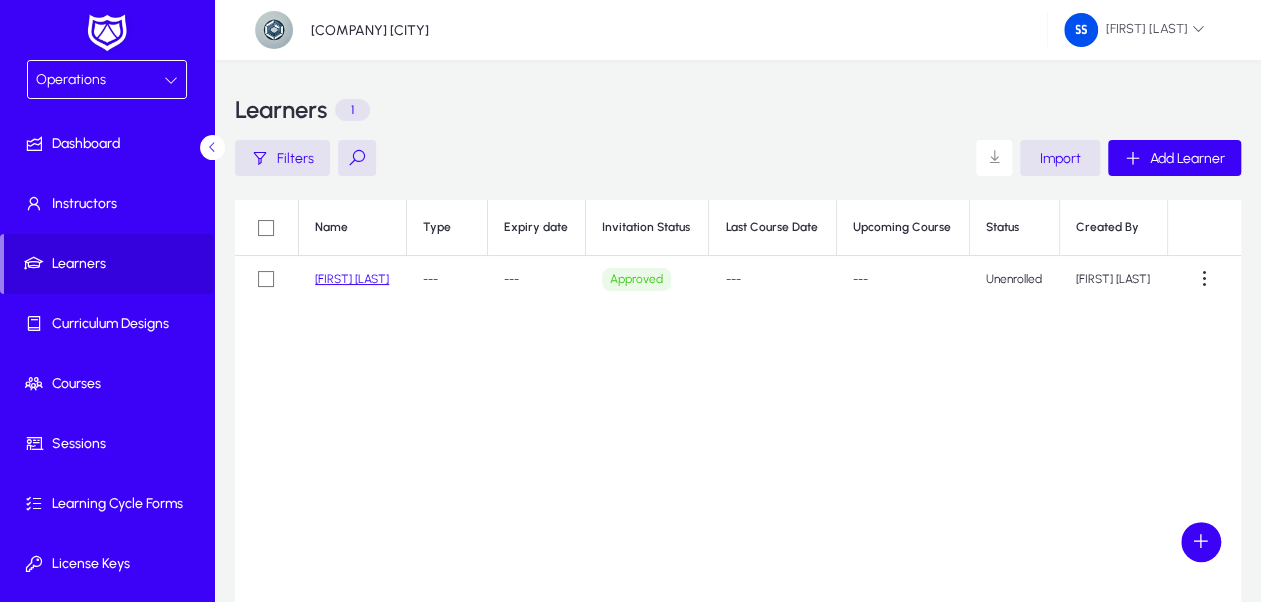 click on "Filters     Import    Add Learner" 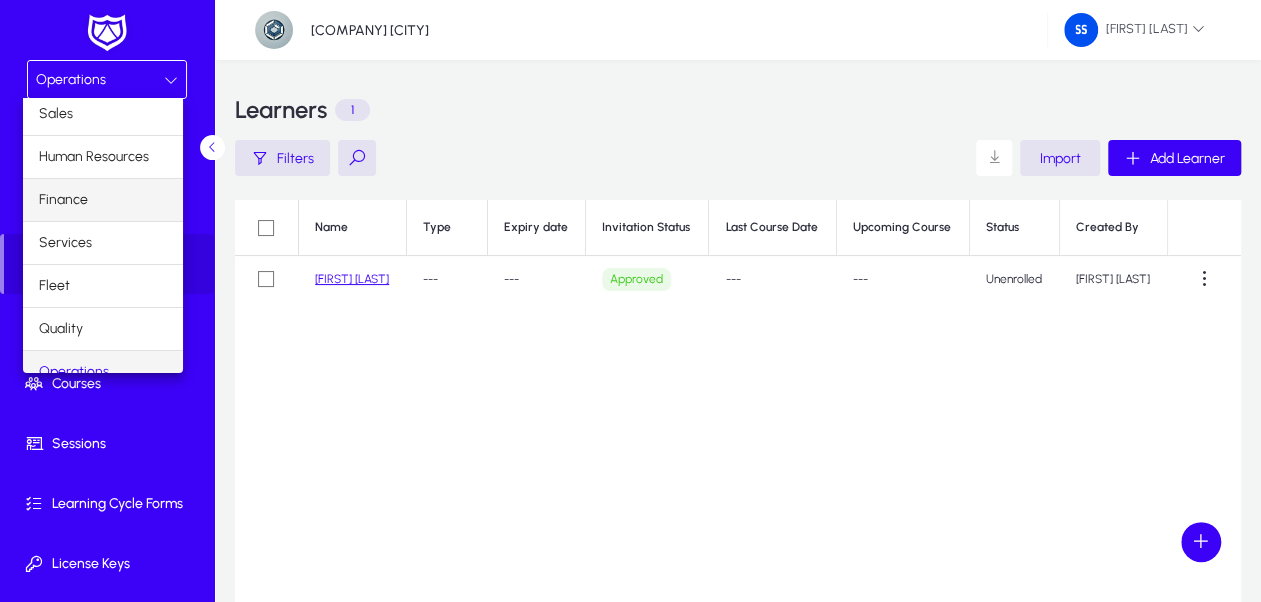 scroll, scrollTop: 0, scrollLeft: 0, axis: both 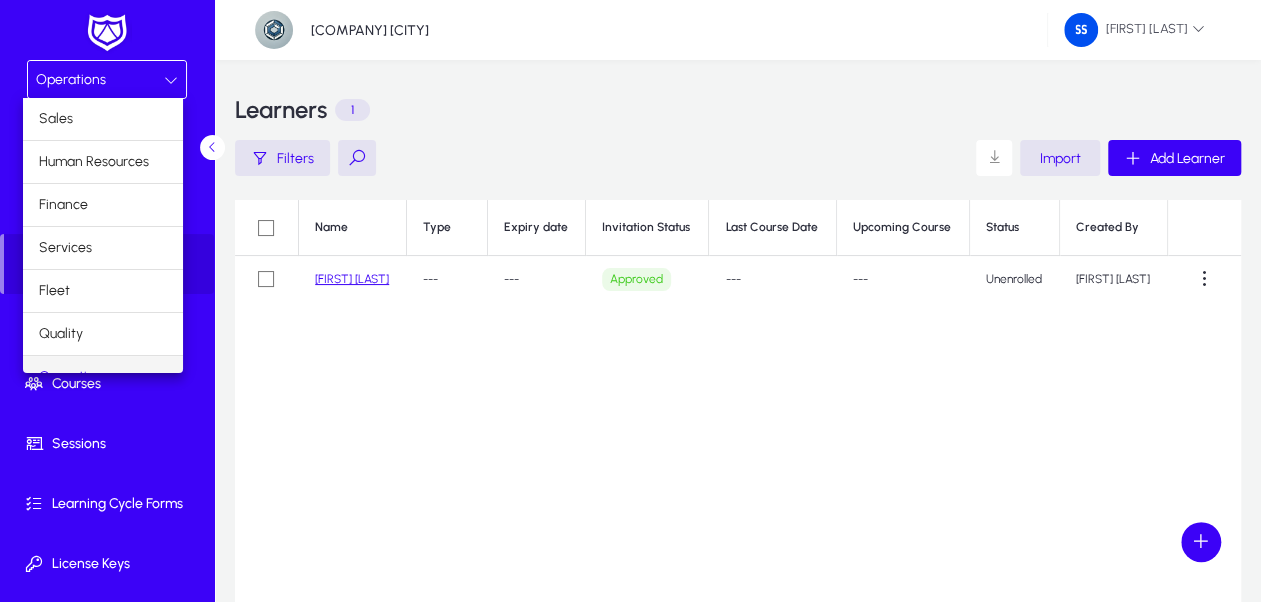 click at bounding box center (630, 301) 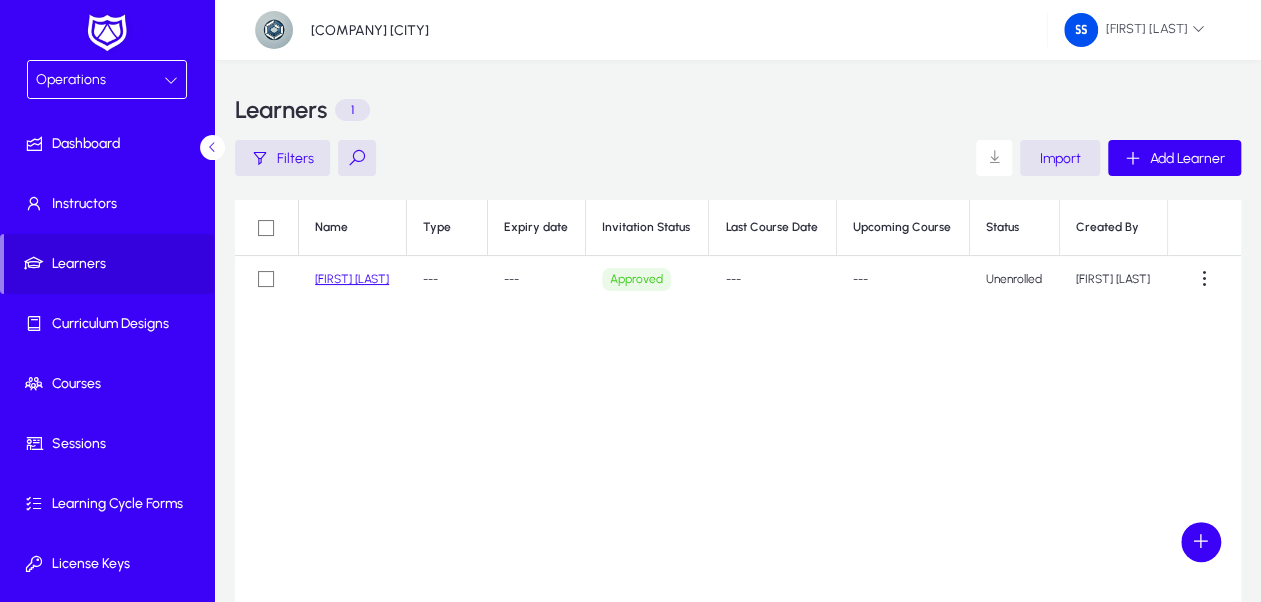 click on "1" 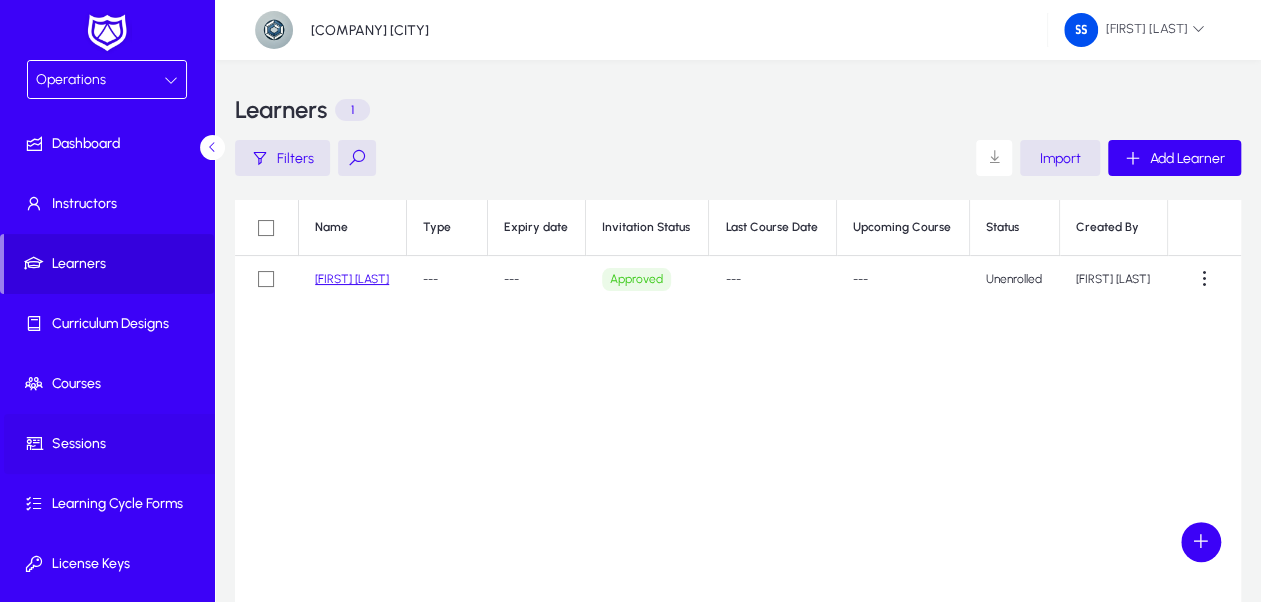 scroll, scrollTop: 187, scrollLeft: 0, axis: vertical 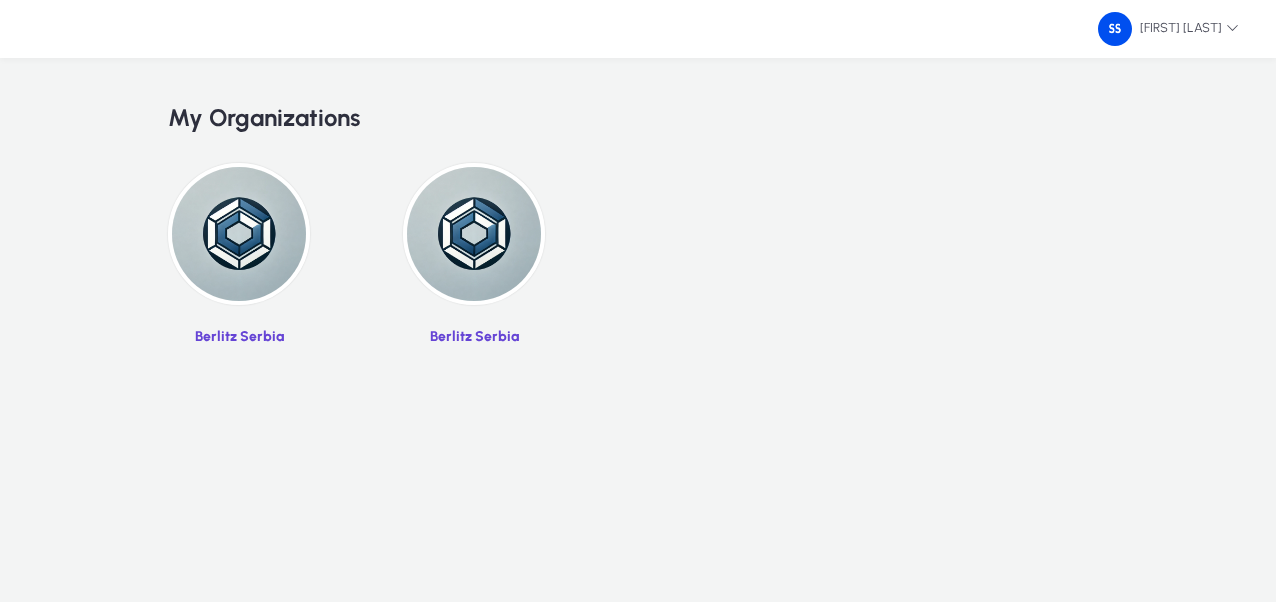 click 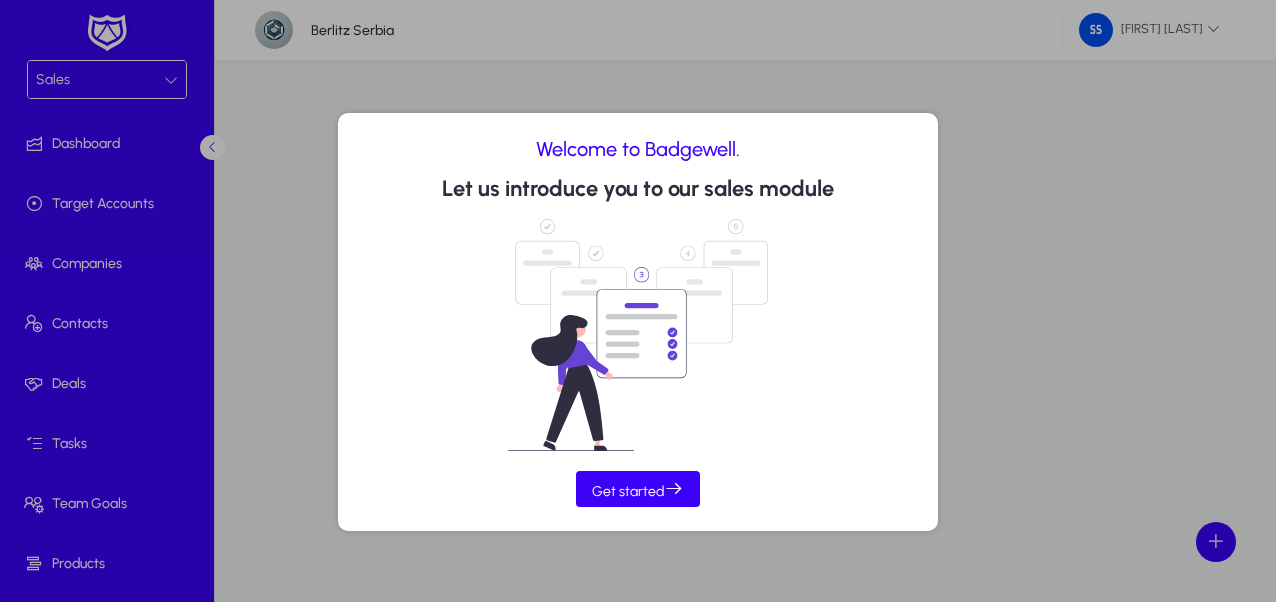 click at bounding box center (638, 301) 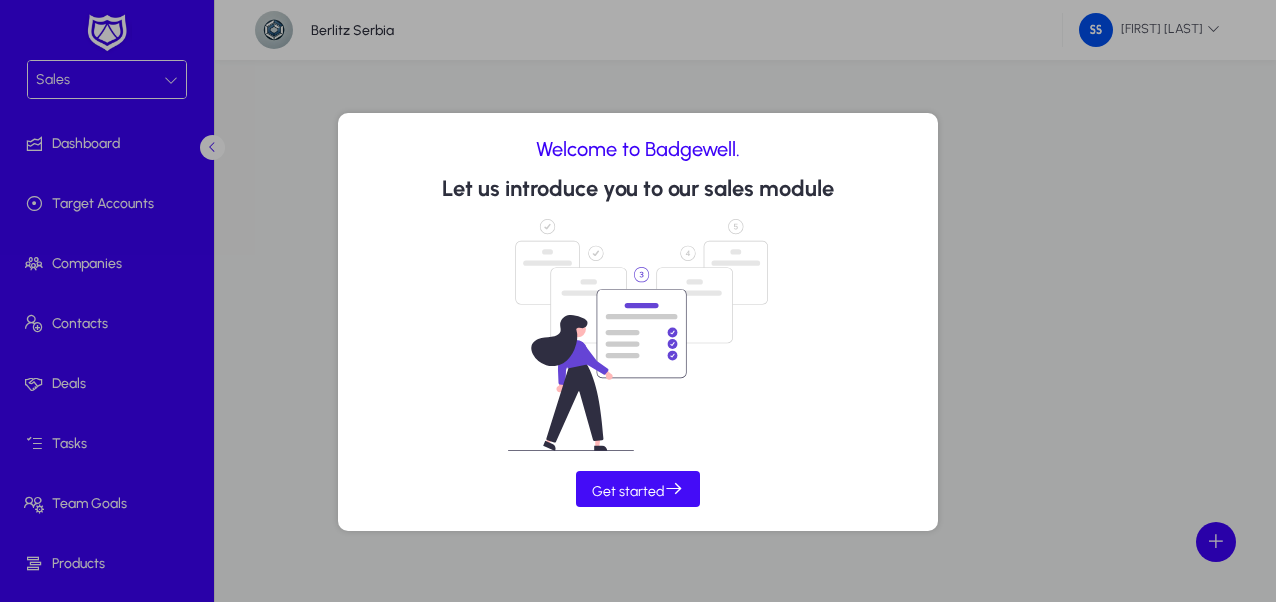 click on "Get started" at bounding box center (638, 489) 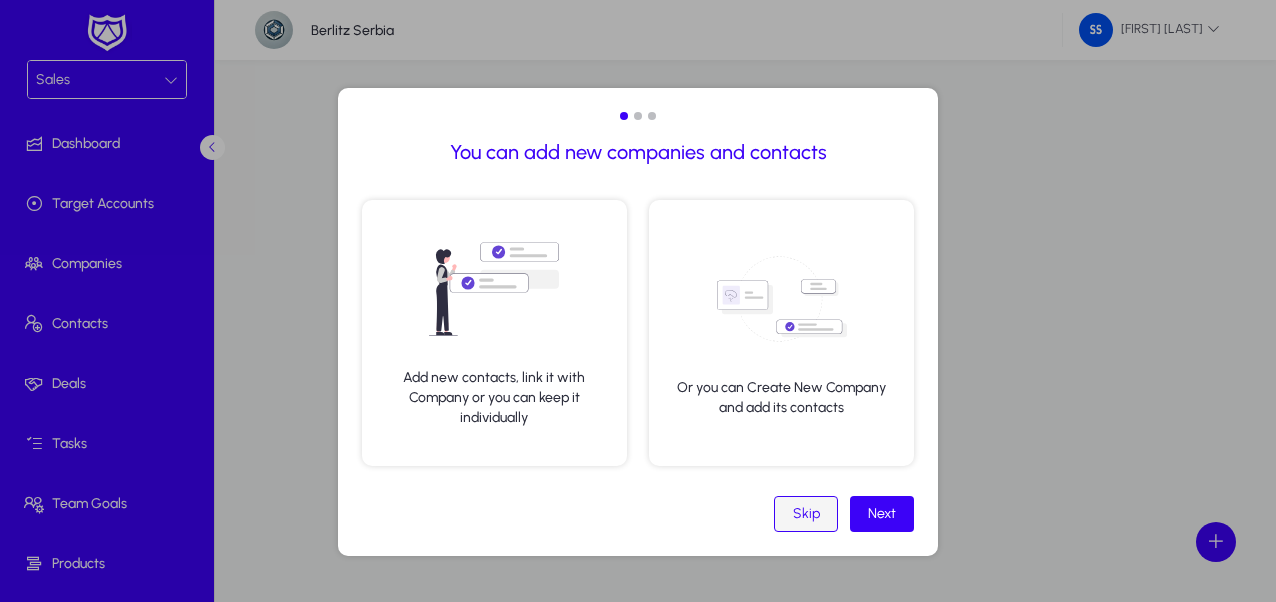 click on "Skip" at bounding box center [806, 513] 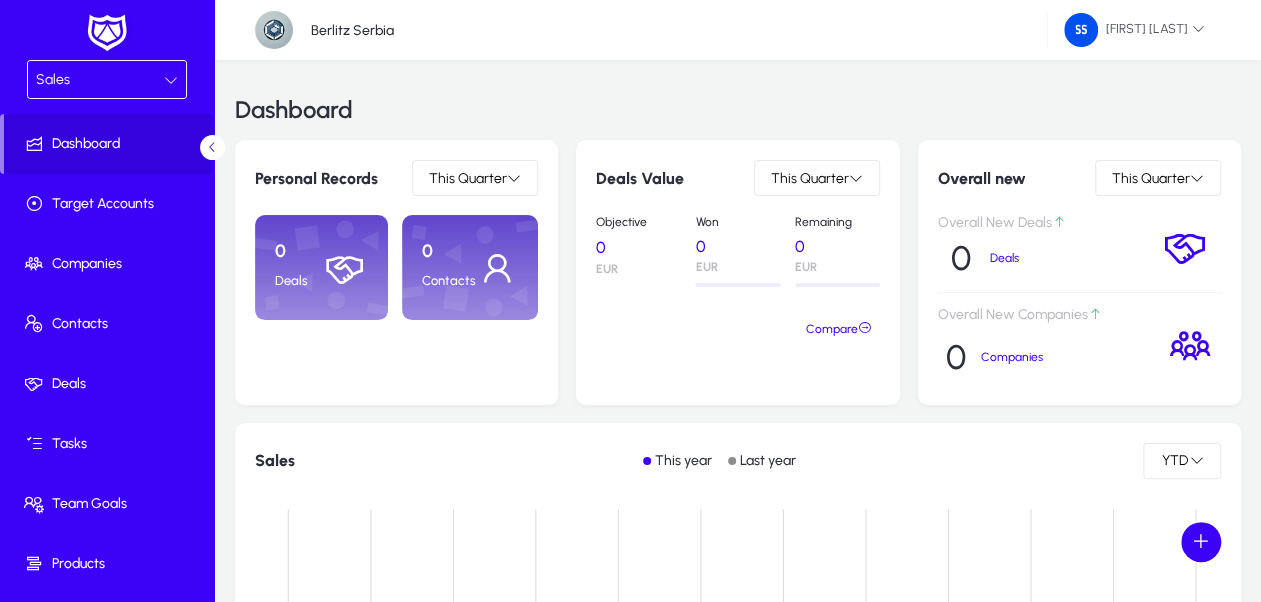 click on "Sales" at bounding box center [100, 80] 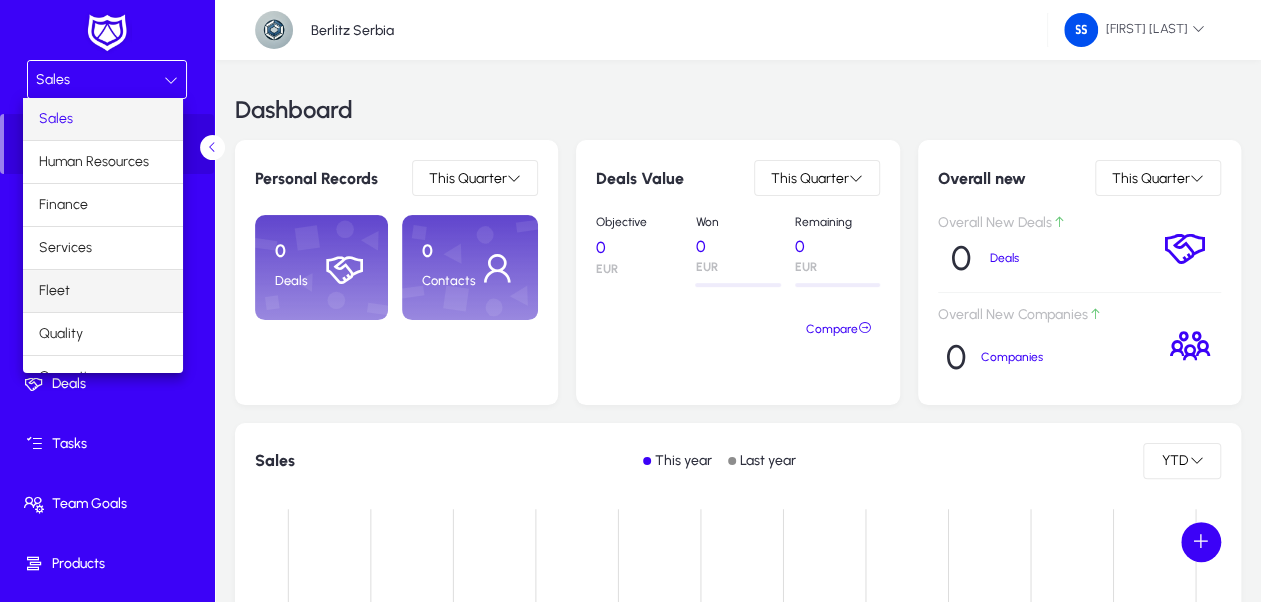 scroll, scrollTop: 65, scrollLeft: 0, axis: vertical 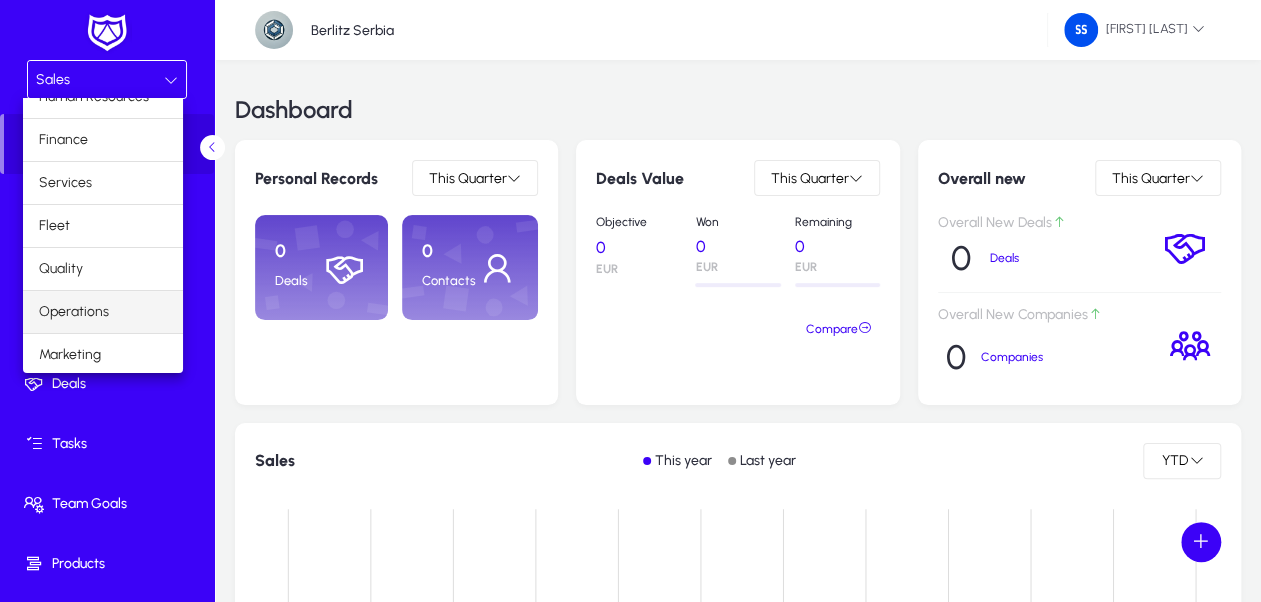 click on "Operations" at bounding box center [103, 312] 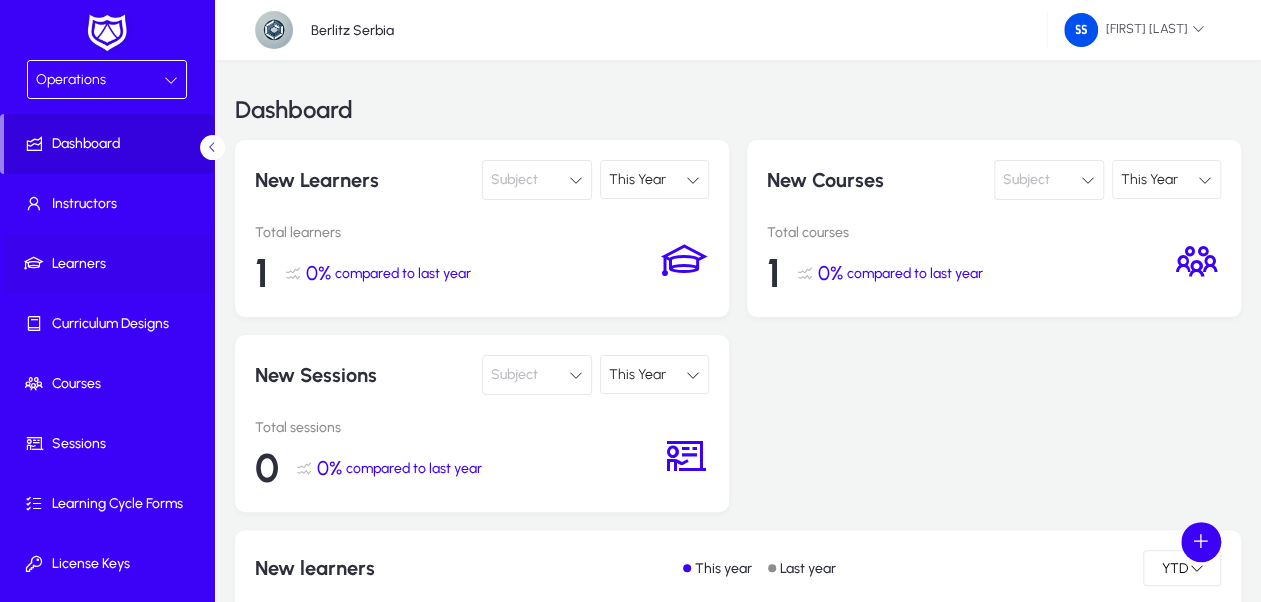 click on "Learners" 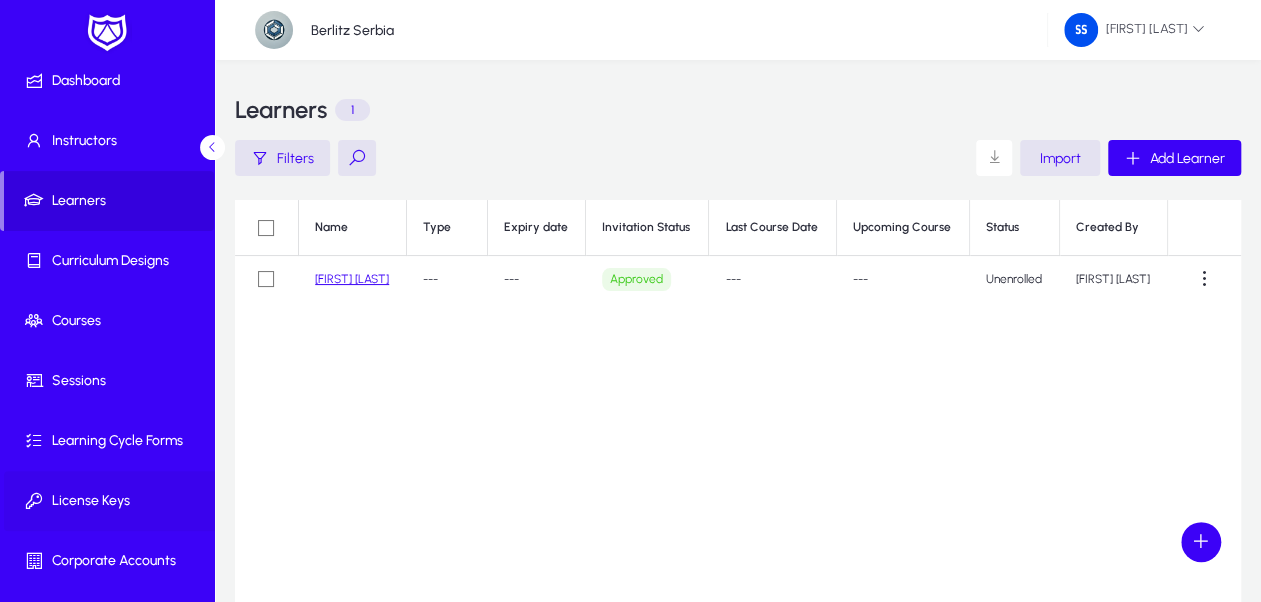 scroll, scrollTop: 0, scrollLeft: 0, axis: both 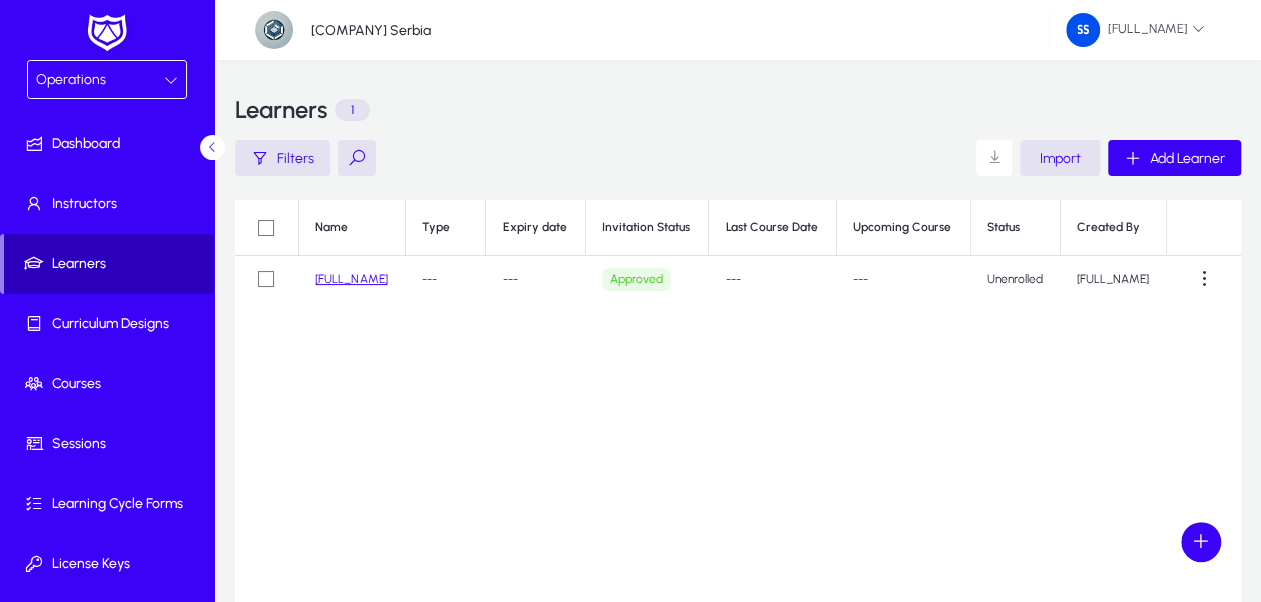 click 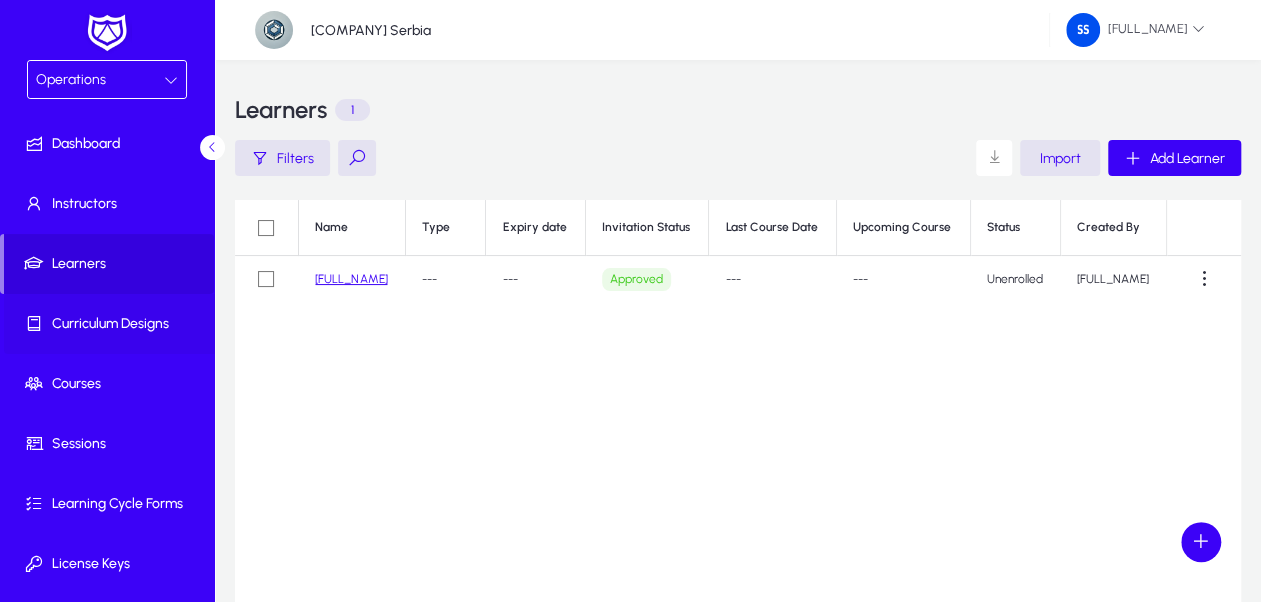 click 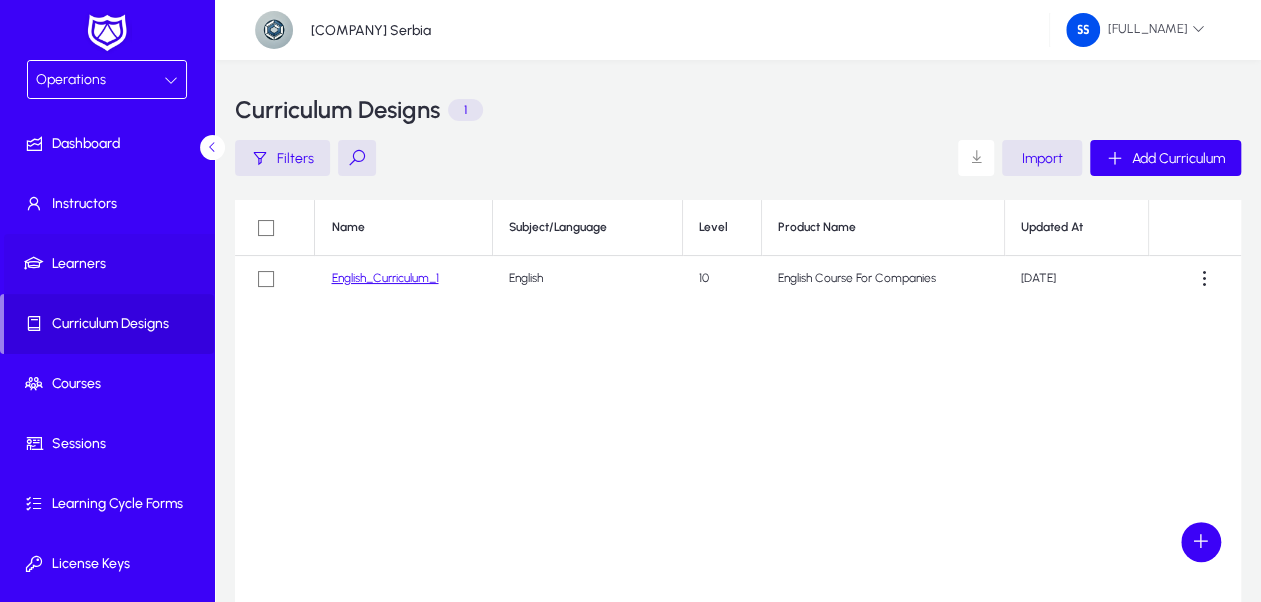 click on "Learners" 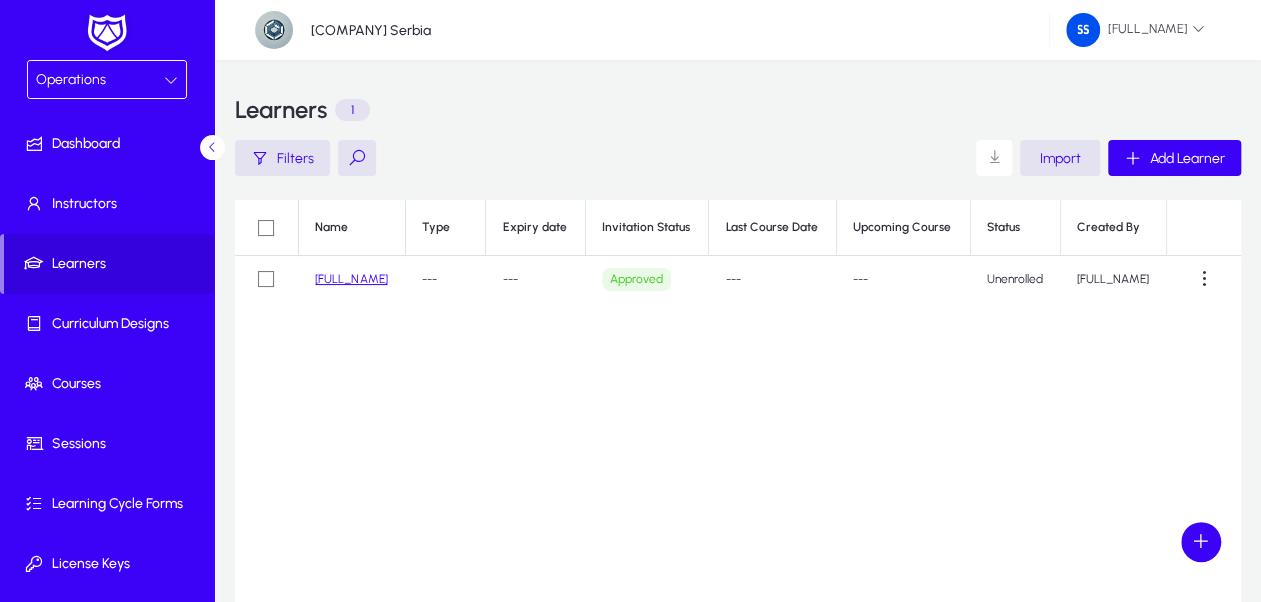 click on "Sladjana Srejic" 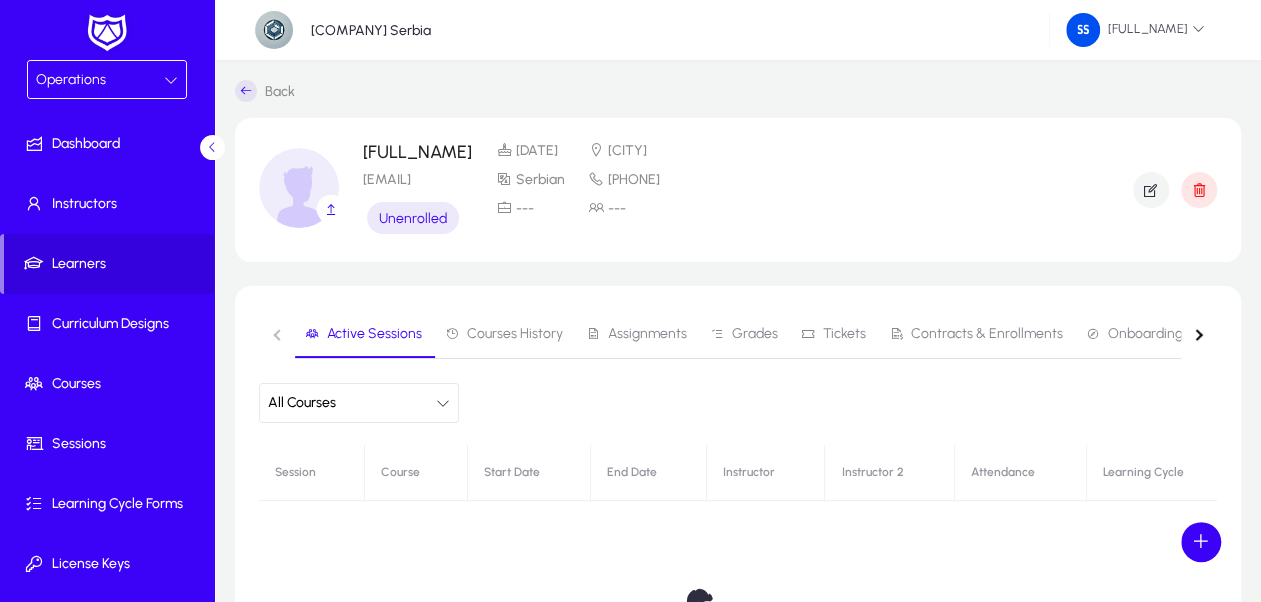 scroll, scrollTop: 200, scrollLeft: 0, axis: vertical 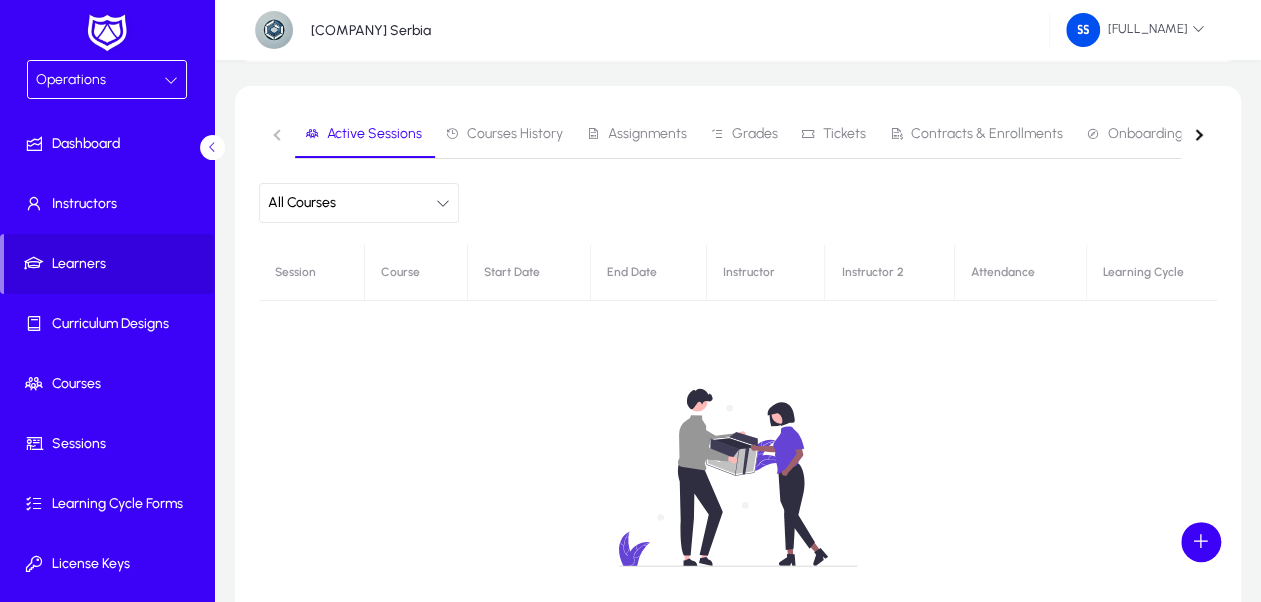 click on "Contracts & Enrollments" at bounding box center [987, 134] 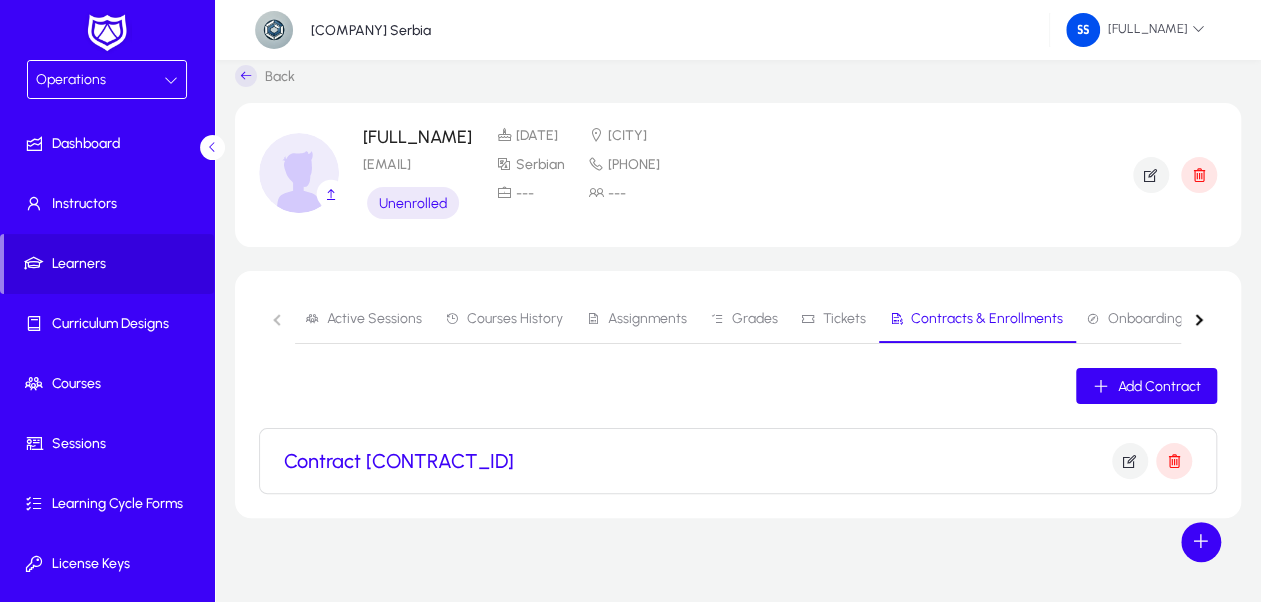 scroll, scrollTop: 30, scrollLeft: 0, axis: vertical 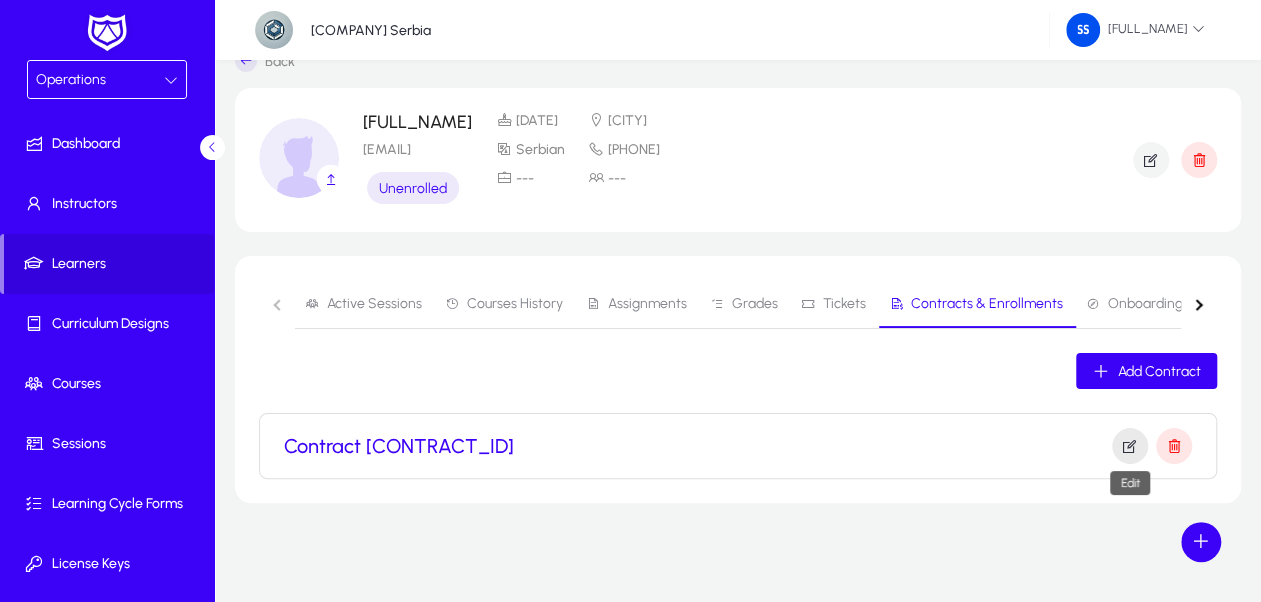 click 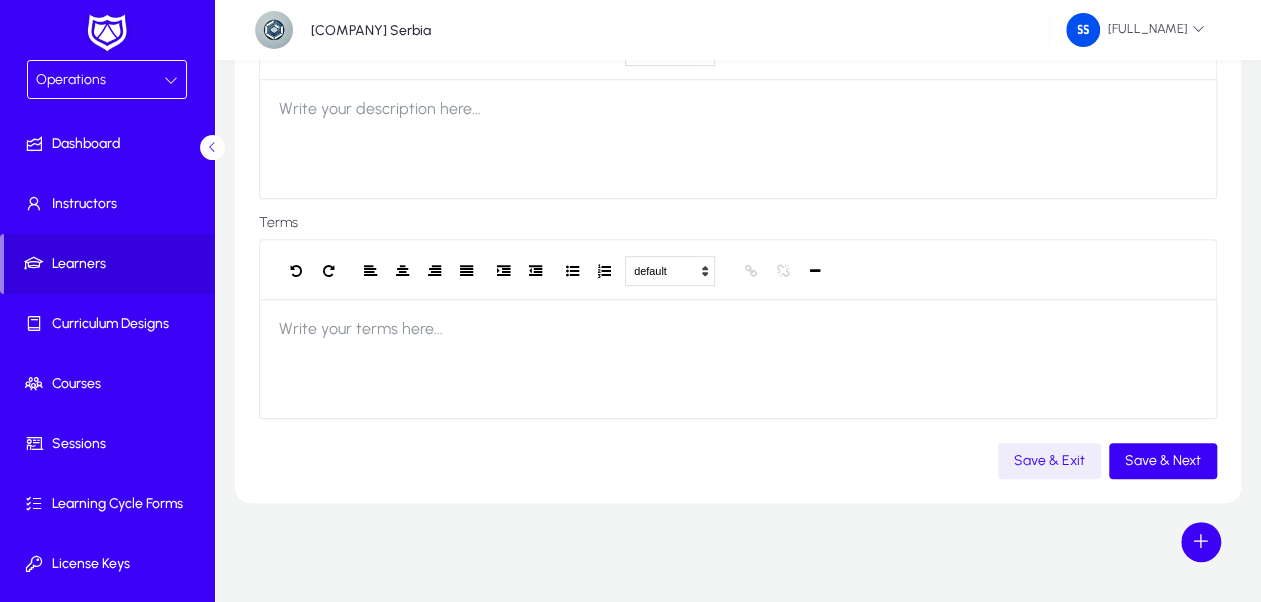 scroll, scrollTop: 25, scrollLeft: 0, axis: vertical 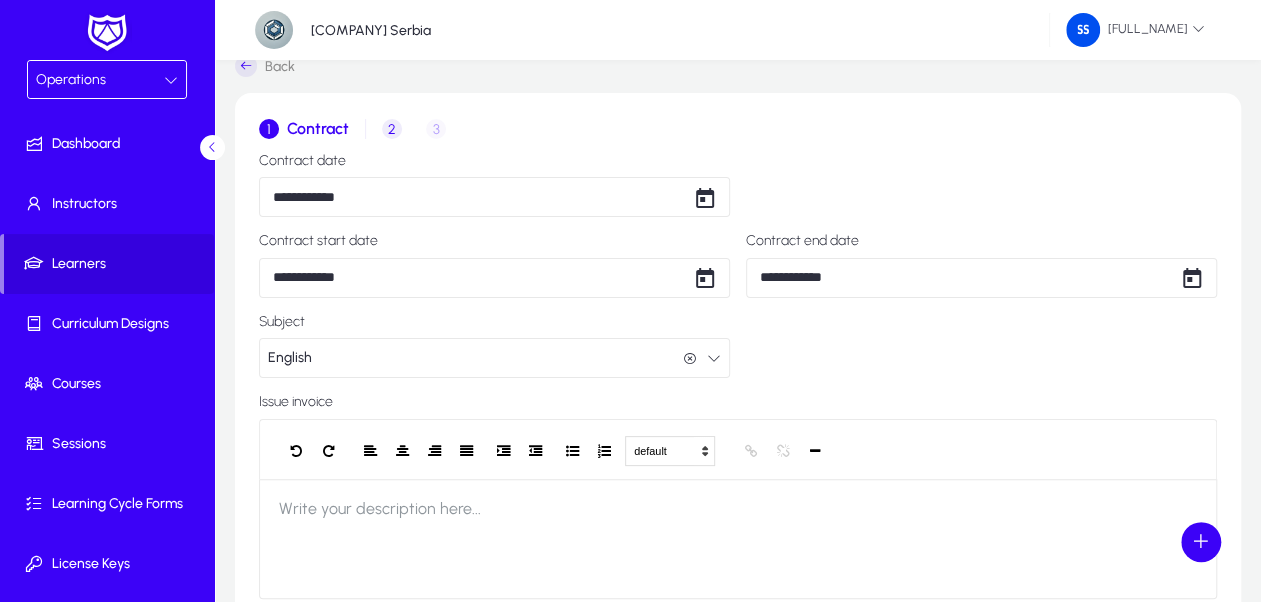 click on "2" at bounding box center [392, 129] 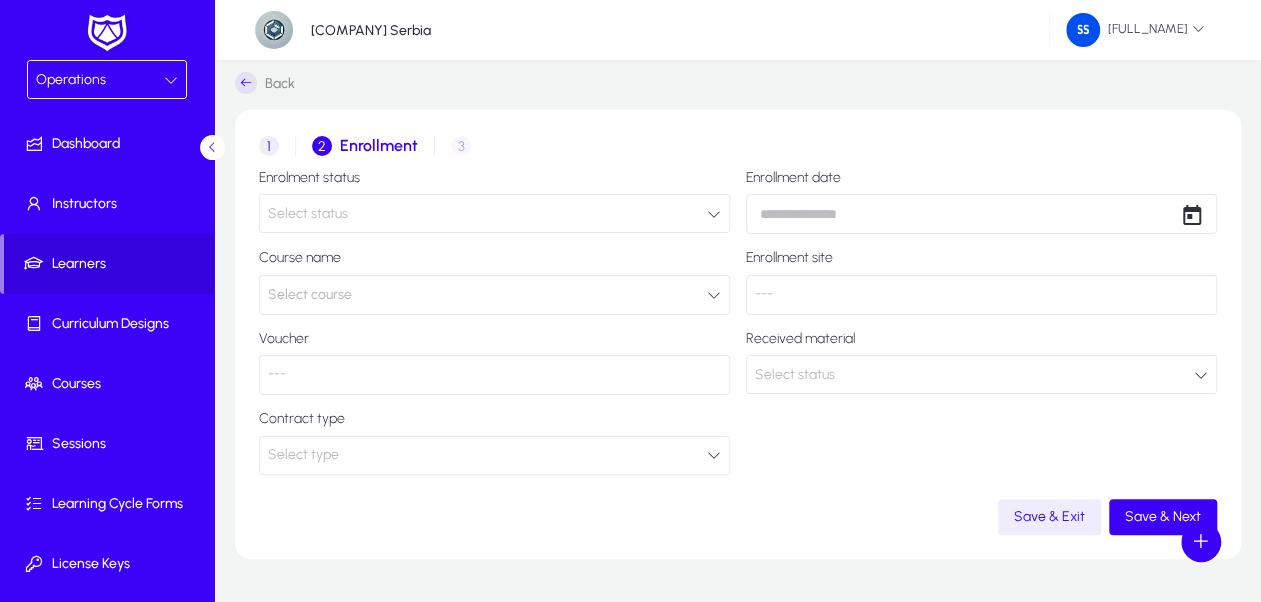 scroll, scrollTop: 0, scrollLeft: 0, axis: both 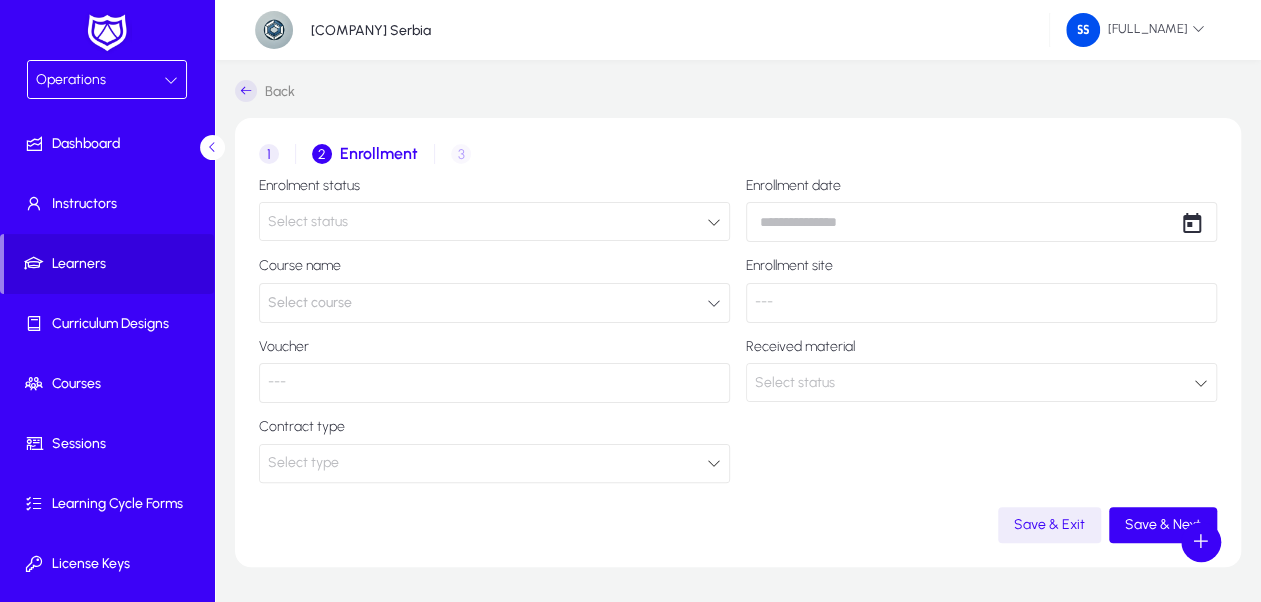 click on "Select status" at bounding box center (487, 222) 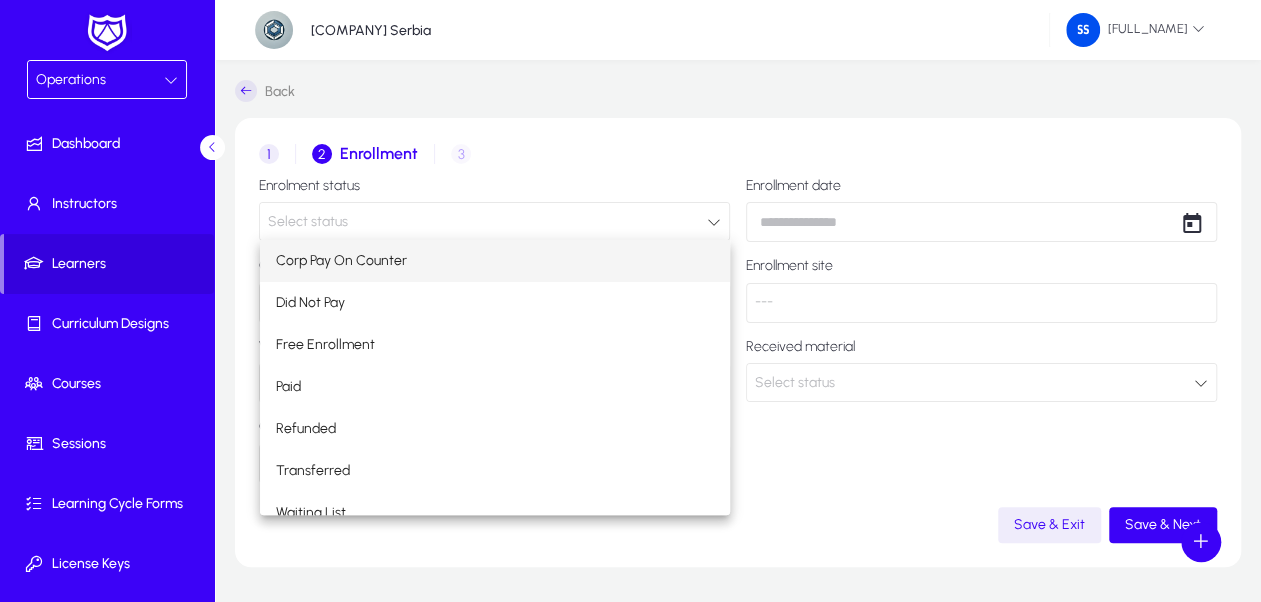 click at bounding box center [630, 301] 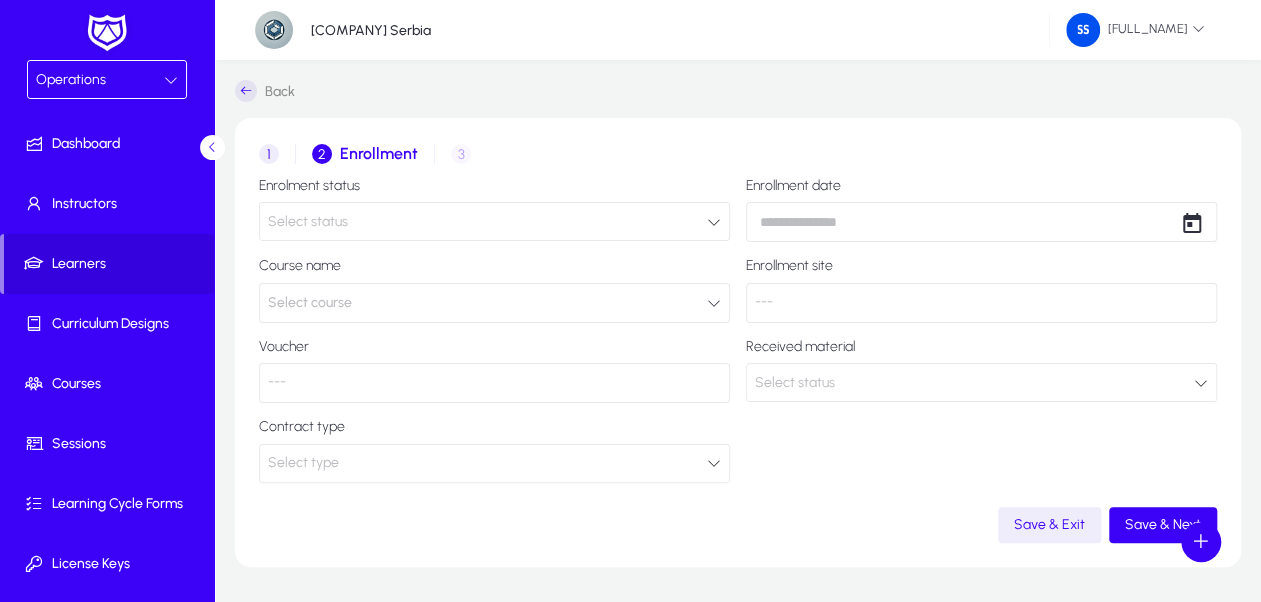 click on "Select course" 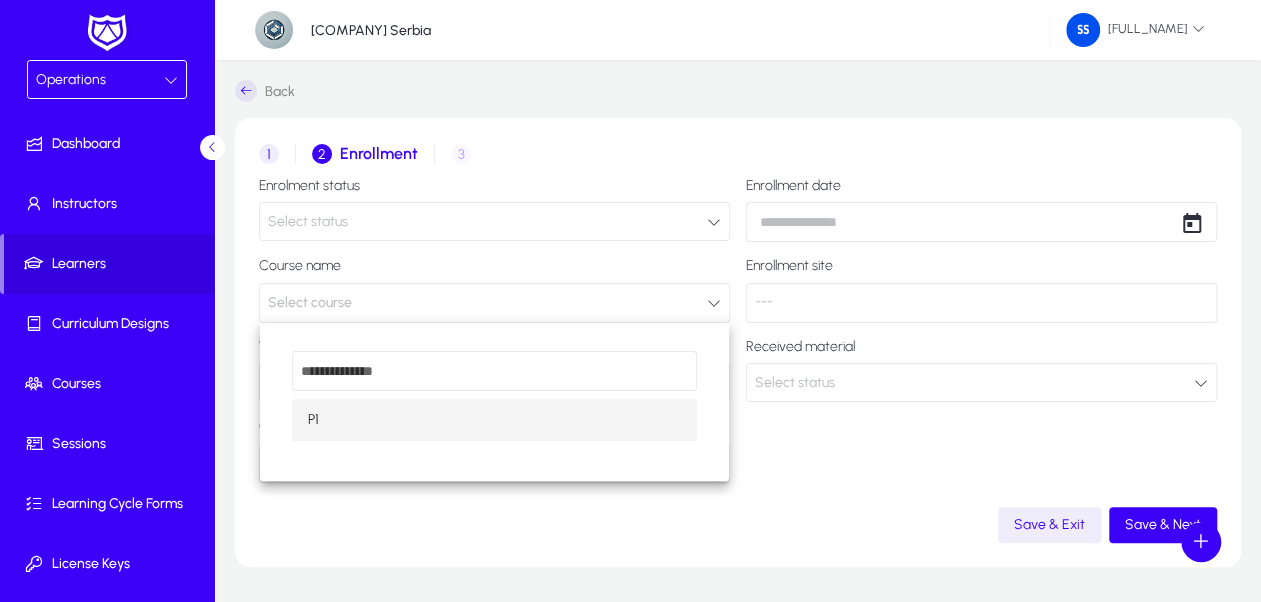 click at bounding box center (630, 301) 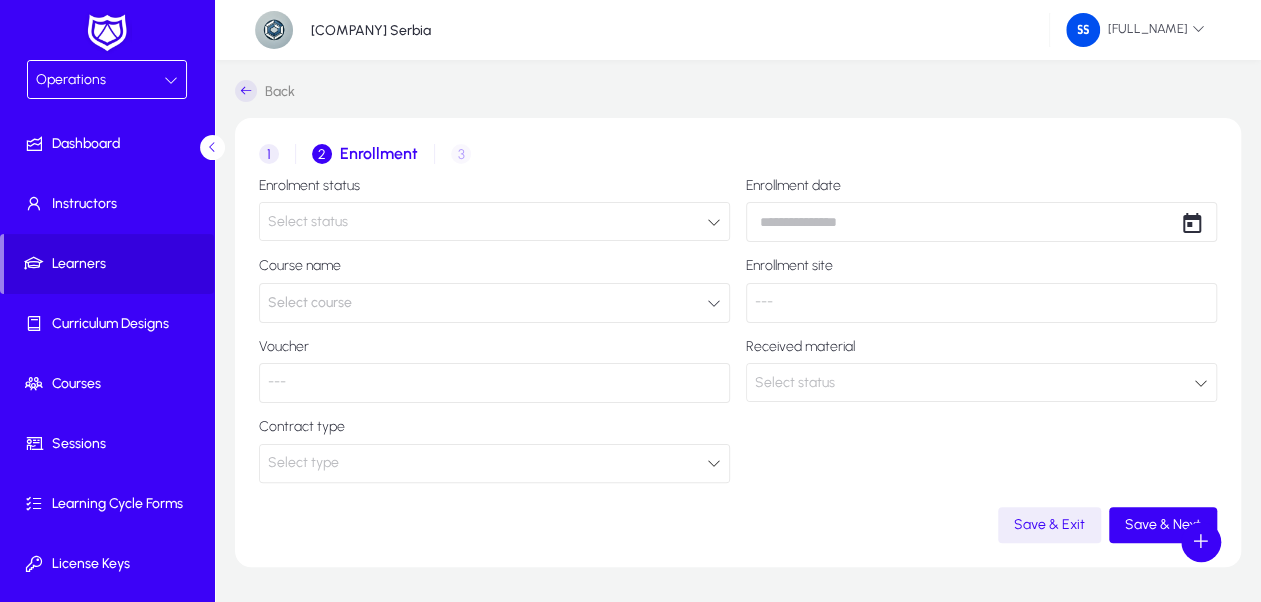click on "---" 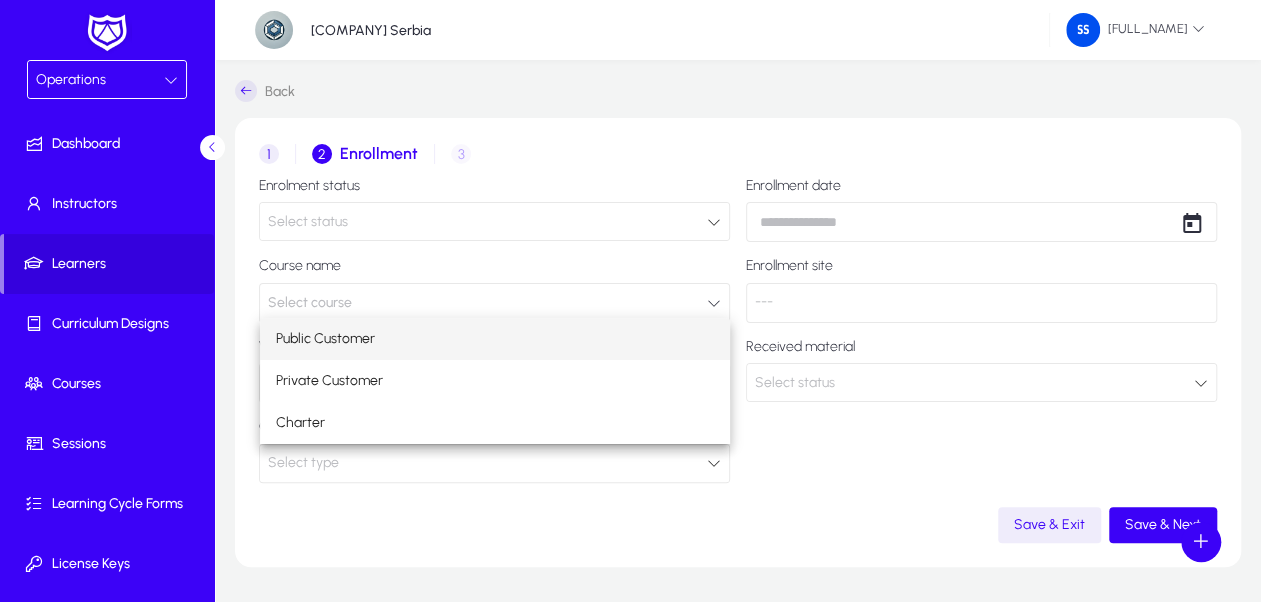 click at bounding box center (630, 301) 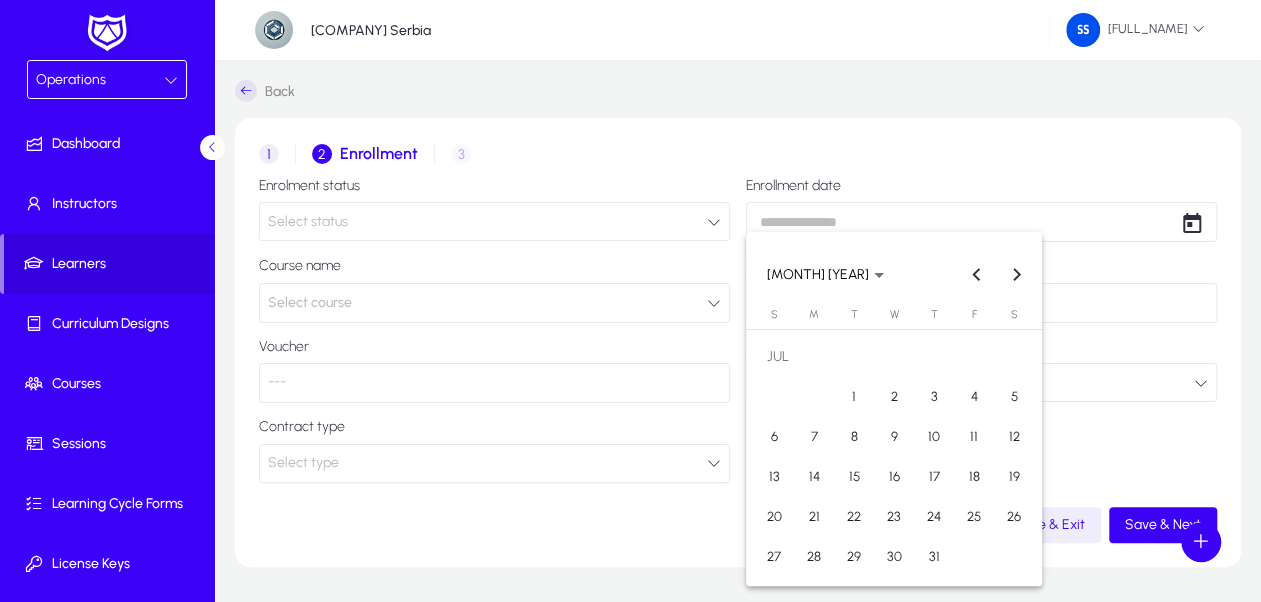 click on "Operations  Dashboard   Instructors   Learners   Curriculum Designs   Courses   Sessions   Learning Cycle Forms   License Keys   Corporate Accounts   Messages   Settings  Berlitz Serbia   Sladjana Srejic   Back  1 Contract 2 Enrollment 3 Invoice details Enrolment status  Select status Enrollment date  Course name  Select course     Enrollment site   ---  Voucher   ---  Received material  Select status Contract type  Select type  Save & Exit   Save & Next
Settings Logout Create Meeting Log Create Call Log Create Target Account Create Deal Create Company Create Contact JULY 2025 JULY 2025 Sunday S Monday M Tuesday T Wednesday W Thursday T Friday F Saturday S  JUL      1   2   3   4   5   6   7   8   9   10   11   12   13   14   15   16   17   18   19   20   21   22   23   24   25   26   27   28   29   30   31
Close calendar" at bounding box center [630, 301] 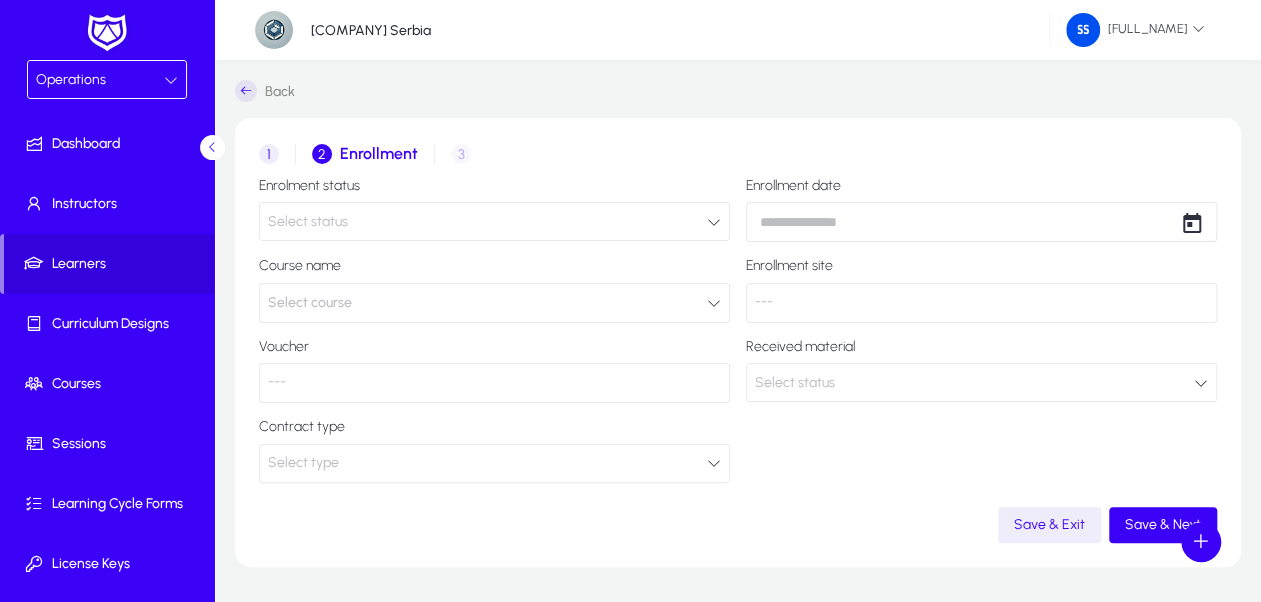 click 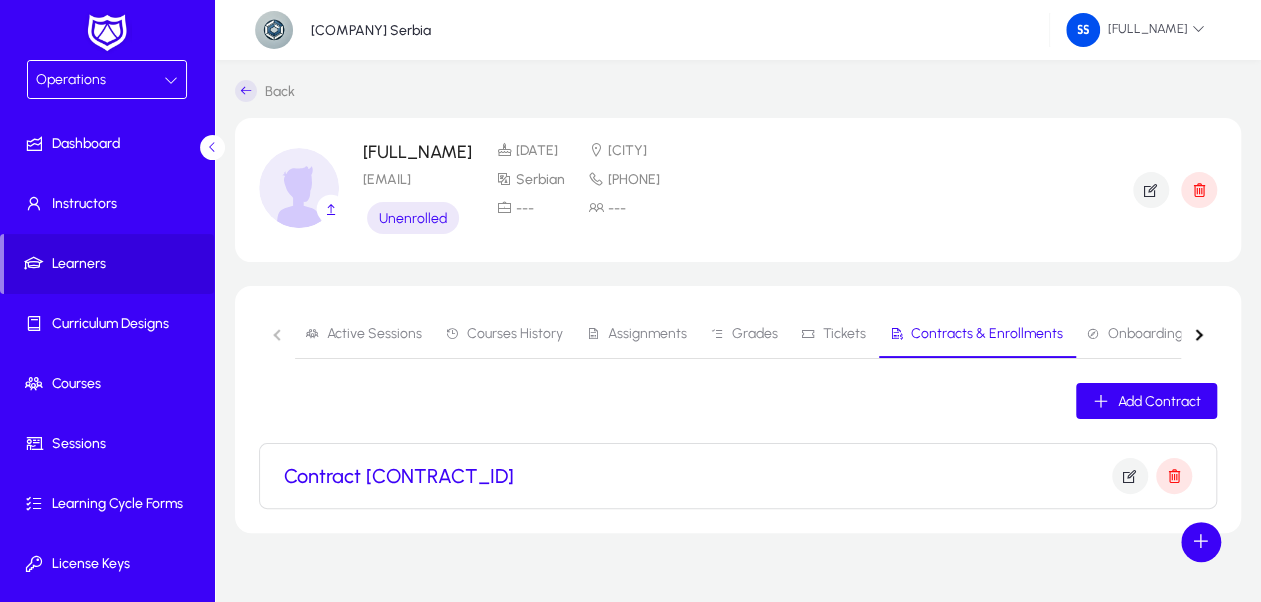 scroll, scrollTop: 30, scrollLeft: 0, axis: vertical 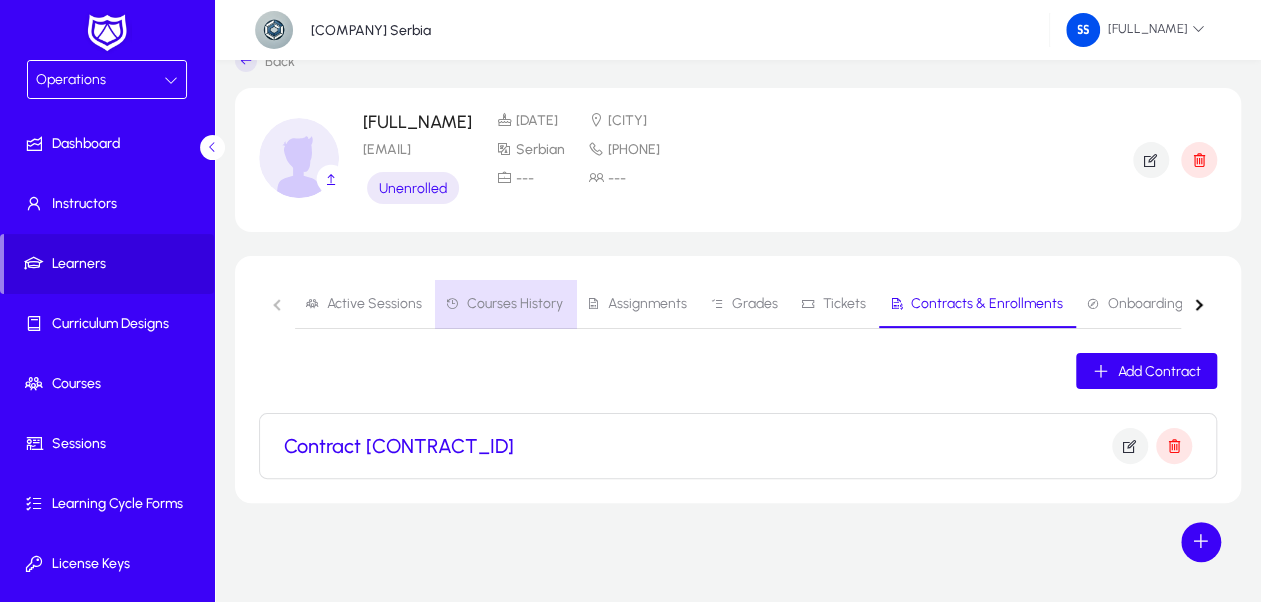 click on "Courses History" at bounding box center [515, 304] 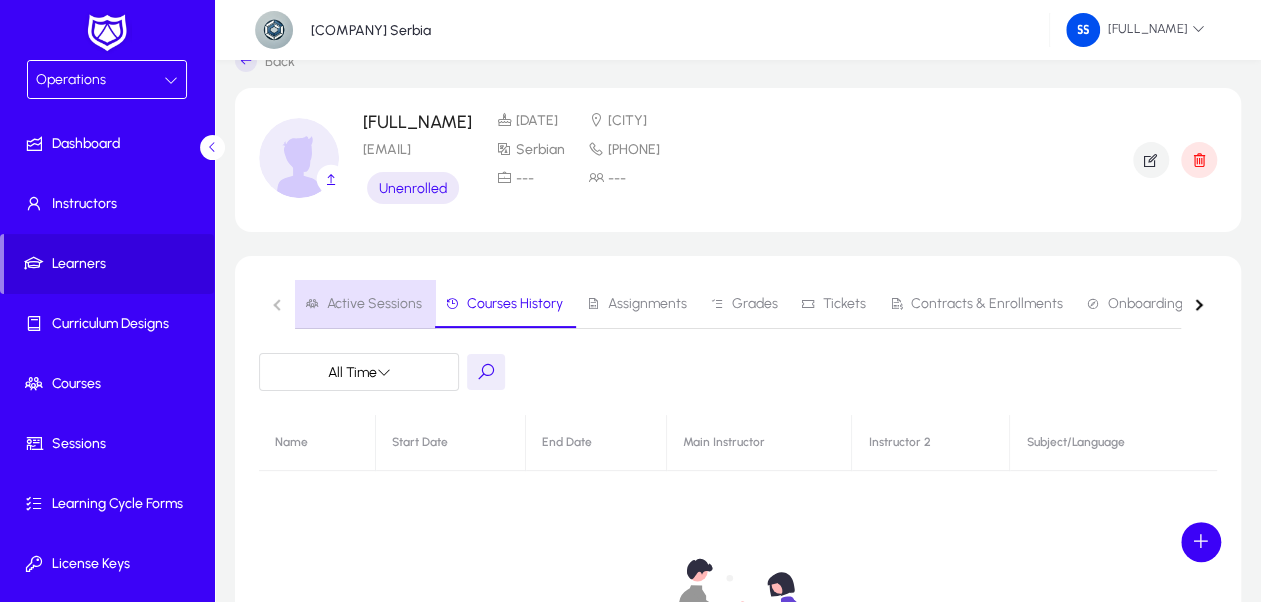 click on "Active Sessions" at bounding box center [374, 304] 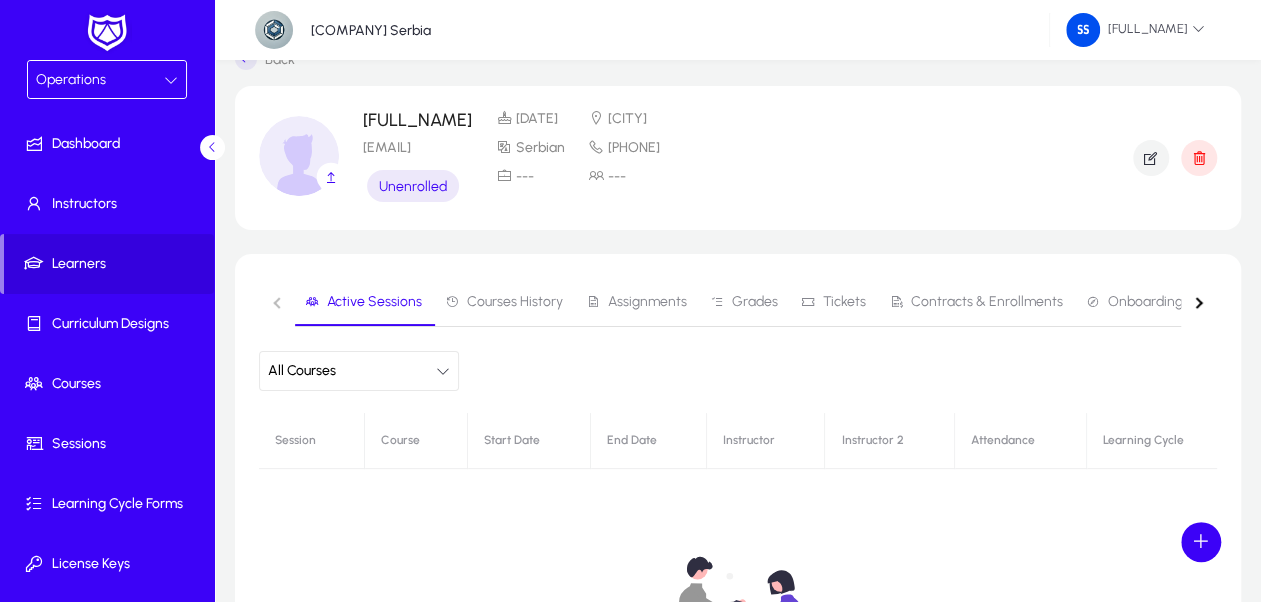 scroll, scrollTop: 30, scrollLeft: 0, axis: vertical 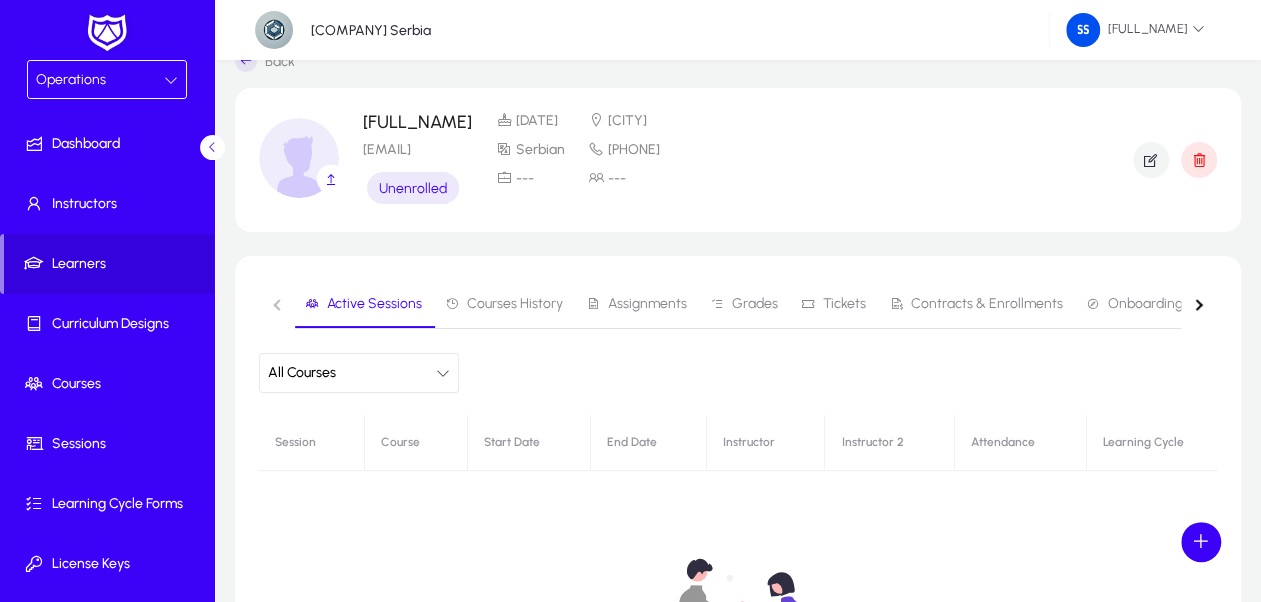 click on "Courses History" at bounding box center [515, 304] 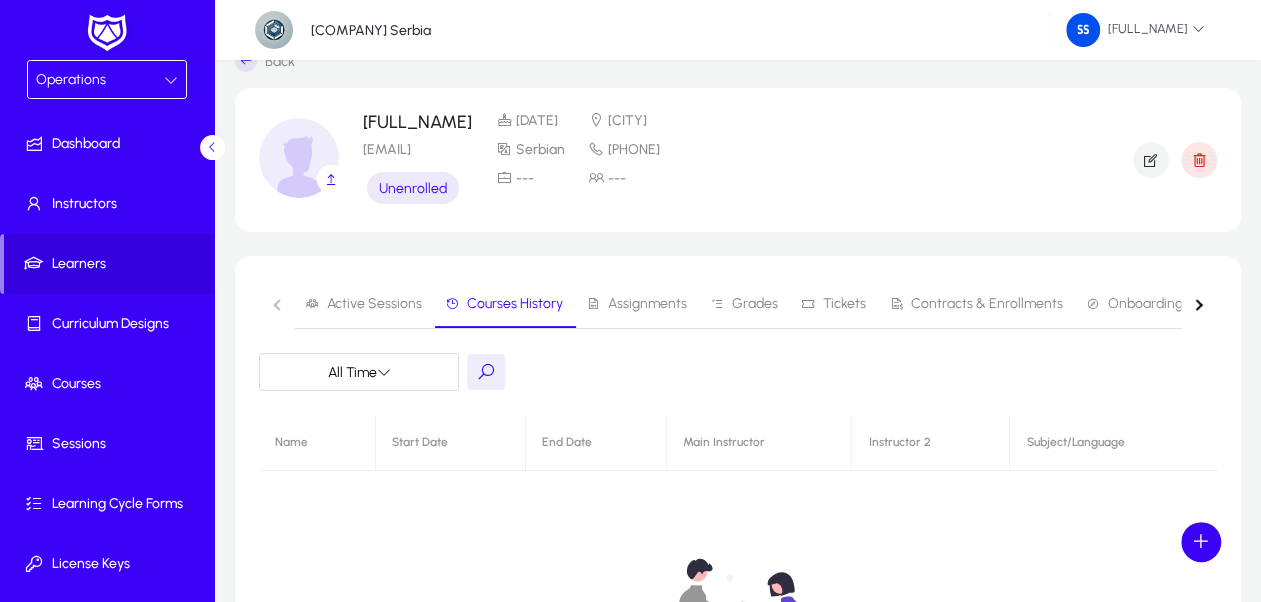 click on "Assignments" at bounding box center [636, 304] 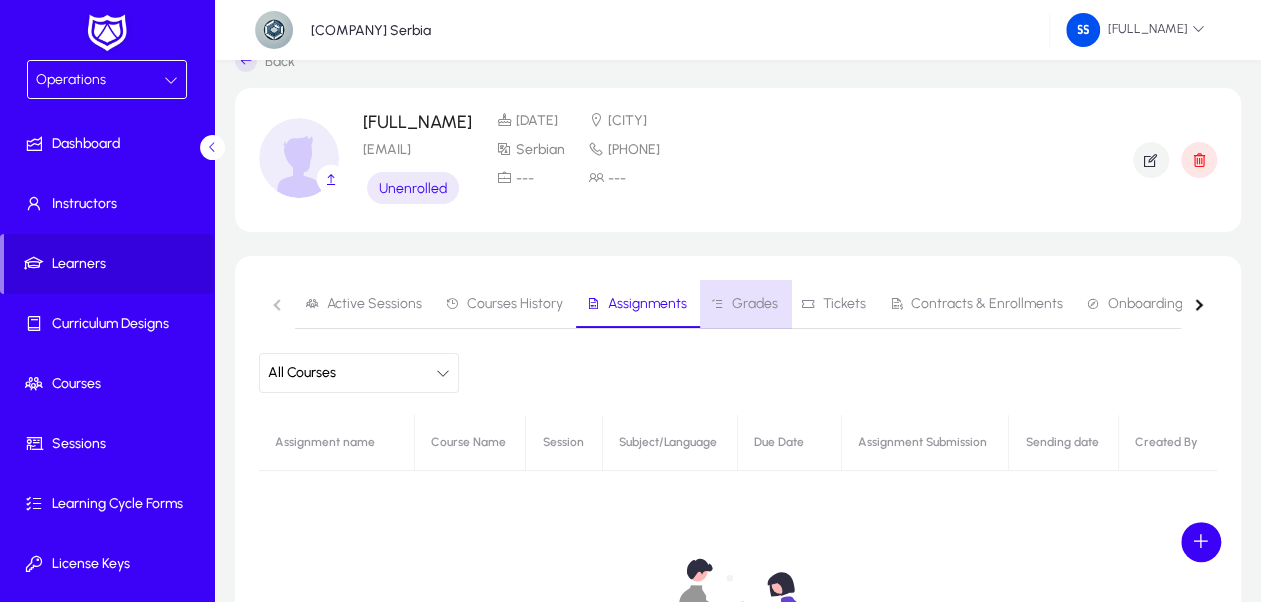 click on "Grades" at bounding box center (755, 304) 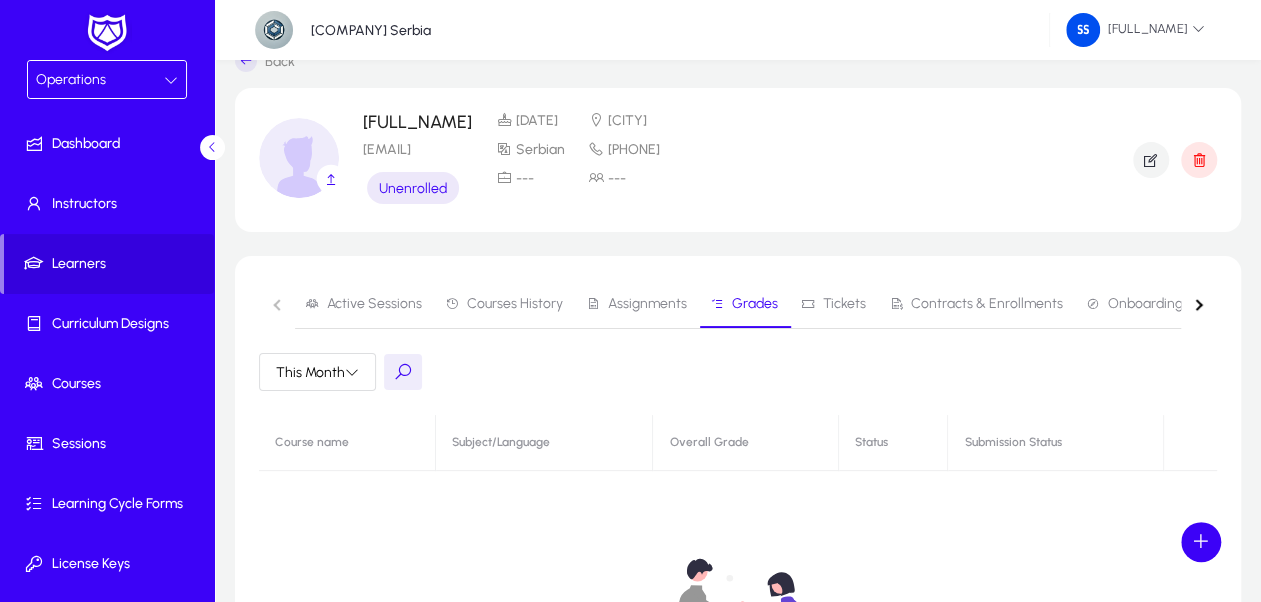 click at bounding box center (808, 304) 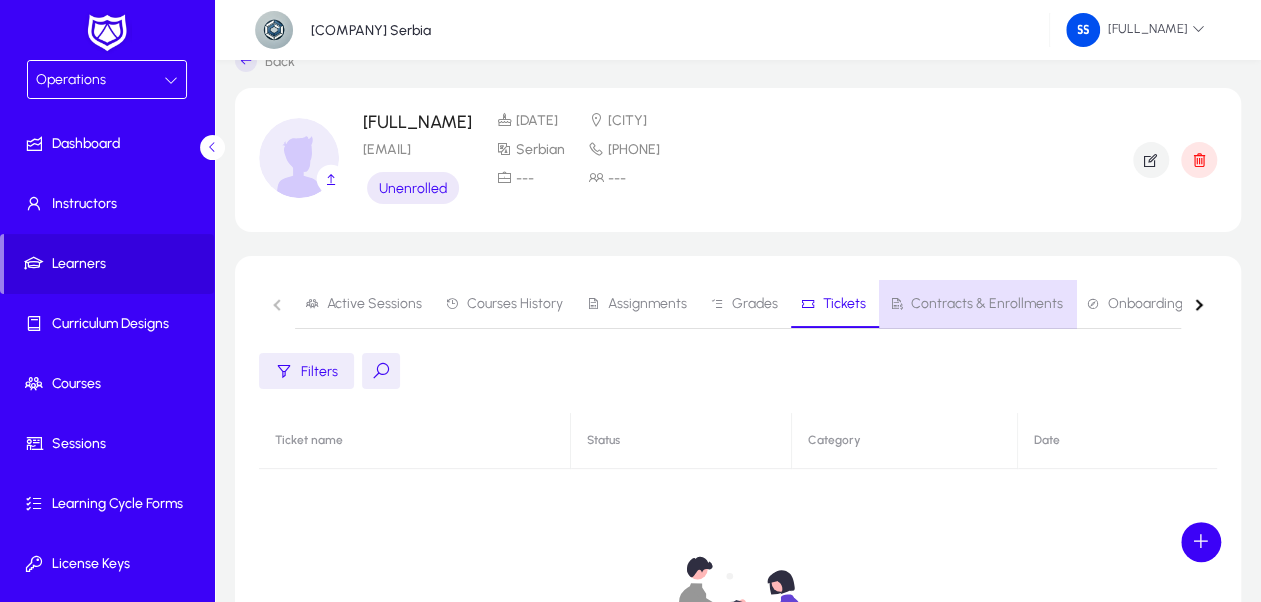 click on "Contracts & Enrollments" at bounding box center (987, 304) 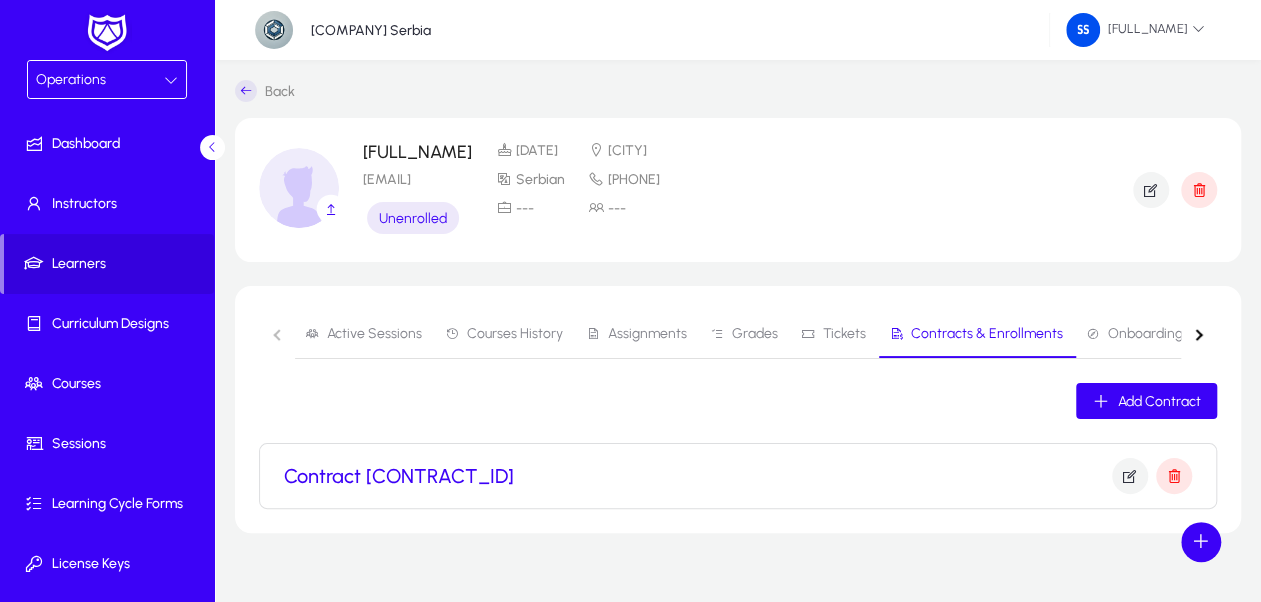 scroll, scrollTop: 30, scrollLeft: 0, axis: vertical 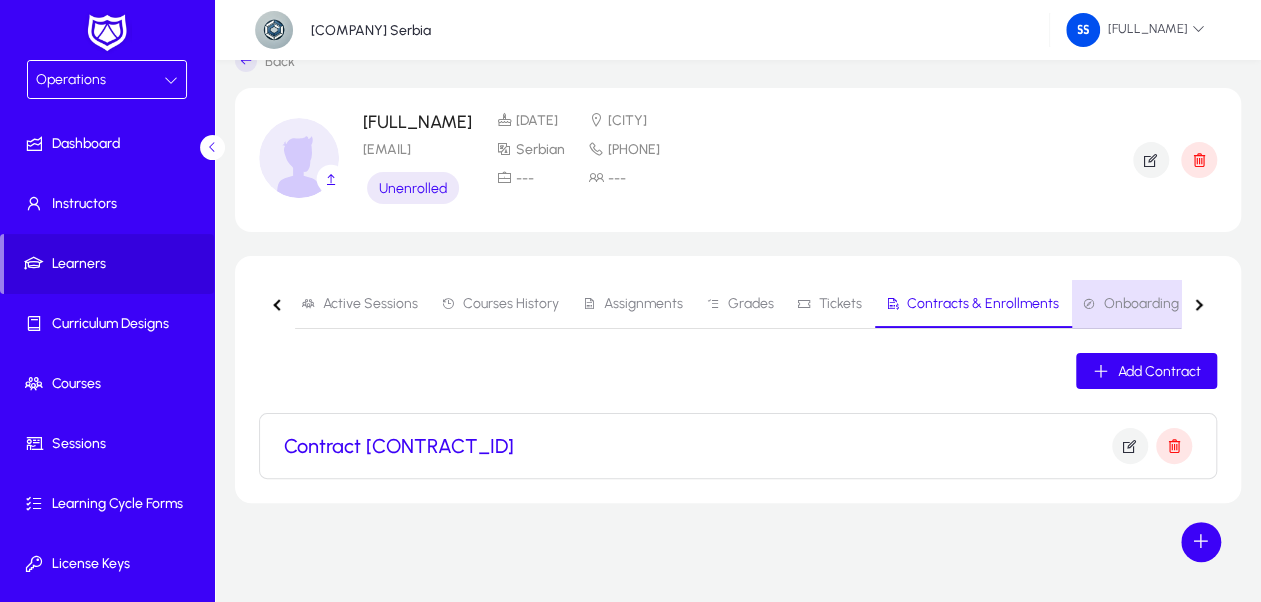 click on "Onboarding" at bounding box center [1141, 304] 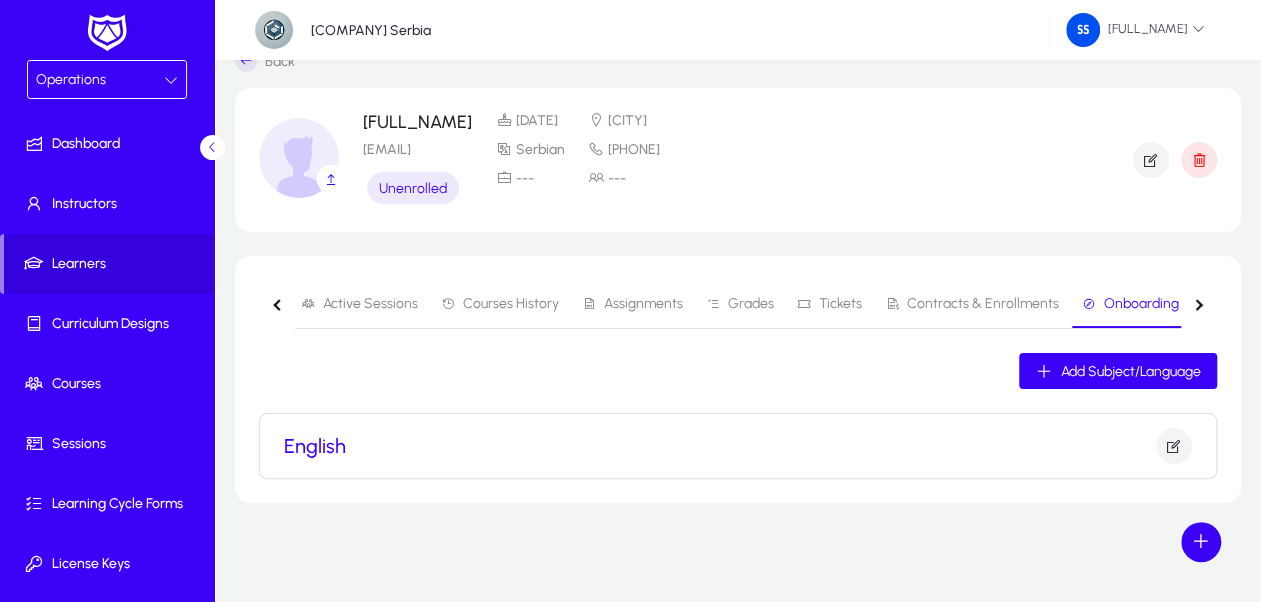 click on "Contracts & Enrollments" at bounding box center [983, 304] 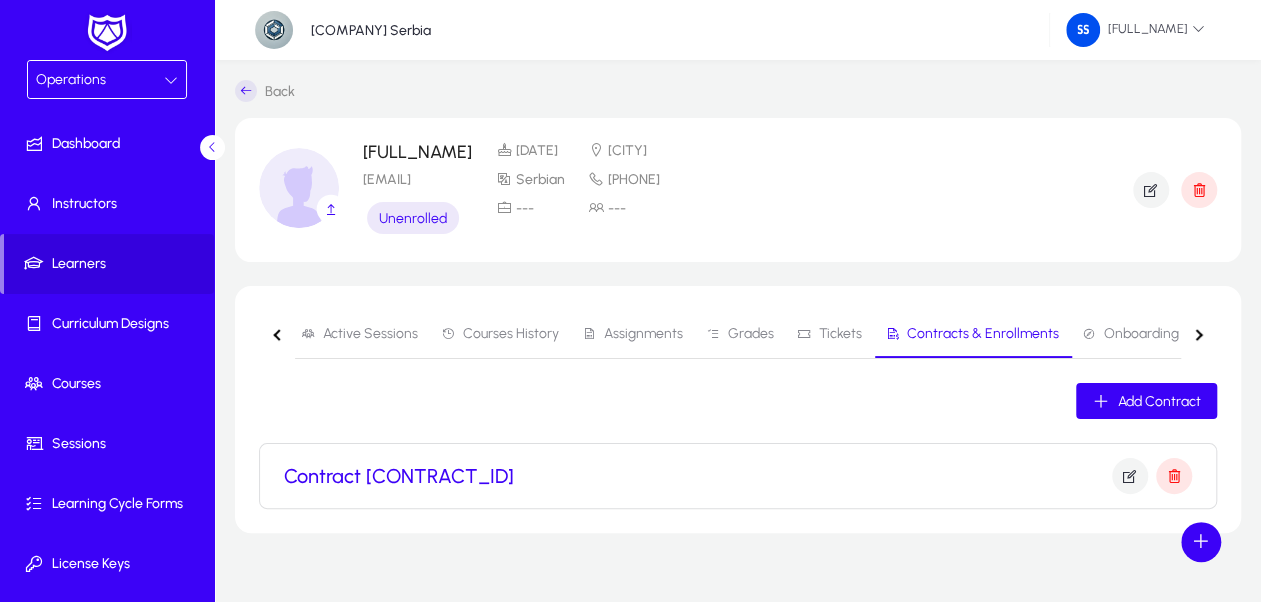 scroll, scrollTop: 30, scrollLeft: 0, axis: vertical 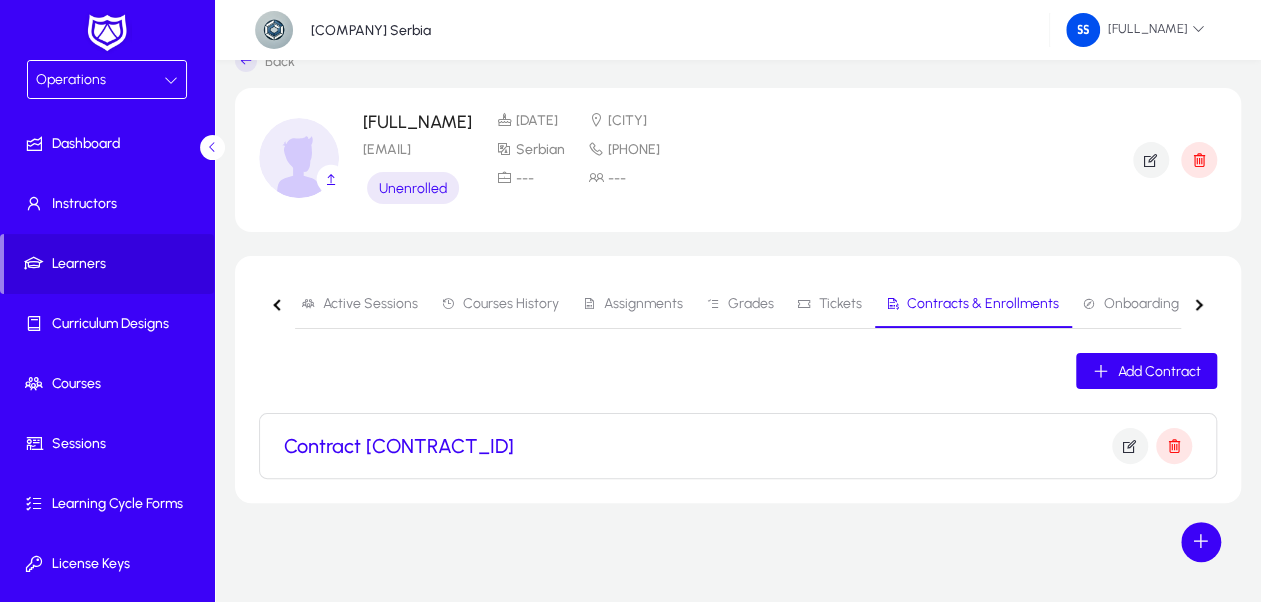 click on "Contract 68" 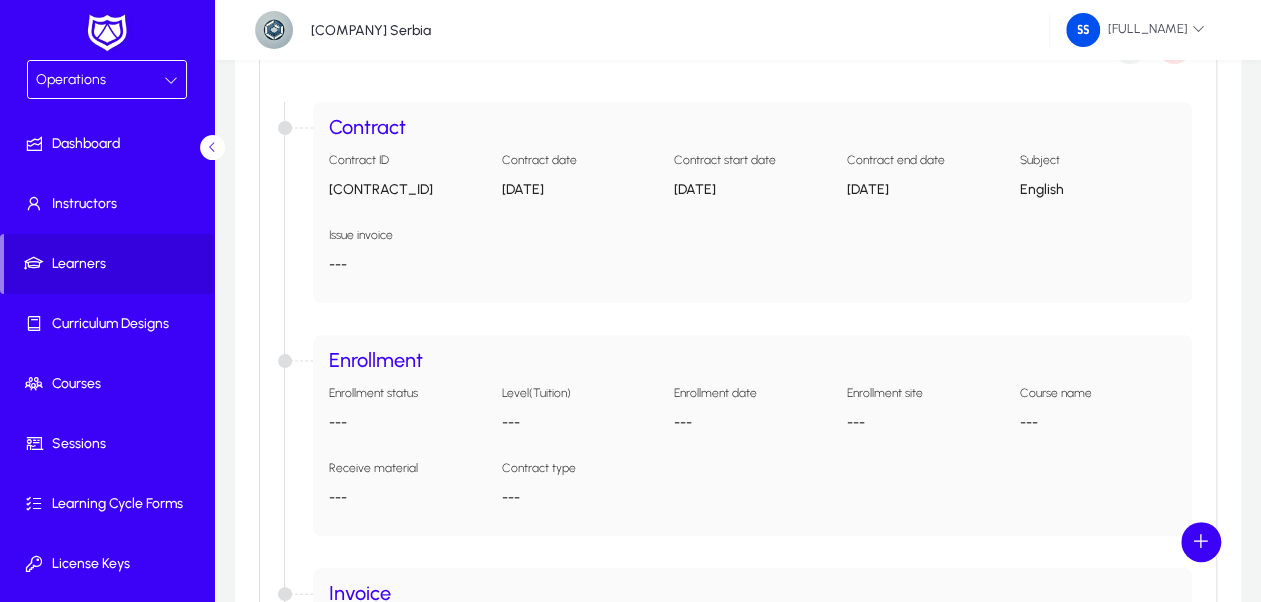 scroll, scrollTop: 630, scrollLeft: 0, axis: vertical 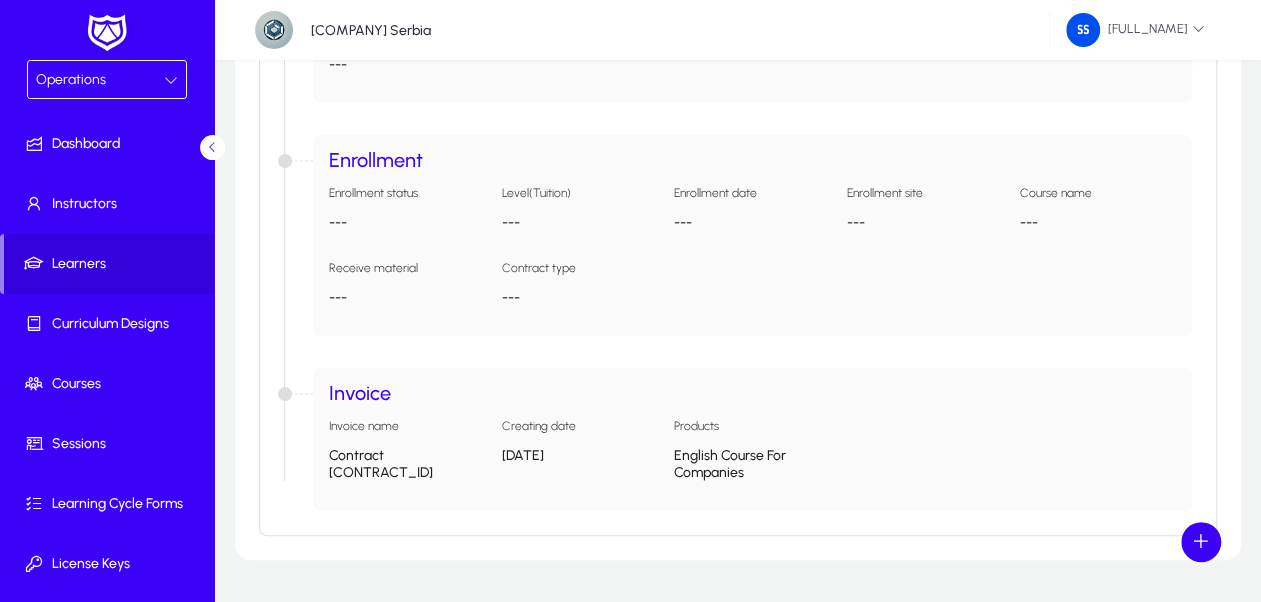click on "English Course For Companies" at bounding box center [752, 464] 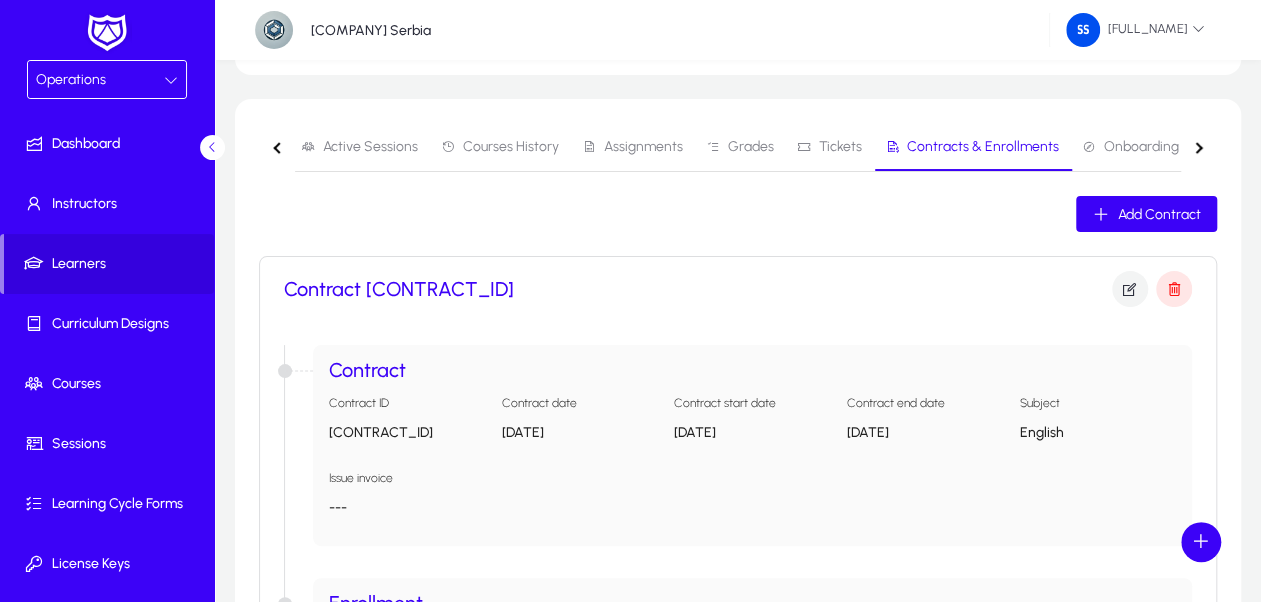 scroll, scrollTop: 287, scrollLeft: 0, axis: vertical 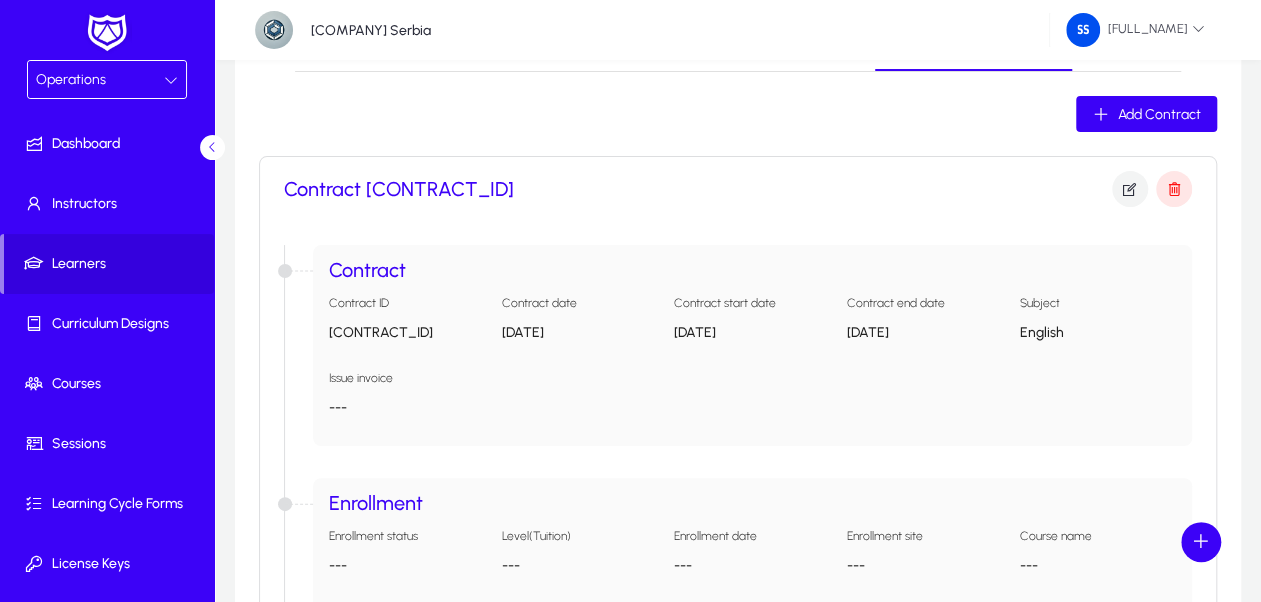 click on "BS4EM3W2F6ZU" at bounding box center [407, 332] 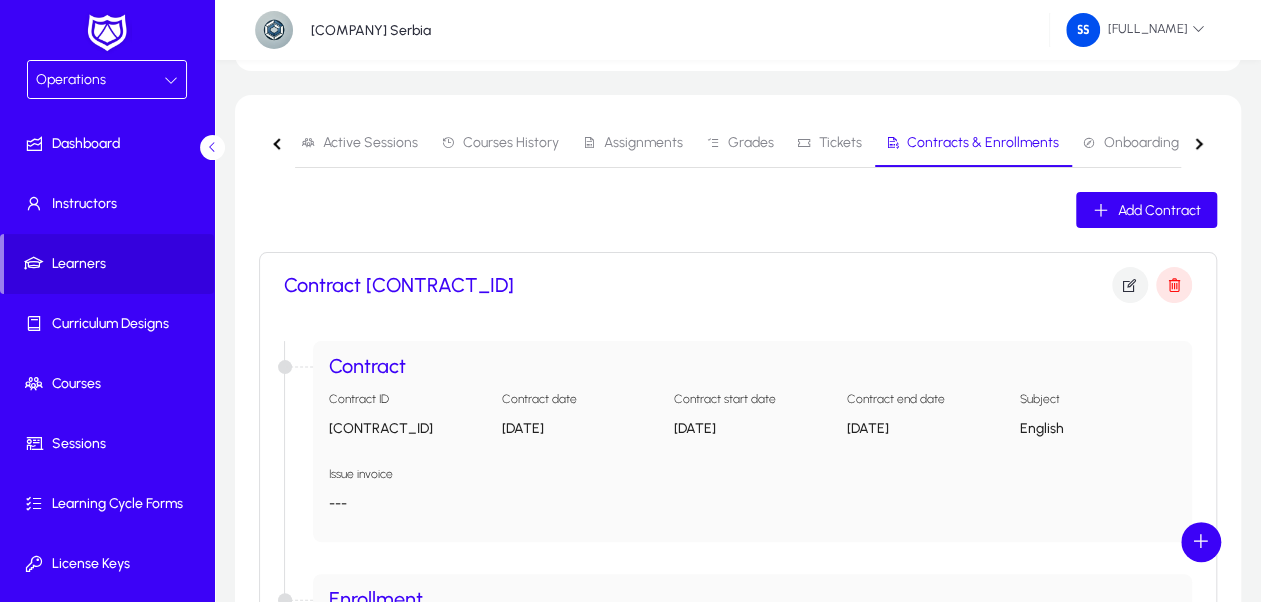 scroll, scrollTop: 187, scrollLeft: 0, axis: vertical 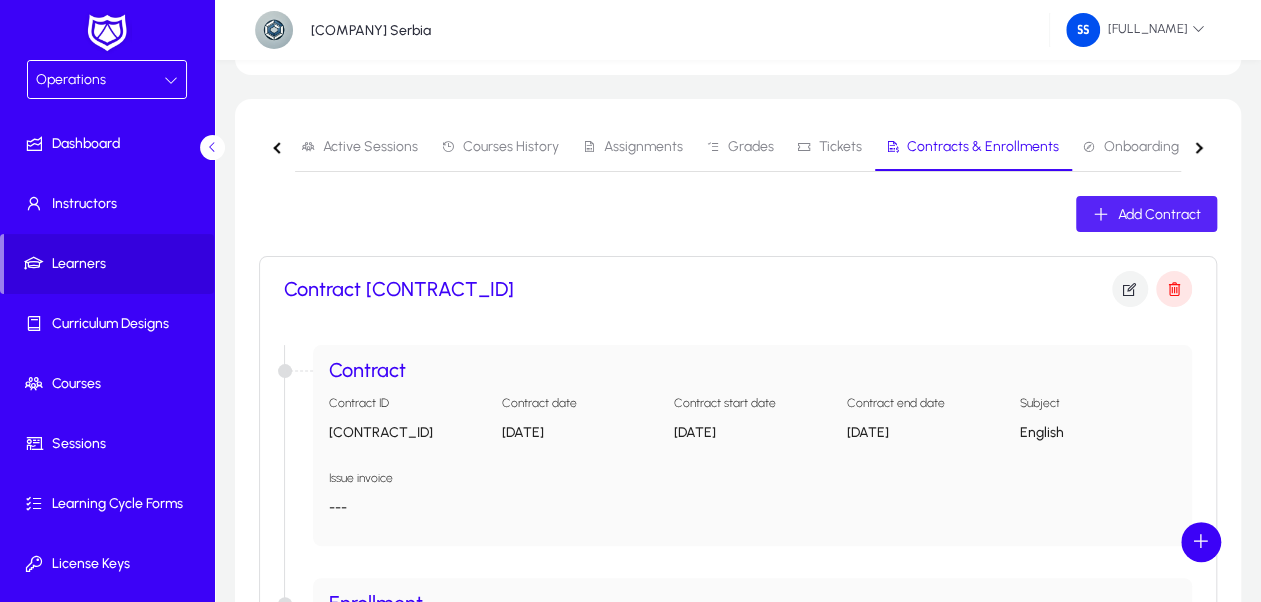 click 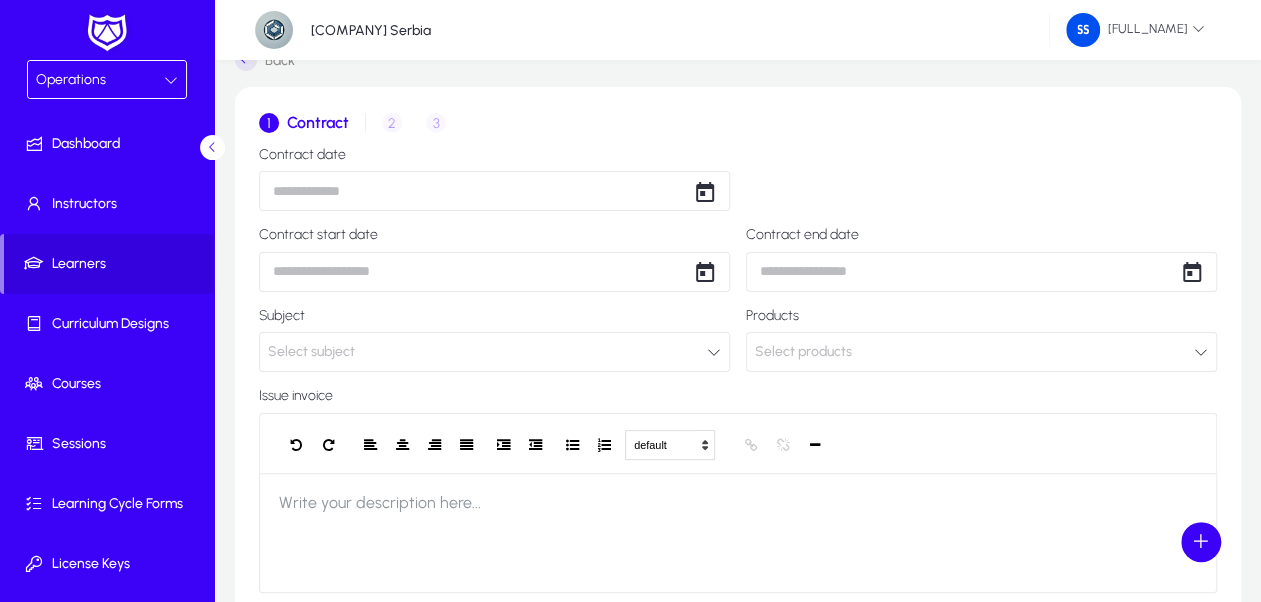scroll, scrollTop: 0, scrollLeft: 0, axis: both 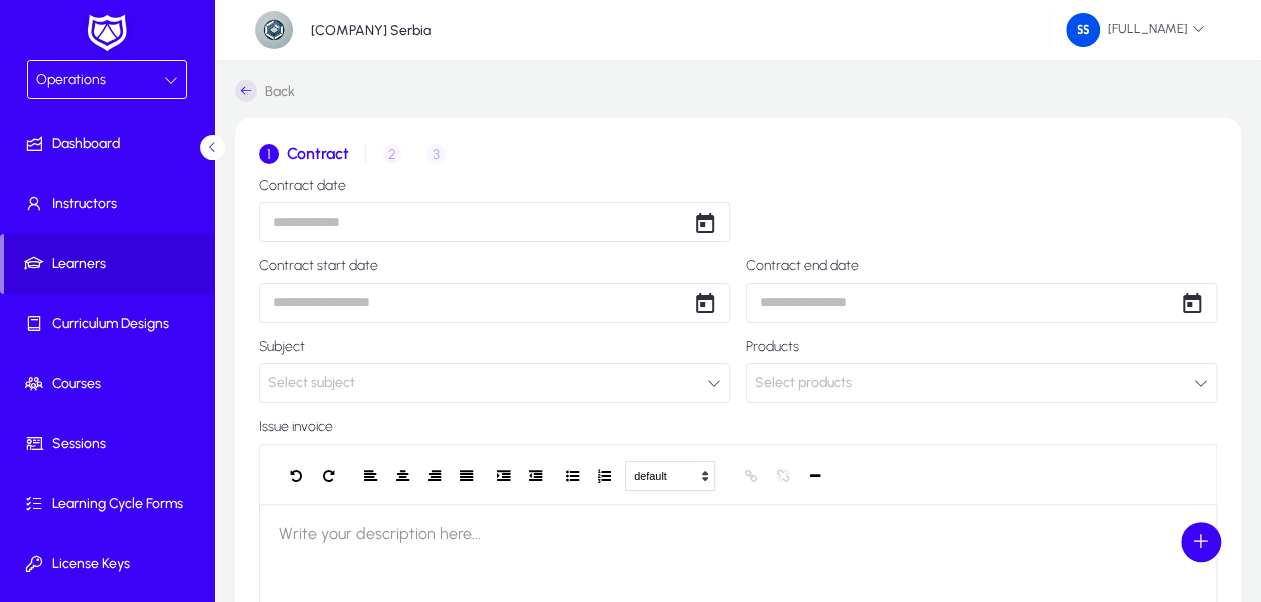 click on "Select subject" 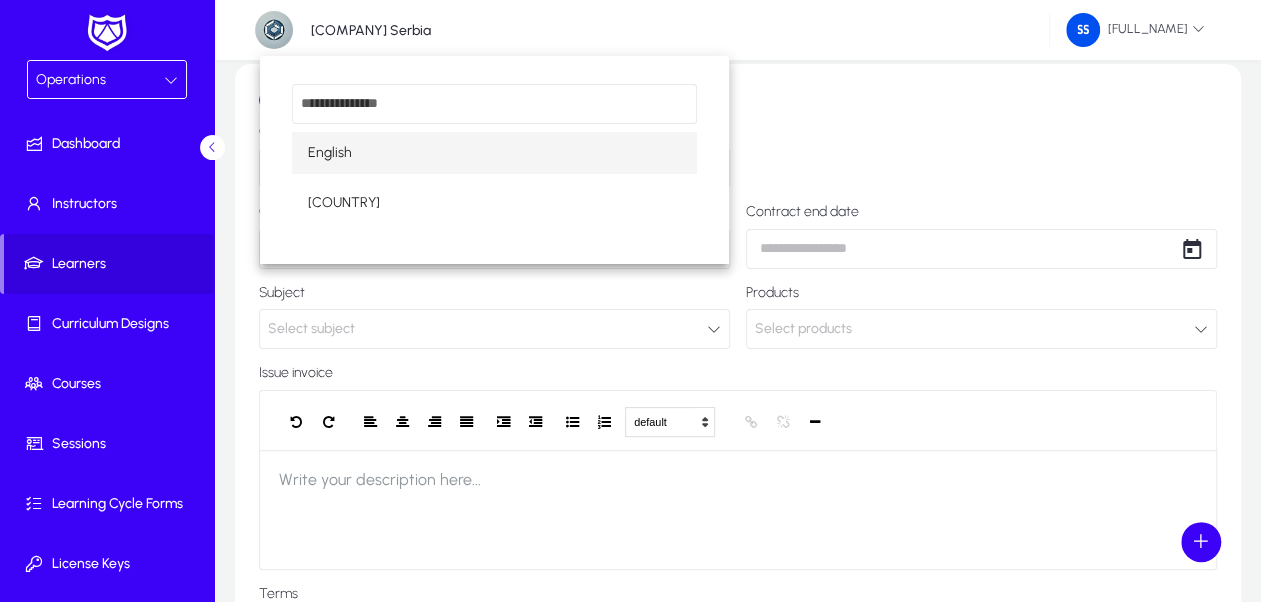 scroll, scrollTop: 100, scrollLeft: 0, axis: vertical 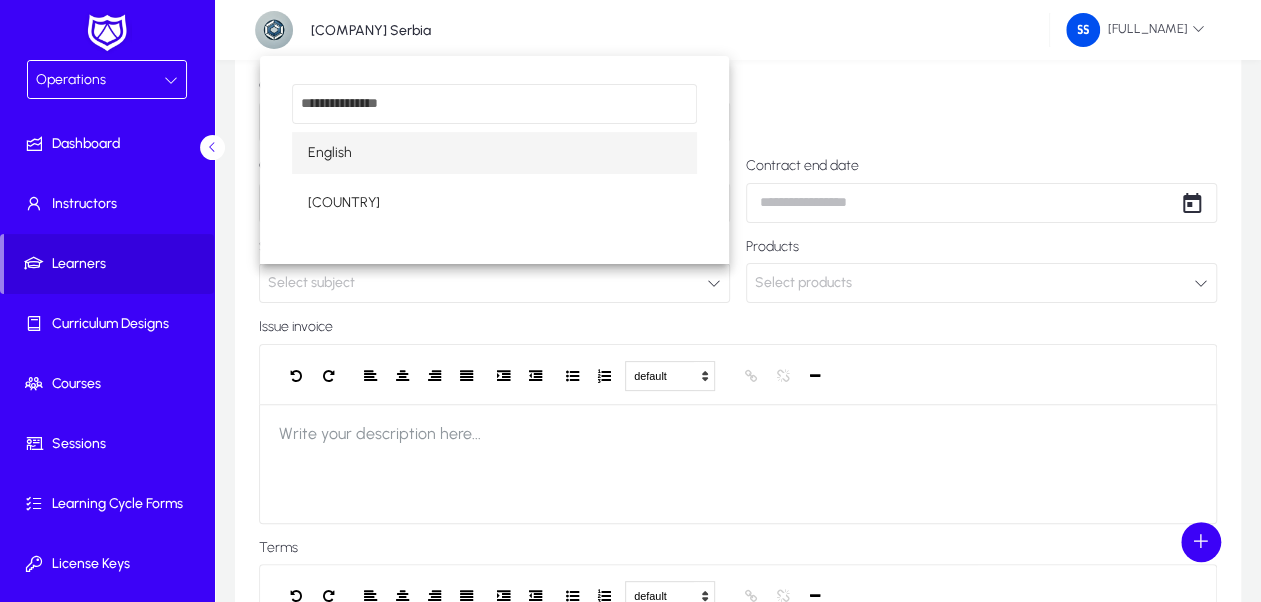 click at bounding box center [630, 301] 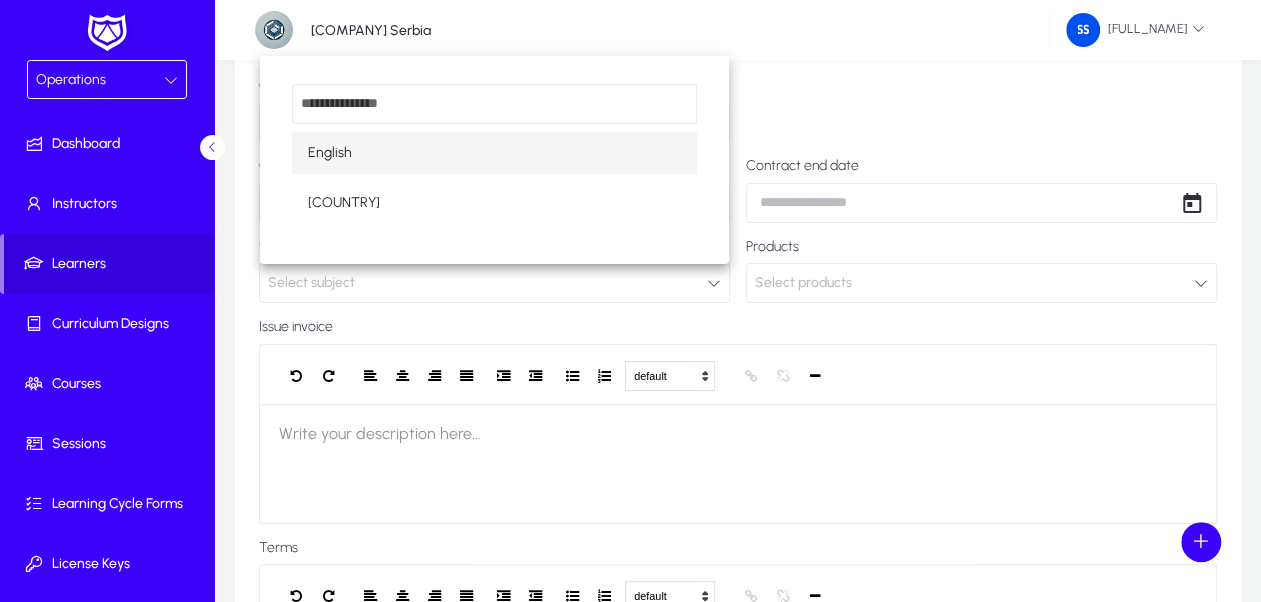 click on "Select products" 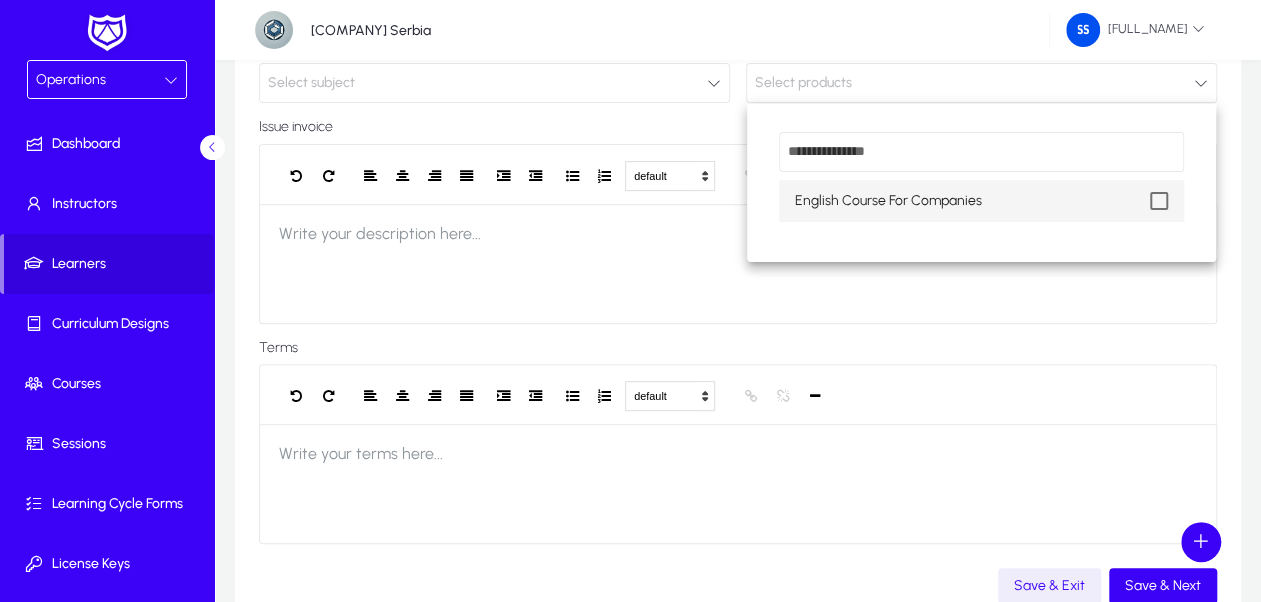 click at bounding box center [630, 301] 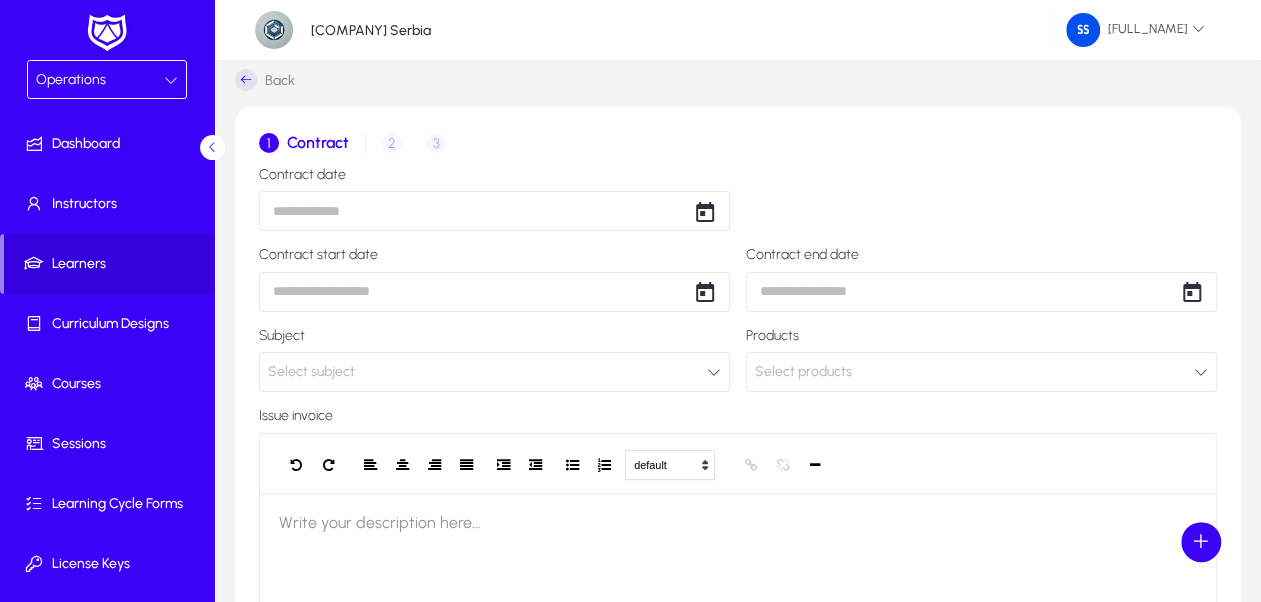 scroll, scrollTop: 0, scrollLeft: 0, axis: both 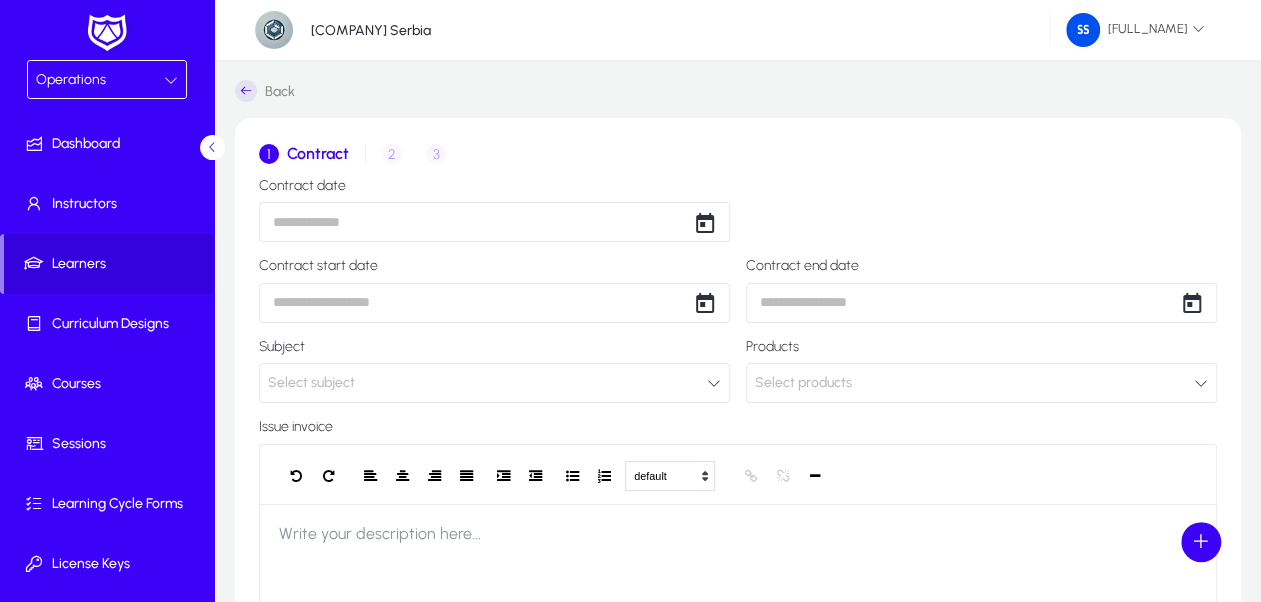 click on "1 Contract 2 Enrollment 3 Invoice details" 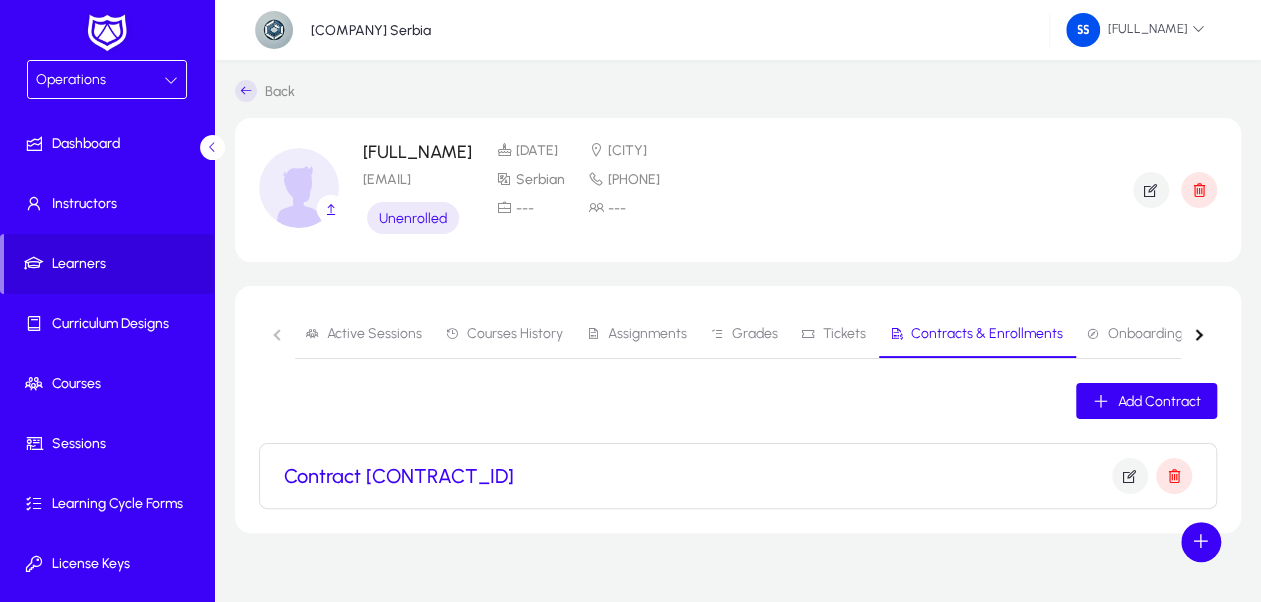 scroll, scrollTop: 30, scrollLeft: 0, axis: vertical 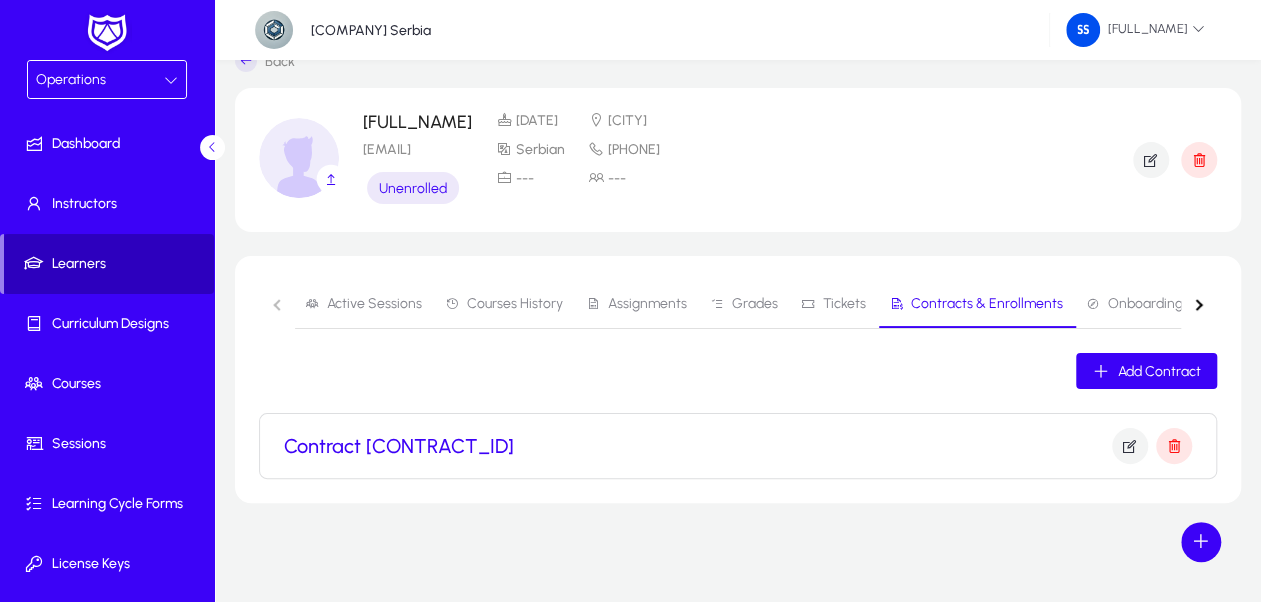 click on "Learners" 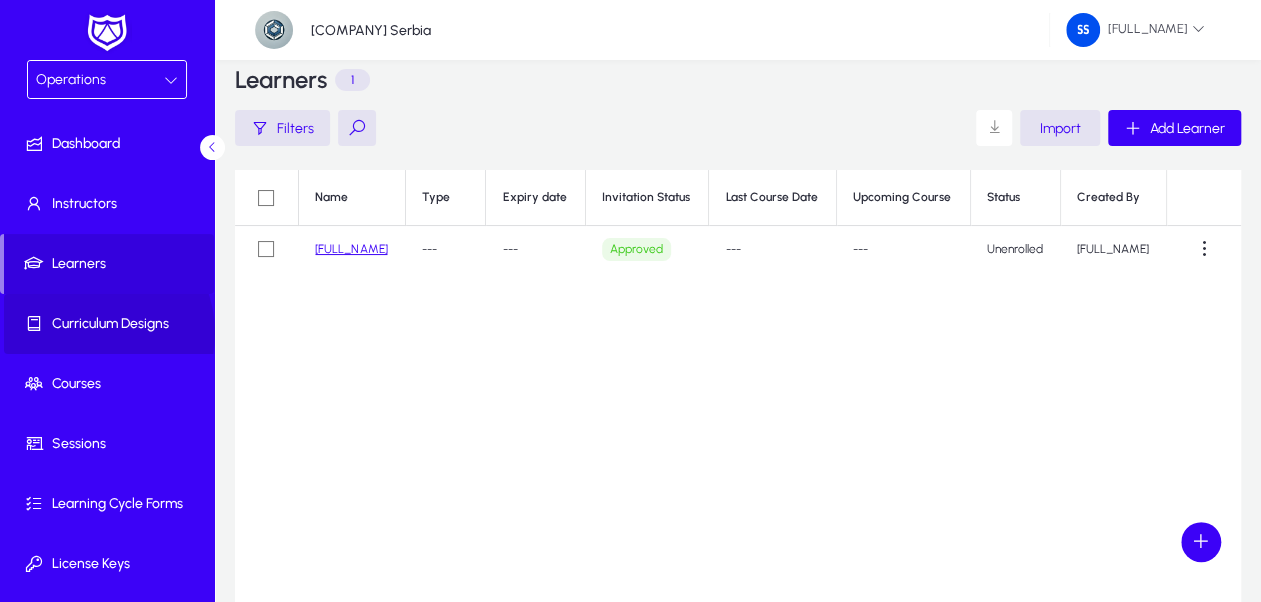 click on "Curriculum Designs" 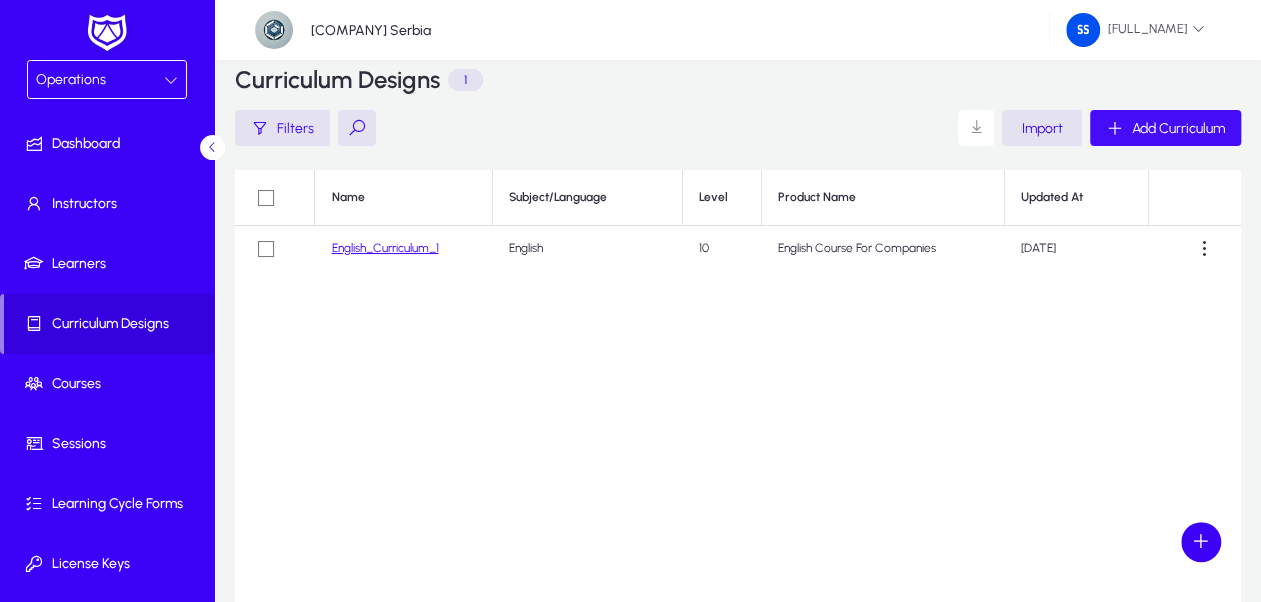 click on "Add Curriculum" 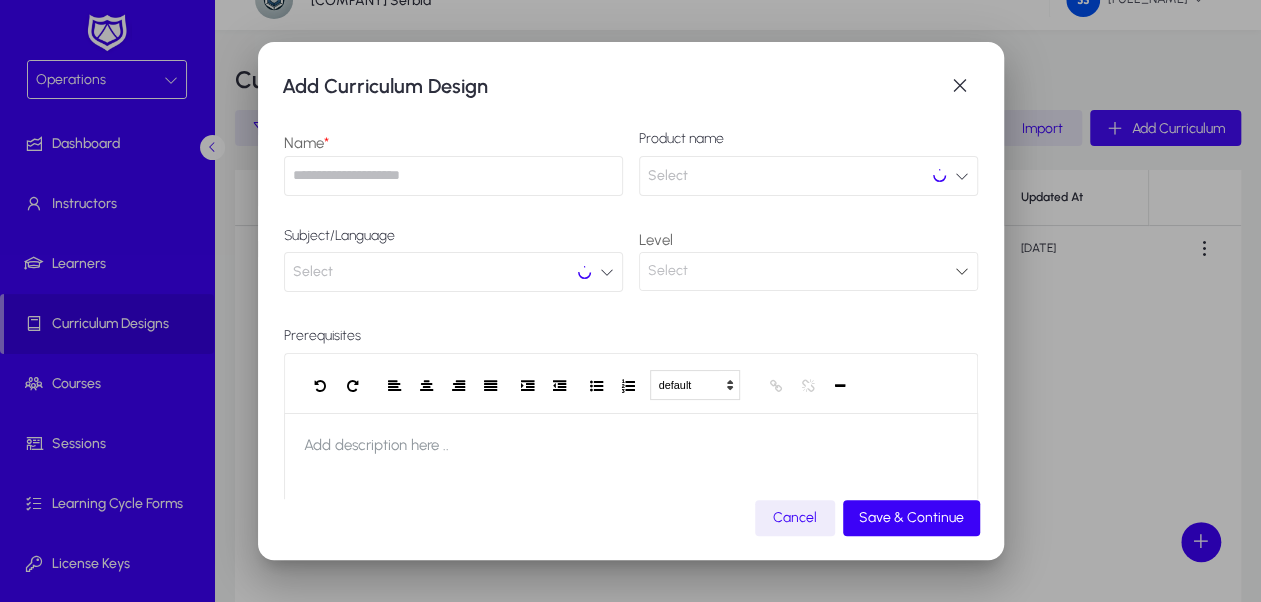 scroll, scrollTop: 0, scrollLeft: 0, axis: both 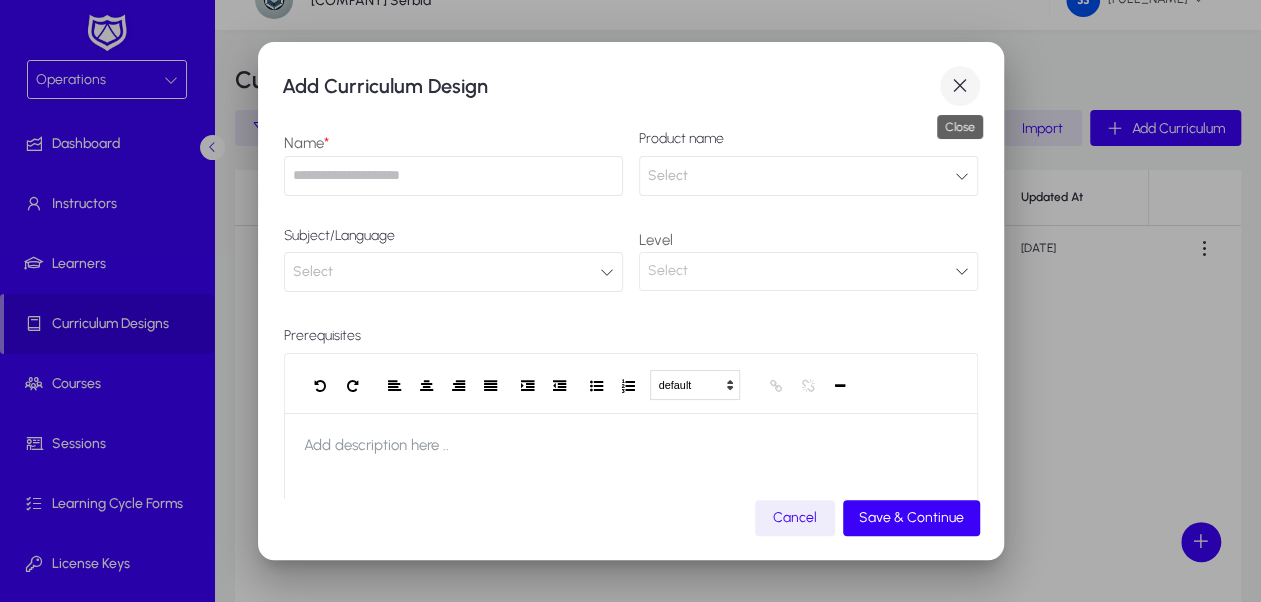 click at bounding box center [960, 86] 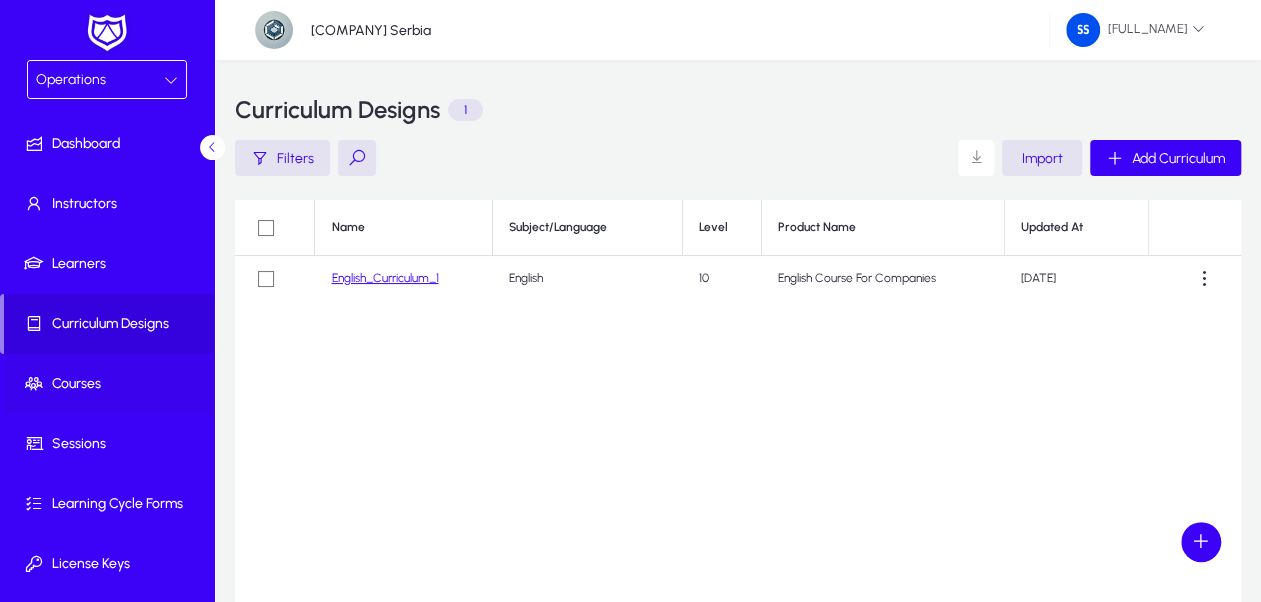 scroll, scrollTop: 30, scrollLeft: 0, axis: vertical 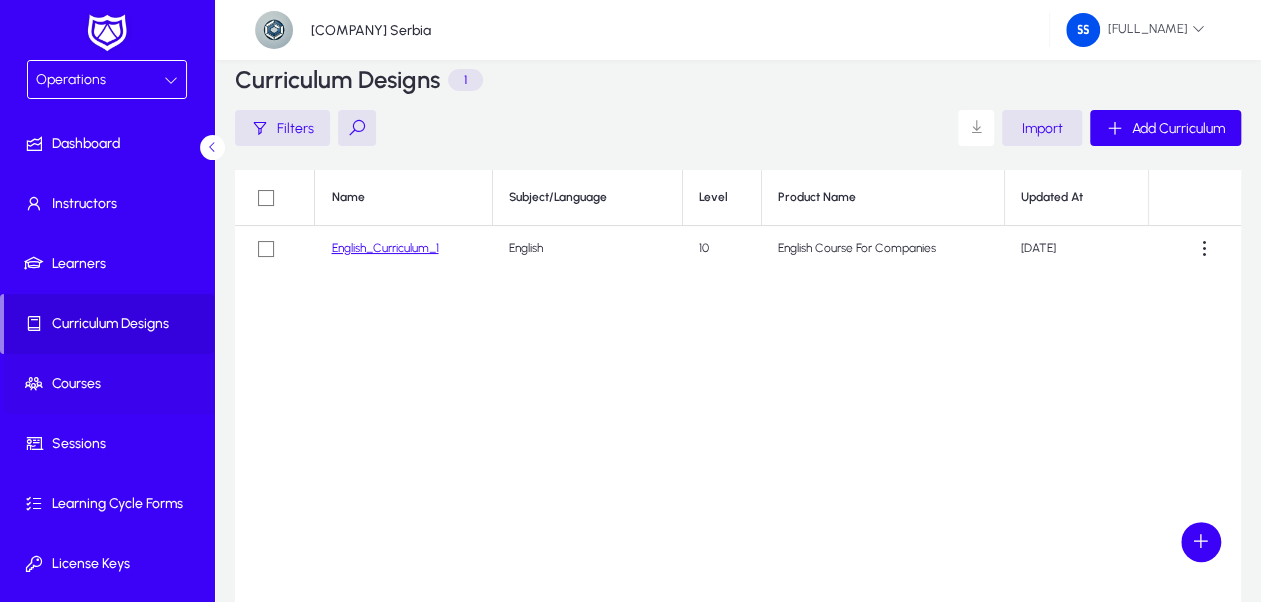 click on "Courses" 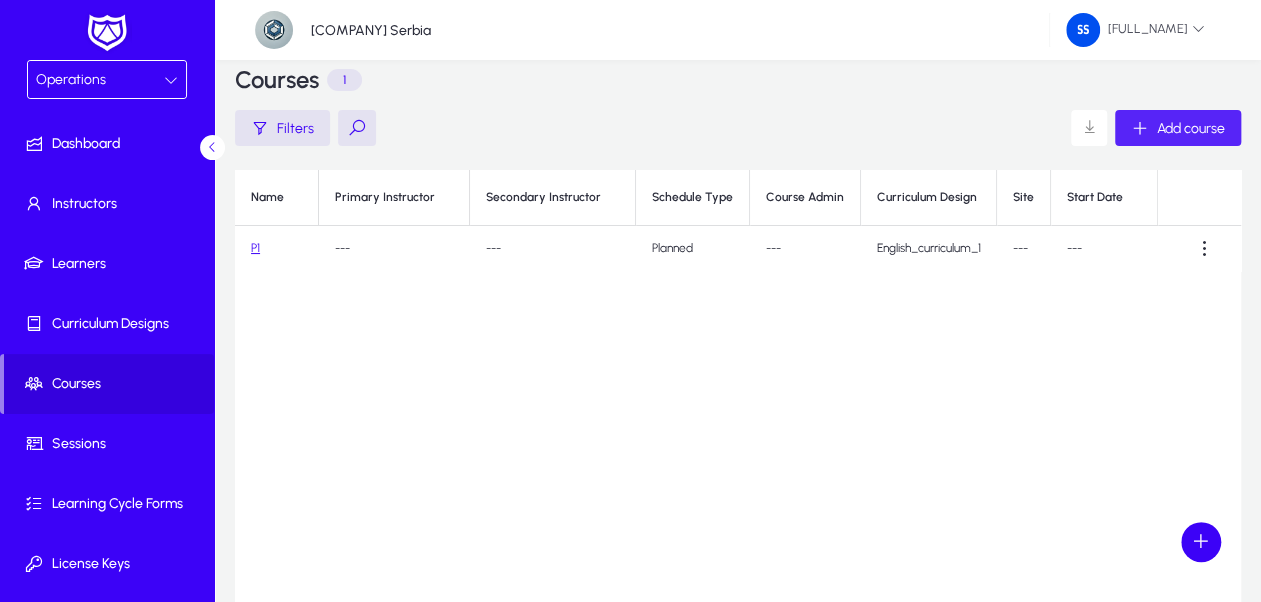 click on "Add course" 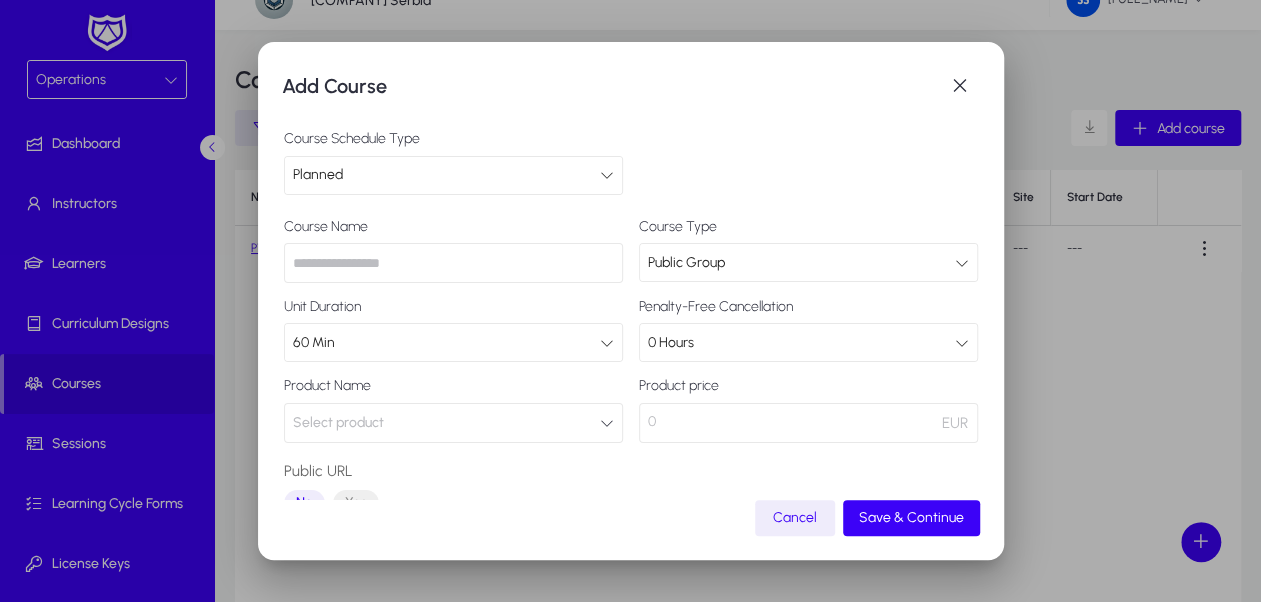 click at bounding box center (453, 263) 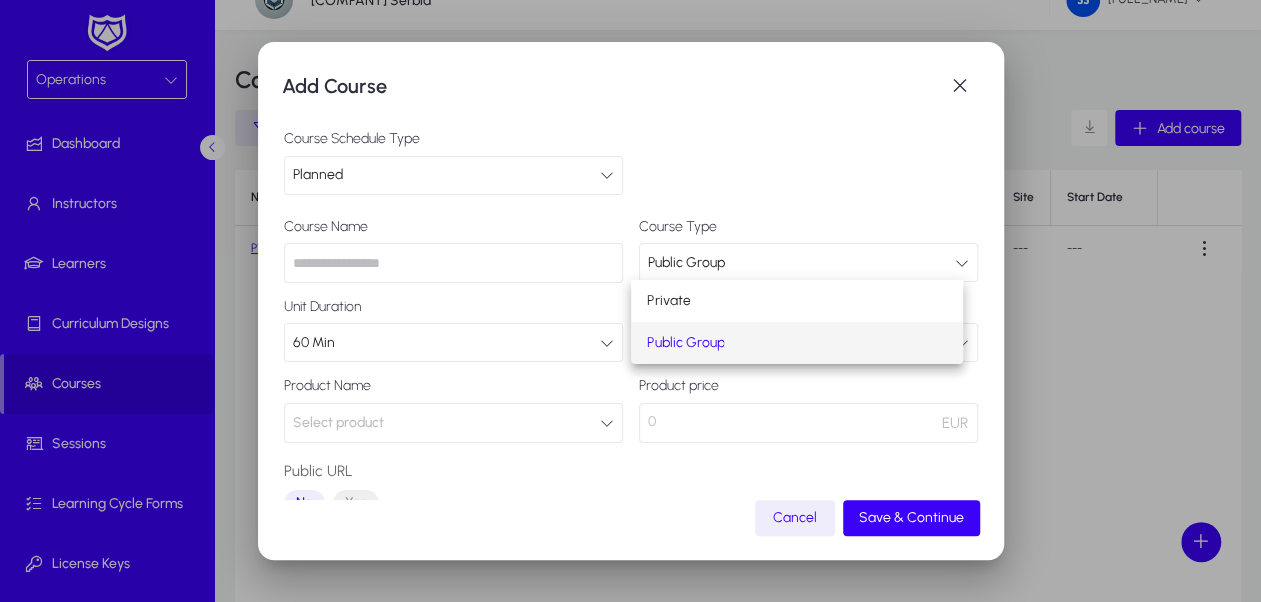 click at bounding box center [630, 301] 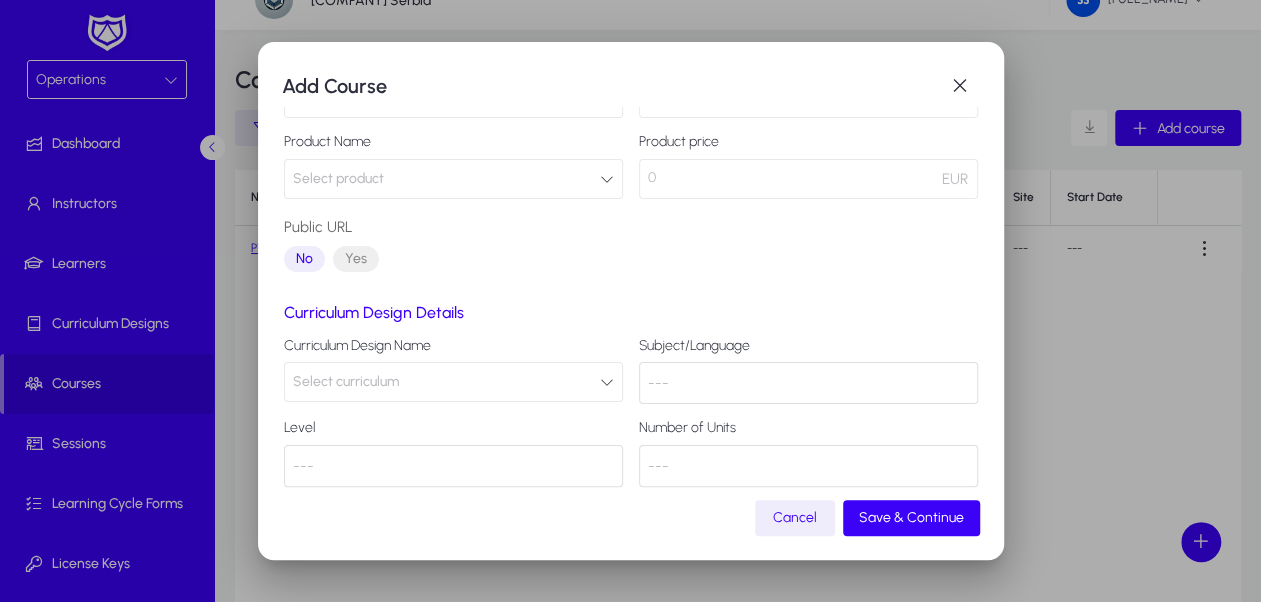 scroll, scrollTop: 261, scrollLeft: 0, axis: vertical 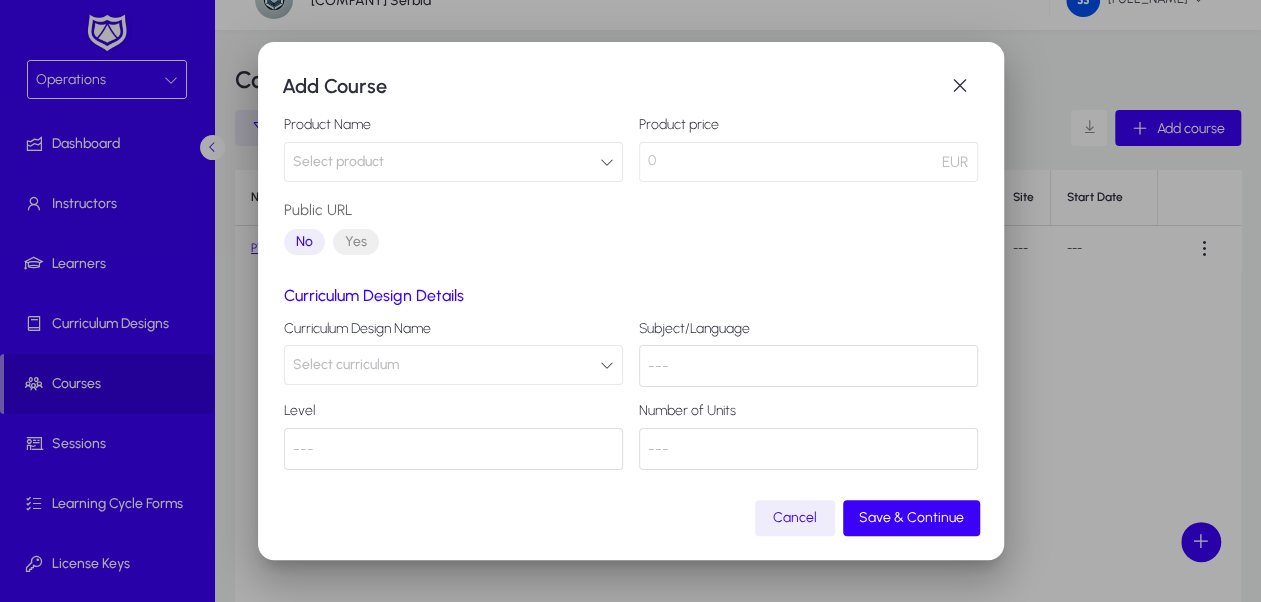 click on "Select curriculum" at bounding box center (453, 365) 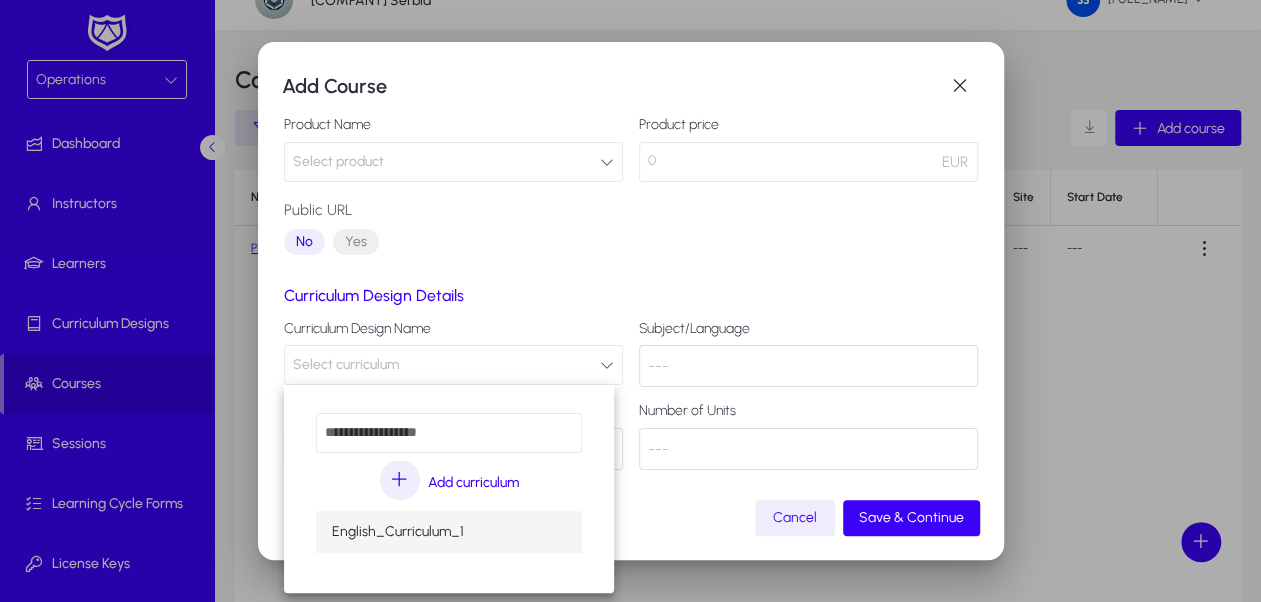 click at bounding box center [630, 301] 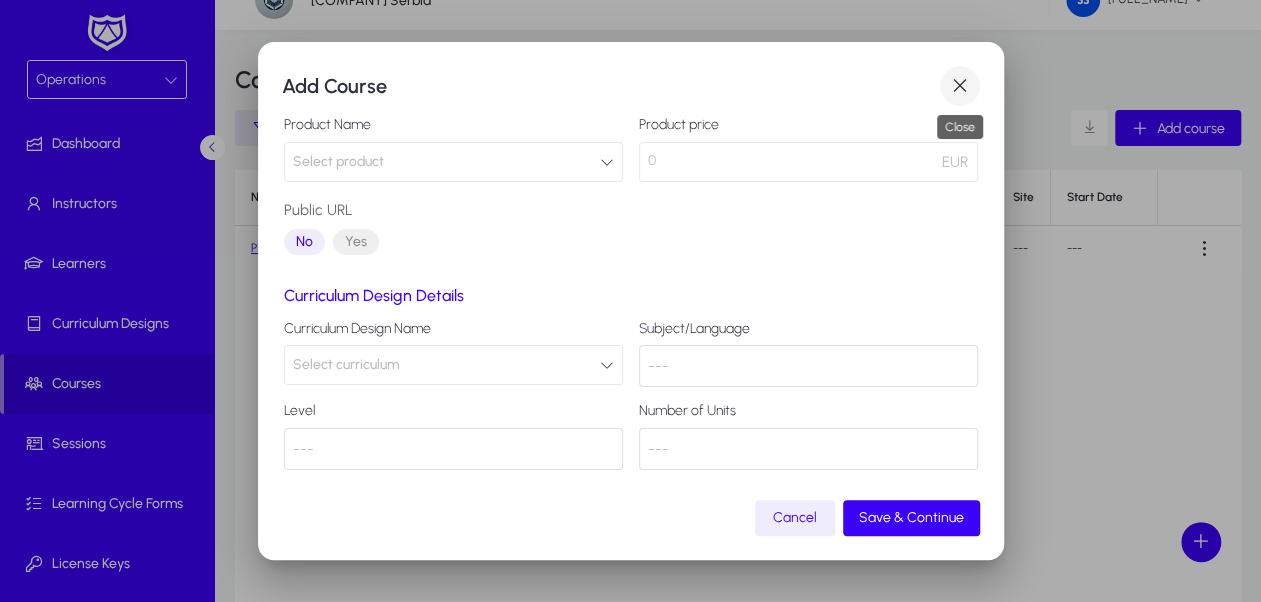 click at bounding box center [960, 86] 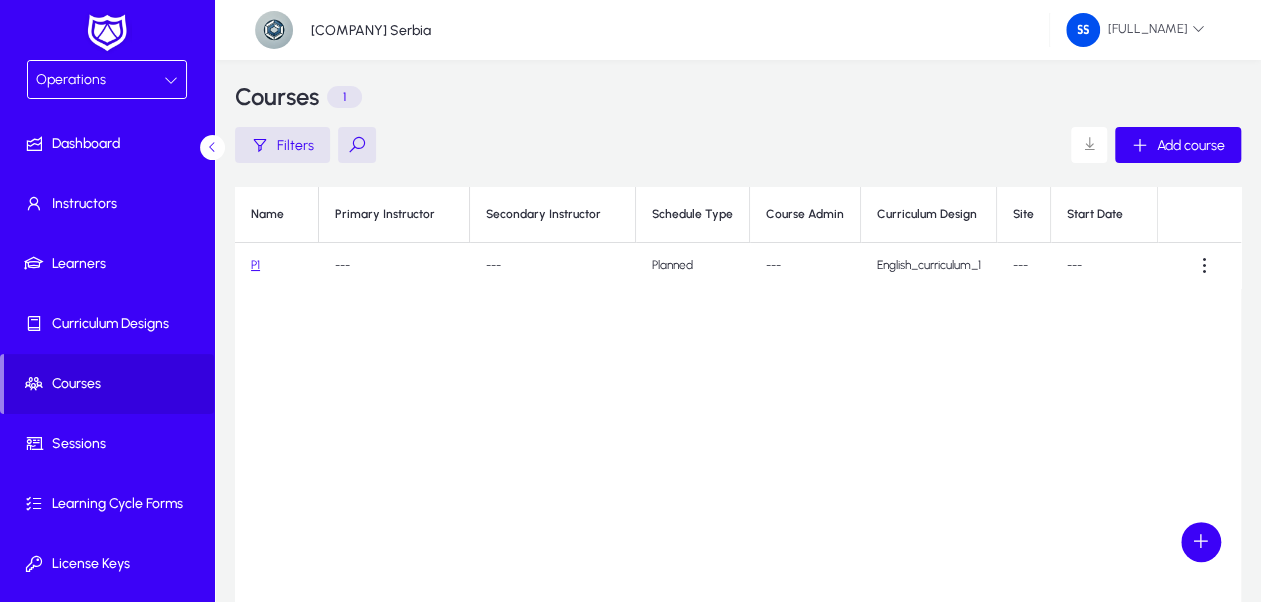 scroll, scrollTop: 0, scrollLeft: 0, axis: both 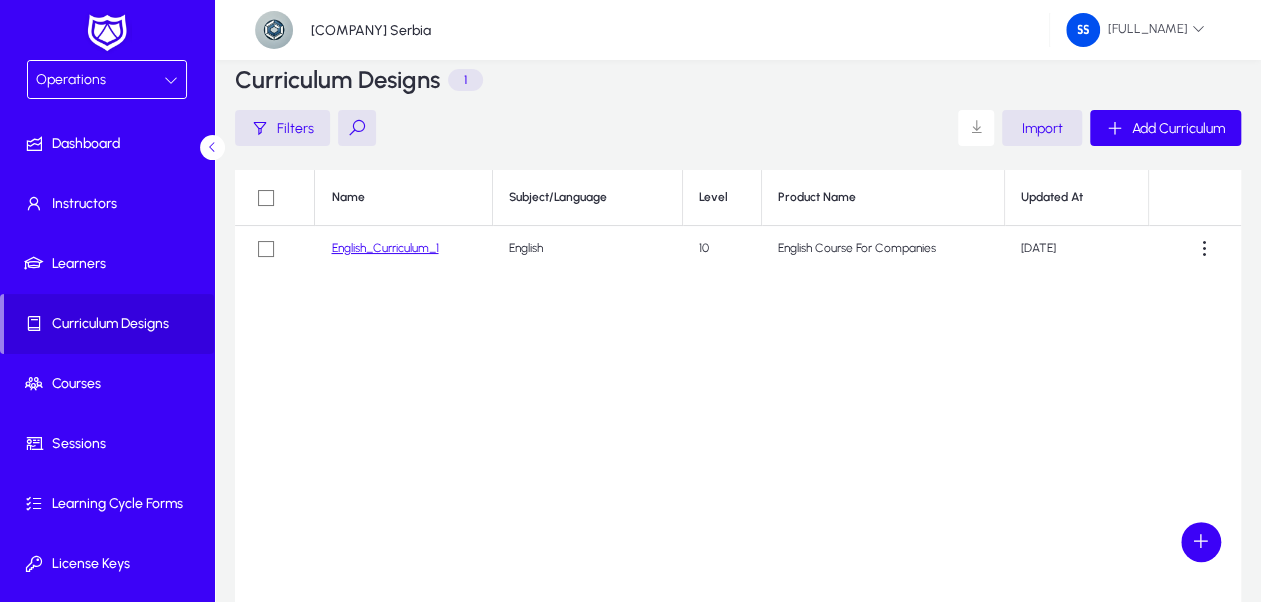 drag, startPoint x: 534, startPoint y: 248, endPoint x: 555, endPoint y: 252, distance: 21.377558 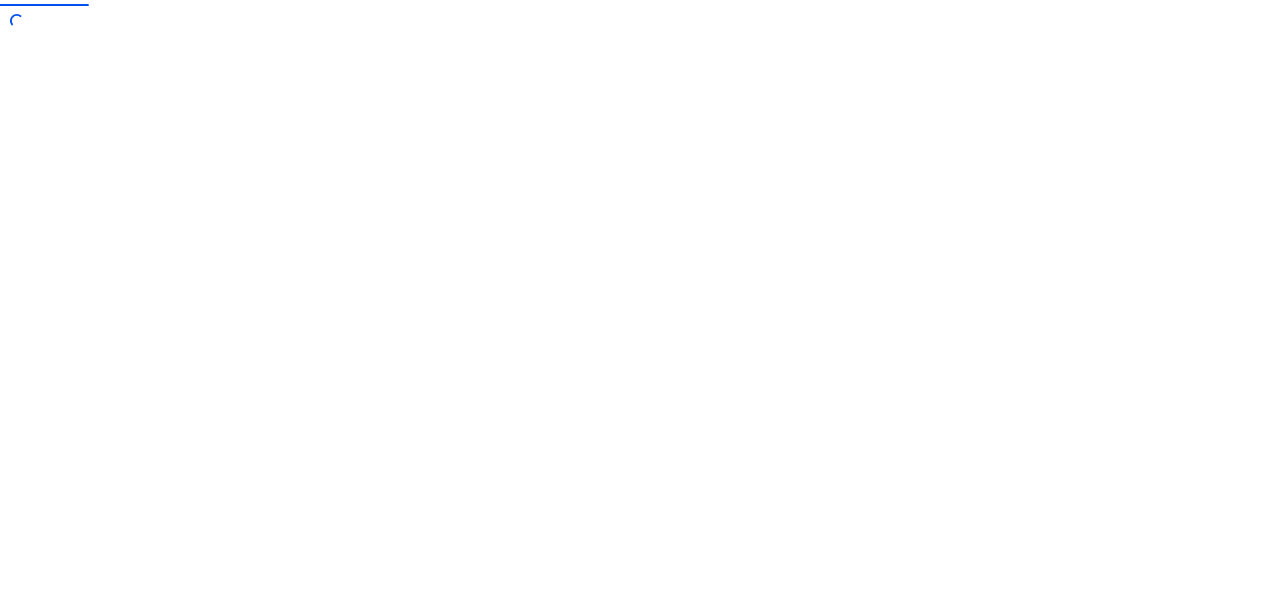 scroll, scrollTop: 0, scrollLeft: 0, axis: both 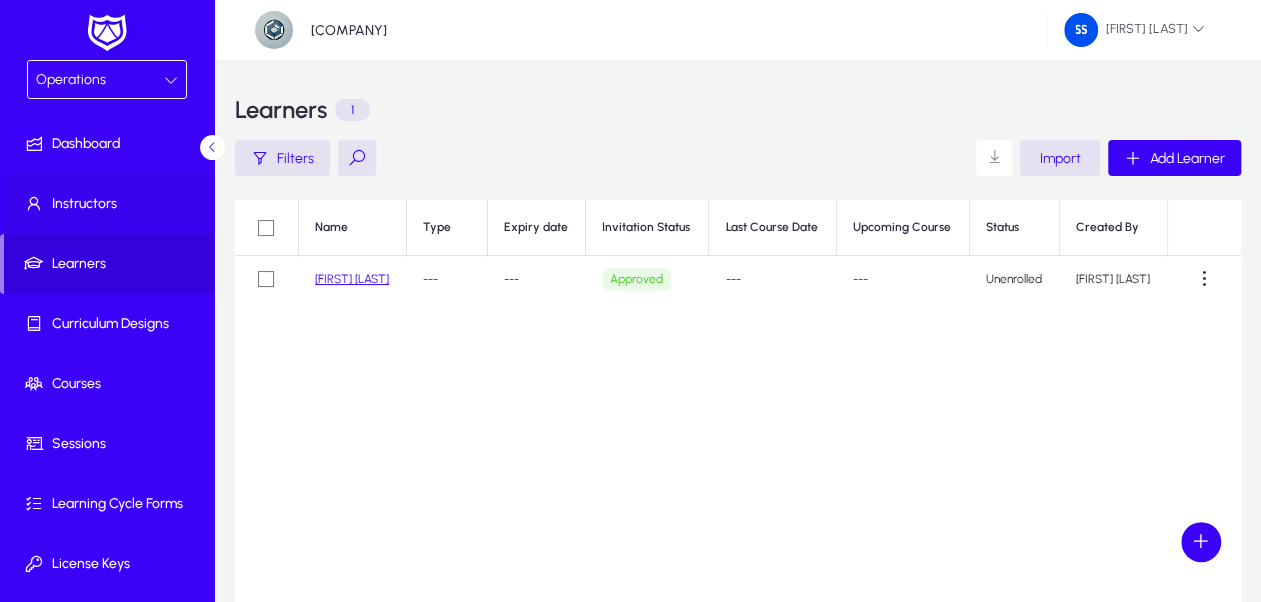 click 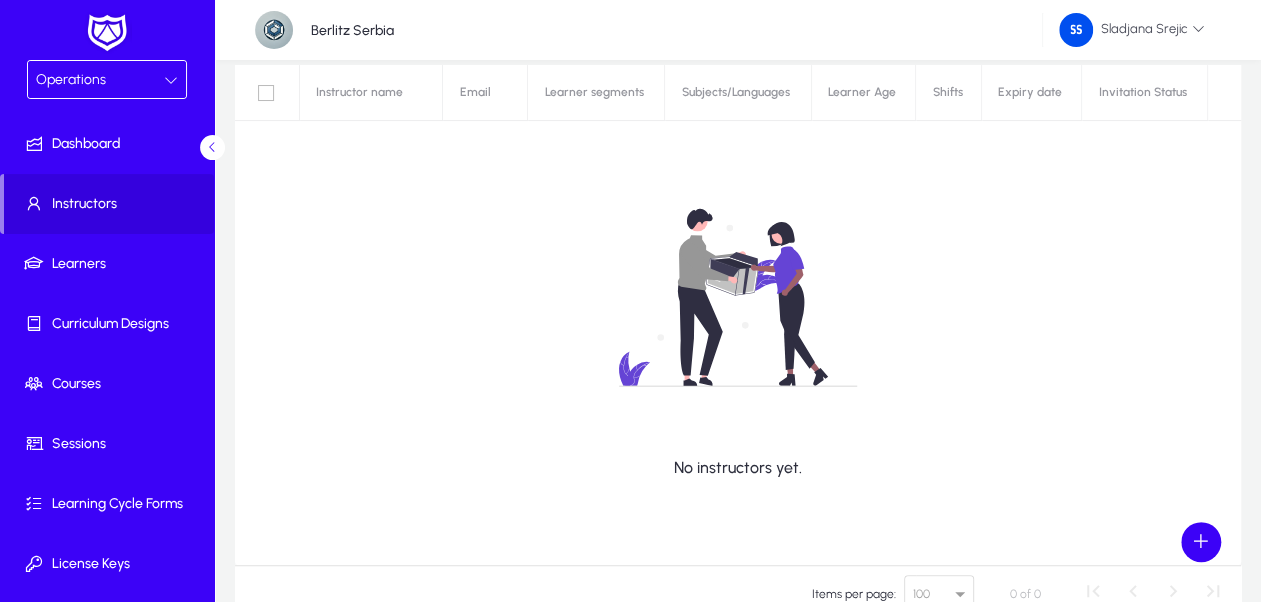 scroll, scrollTop: 0, scrollLeft: 0, axis: both 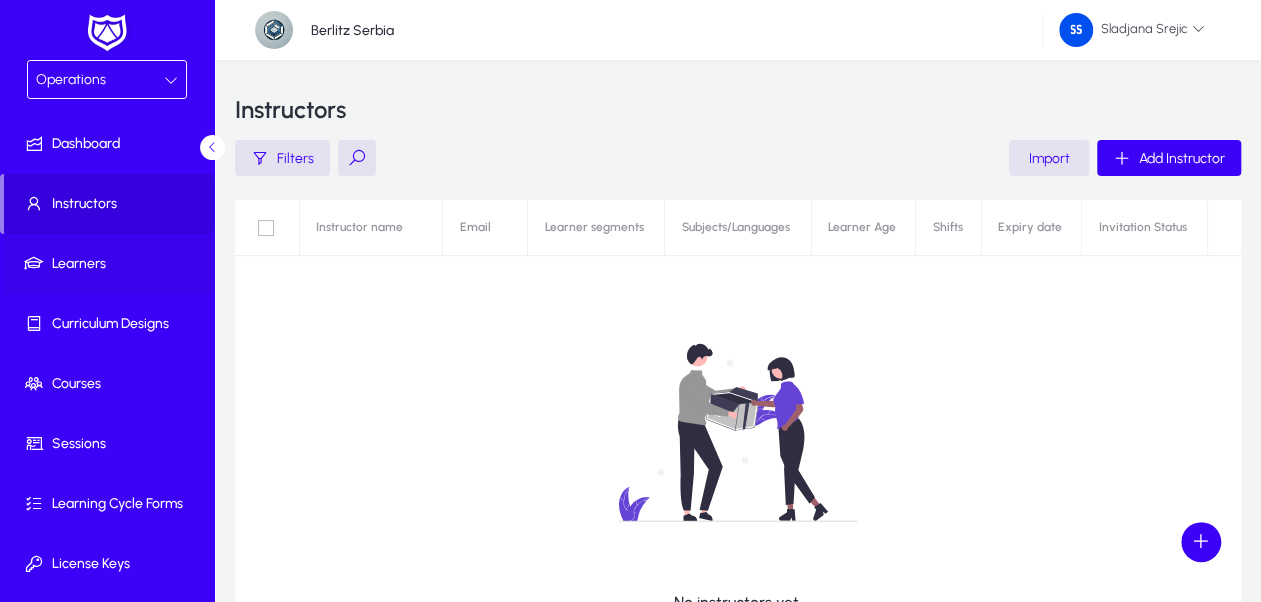 click on "Learners" 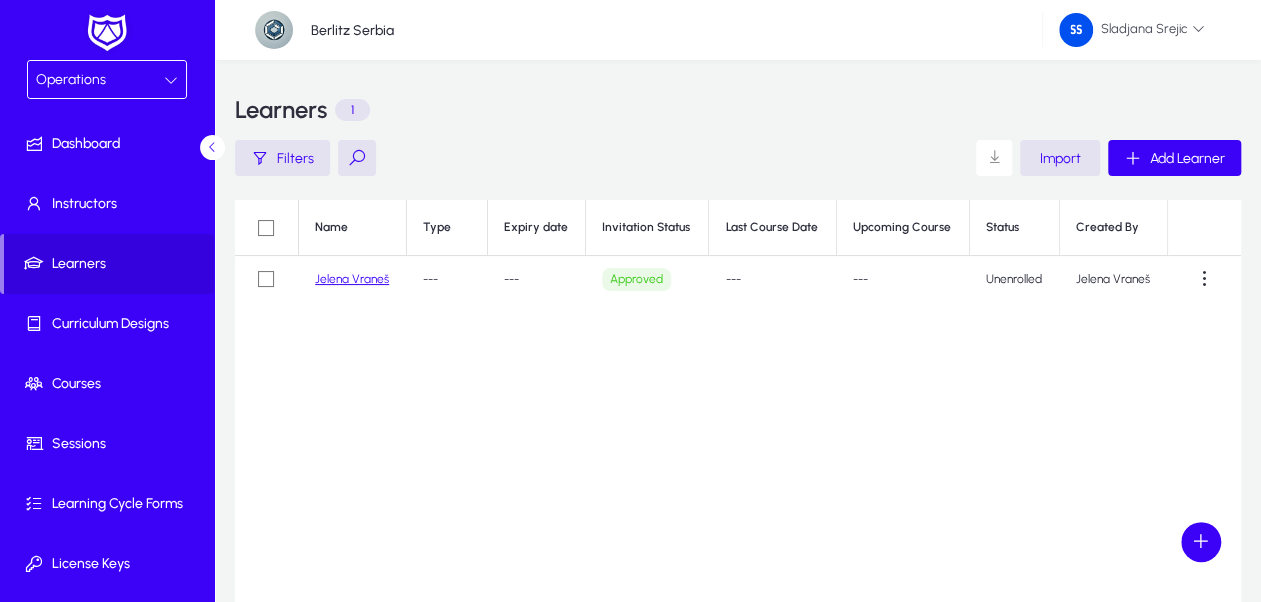 click on "Operations" at bounding box center (100, 80) 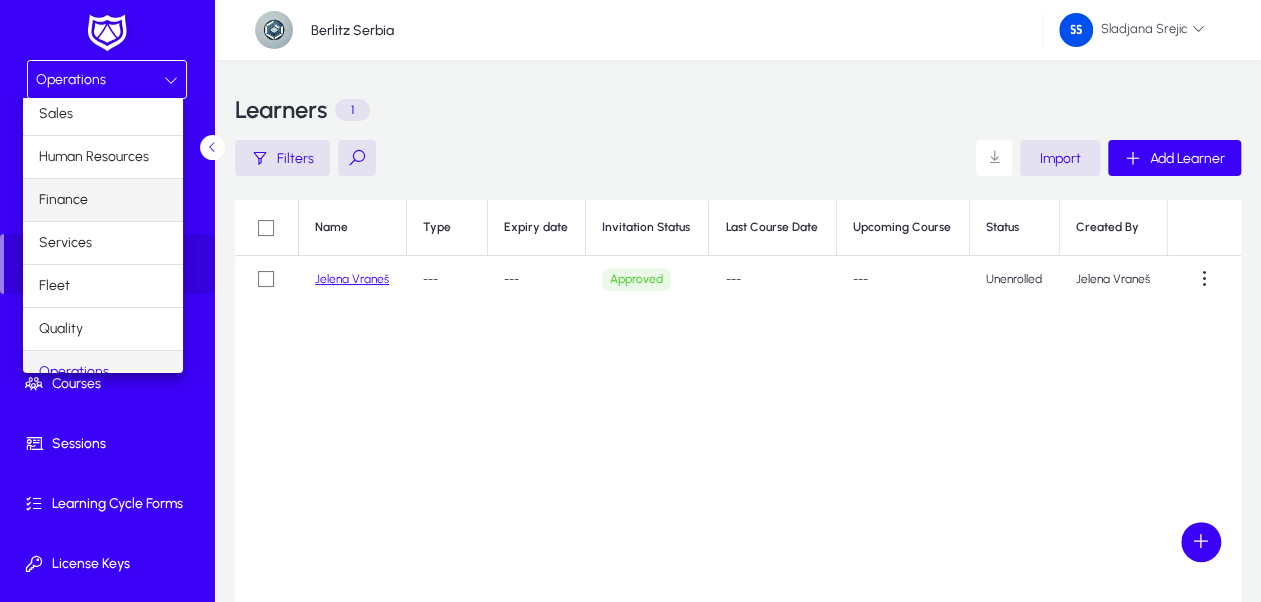 scroll, scrollTop: 0, scrollLeft: 0, axis: both 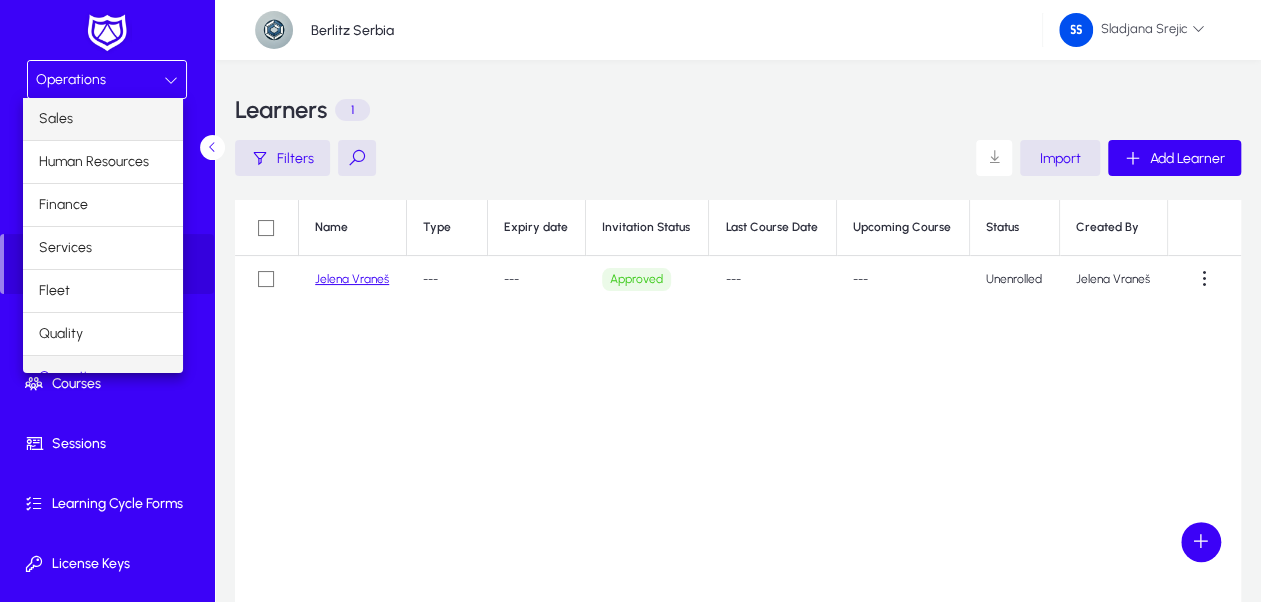 click on "Sales" at bounding box center [103, 119] 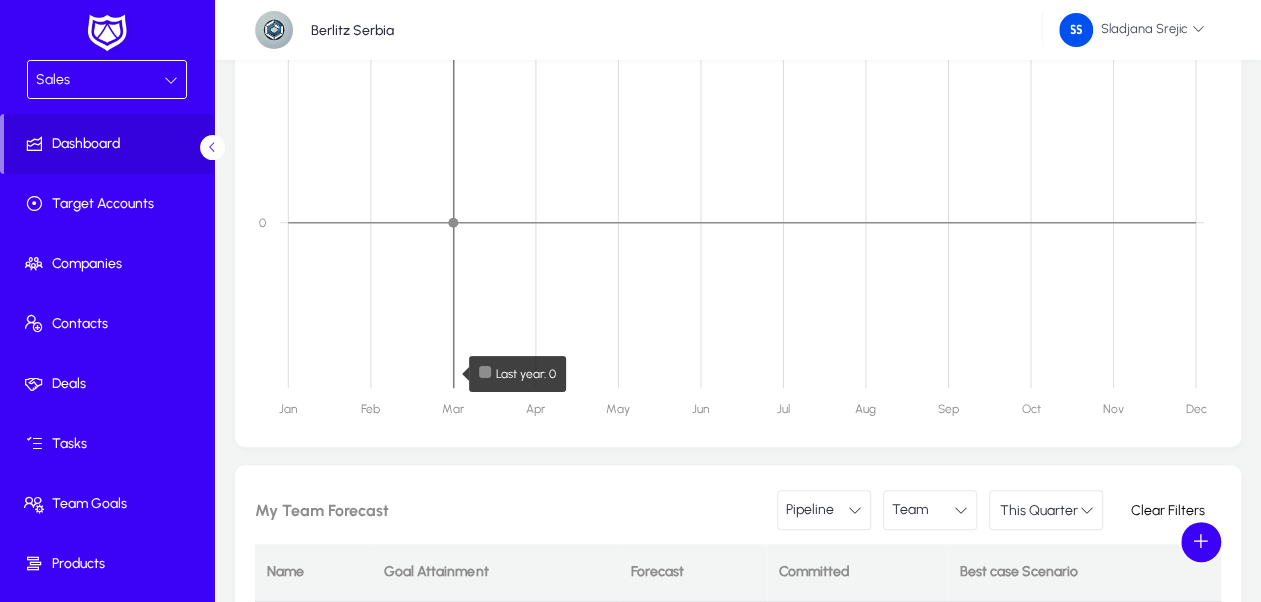 scroll, scrollTop: 600, scrollLeft: 0, axis: vertical 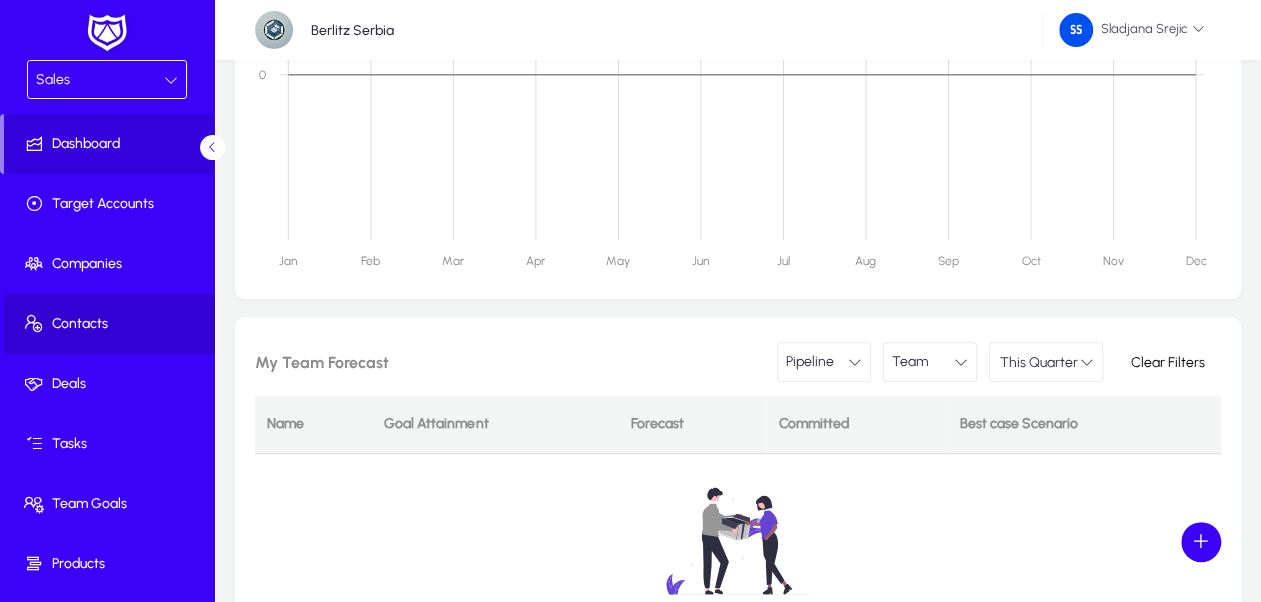 click on "Contacts" 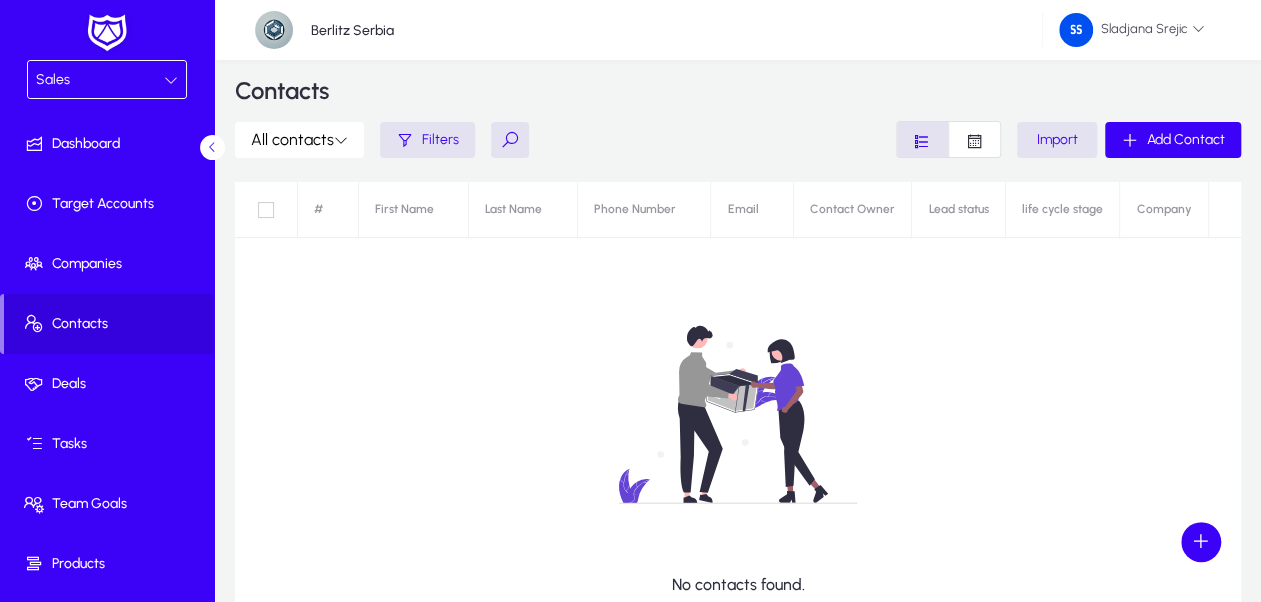 scroll, scrollTop: 0, scrollLeft: 0, axis: both 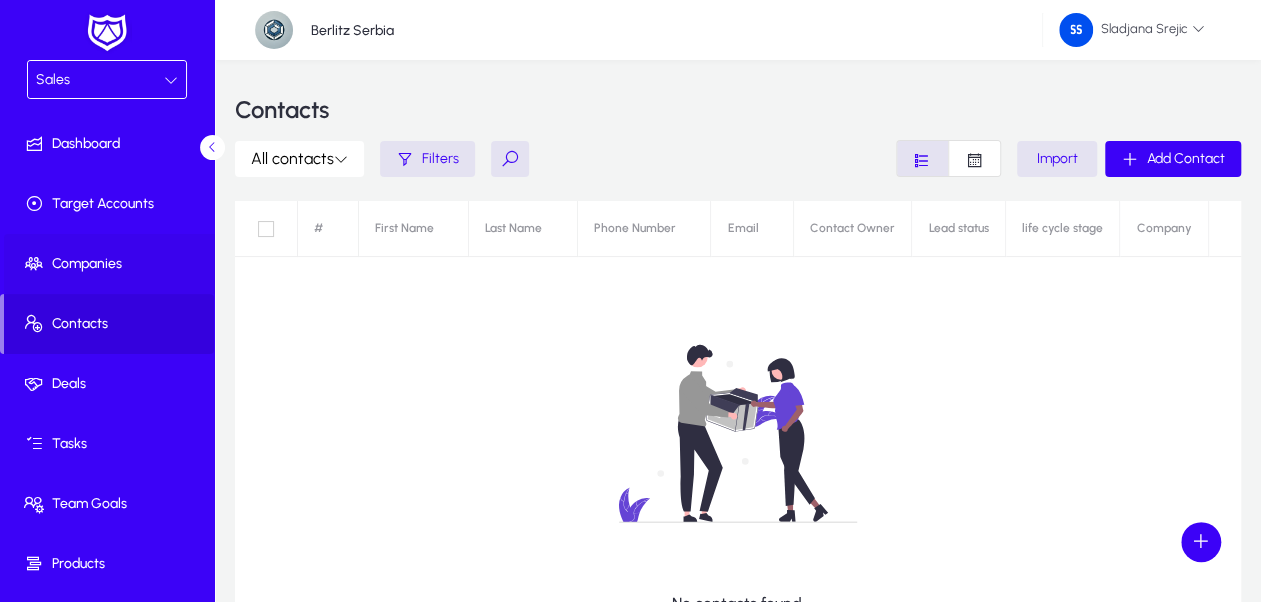 click on "Companies" 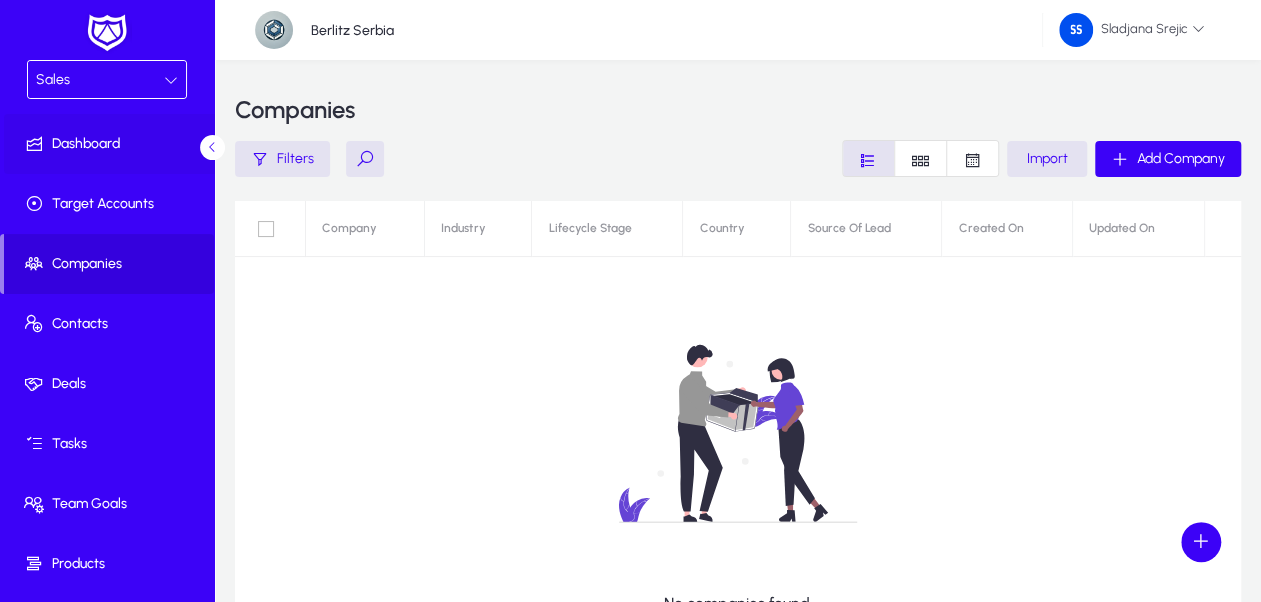 click on "Dashboard" 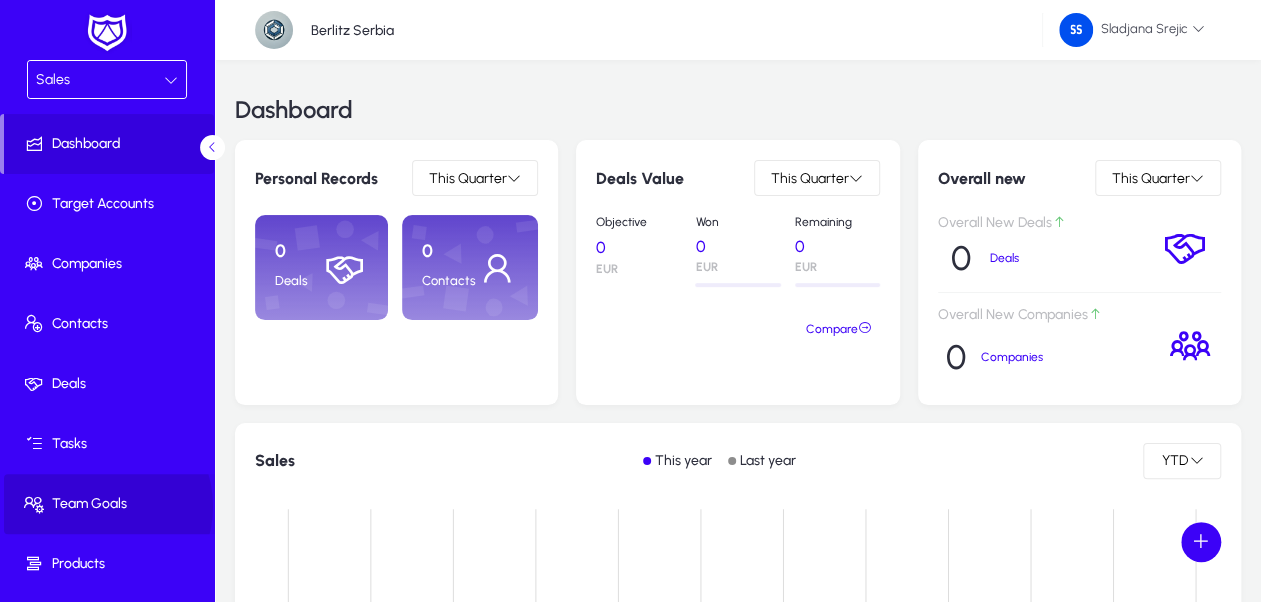 click on "Team Goals" 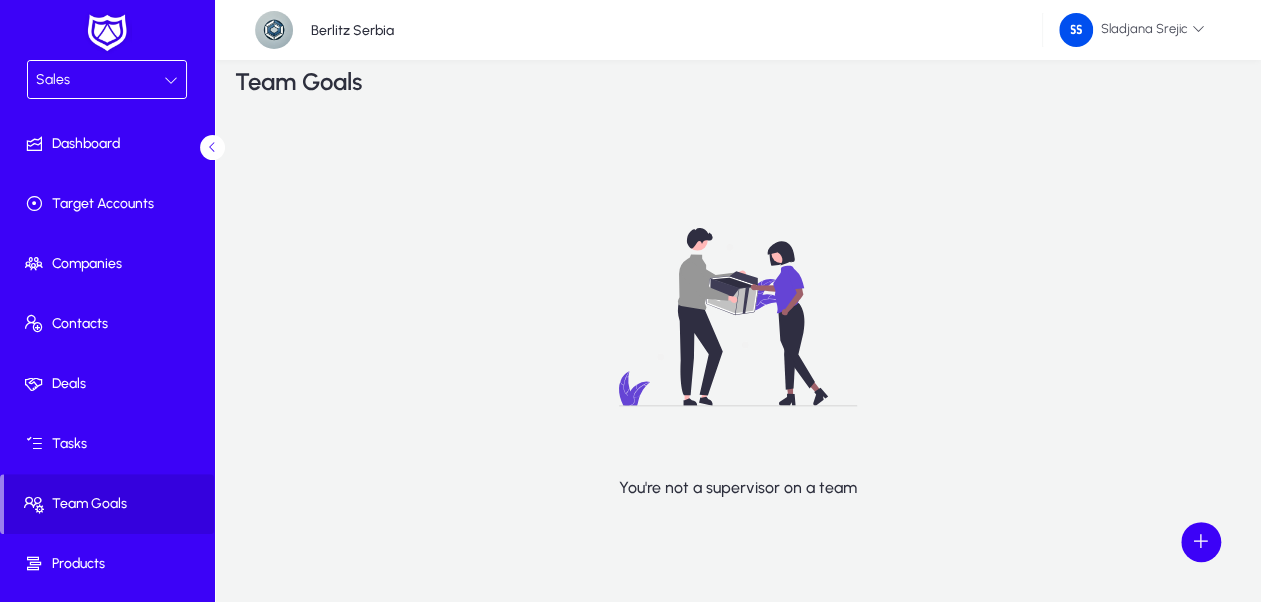 scroll, scrollTop: 0, scrollLeft: 0, axis: both 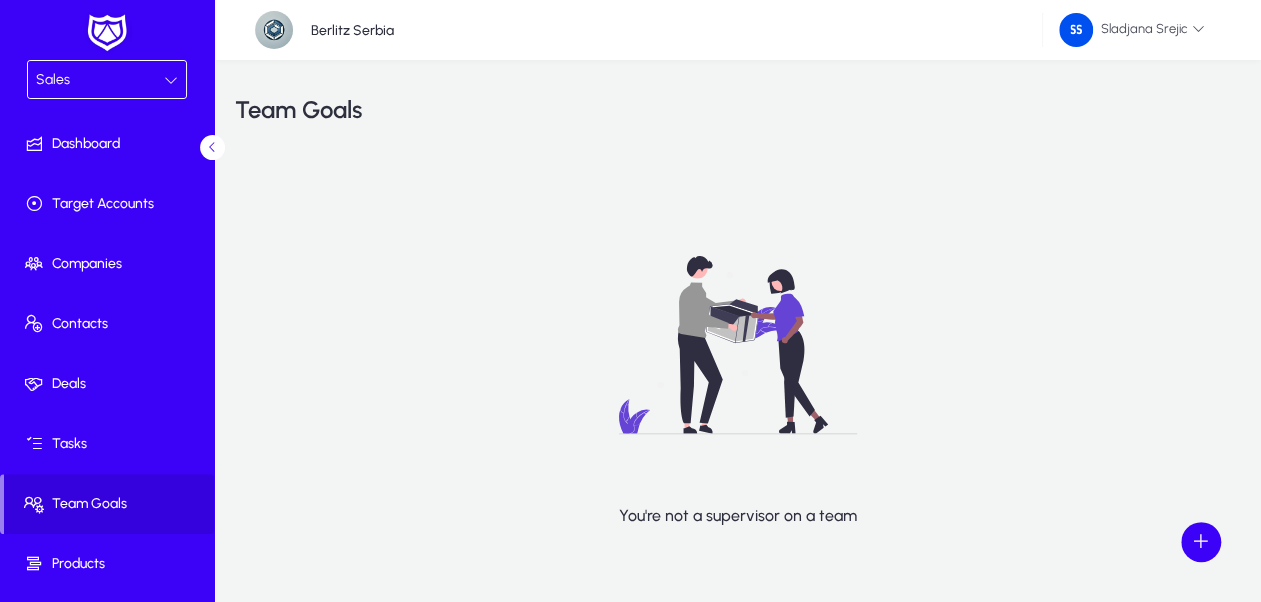 click on "Sales" at bounding box center (100, 80) 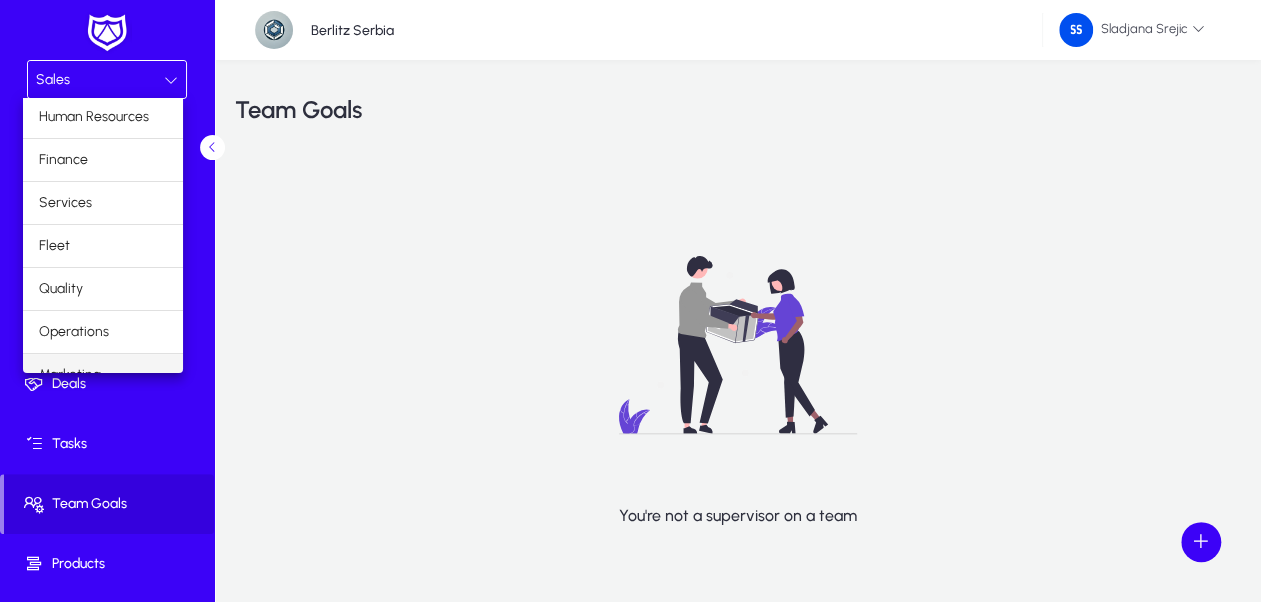 scroll, scrollTop: 65, scrollLeft: 0, axis: vertical 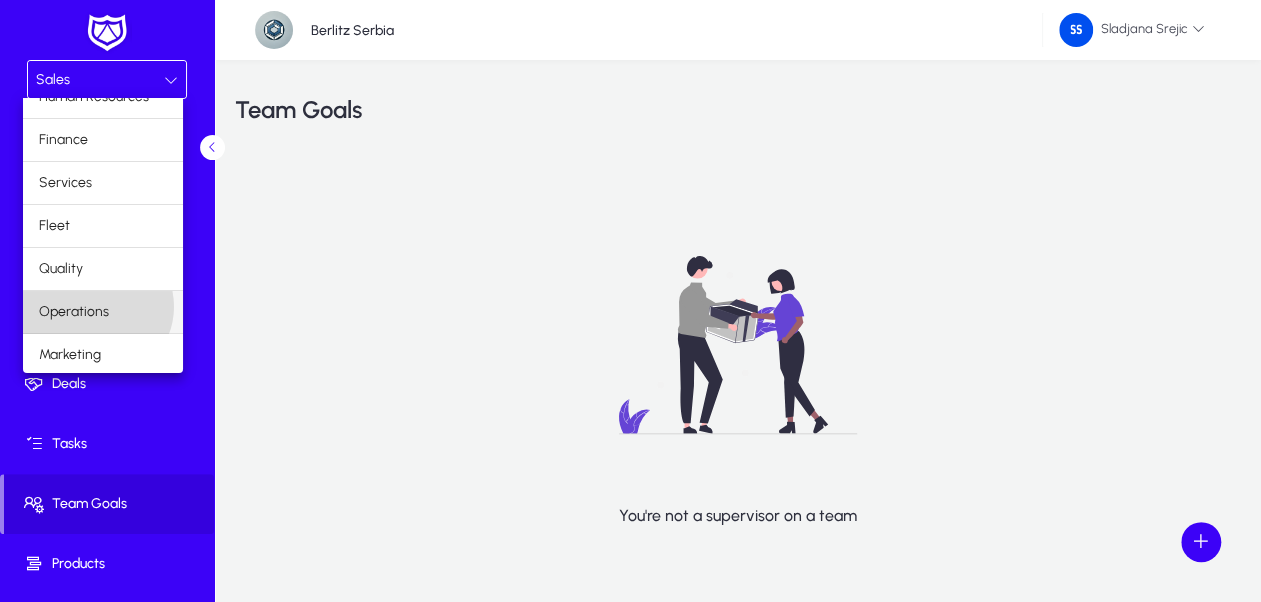 click on "Operations" at bounding box center (74, 312) 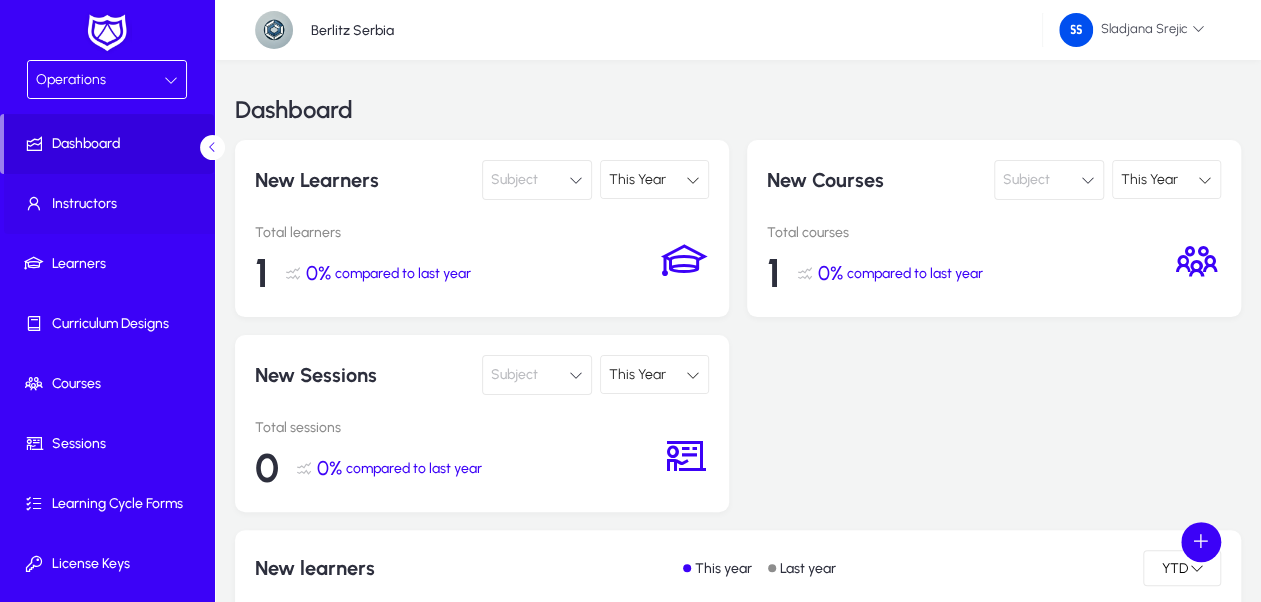 click on "Instructors" 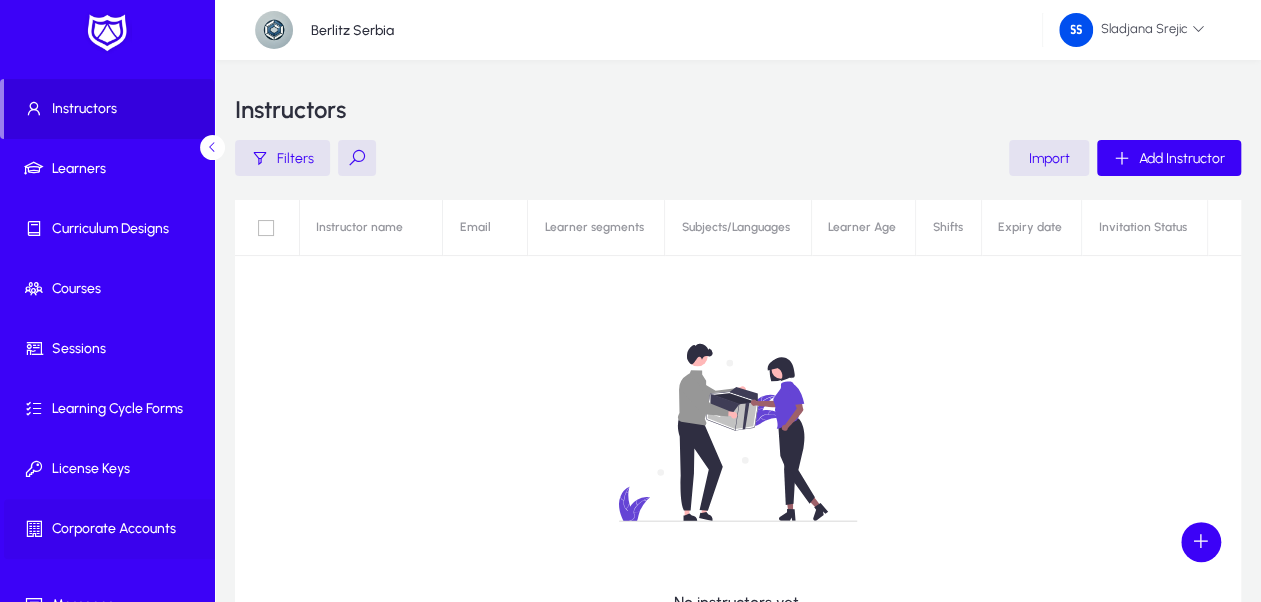 scroll, scrollTop: 187, scrollLeft: 0, axis: vertical 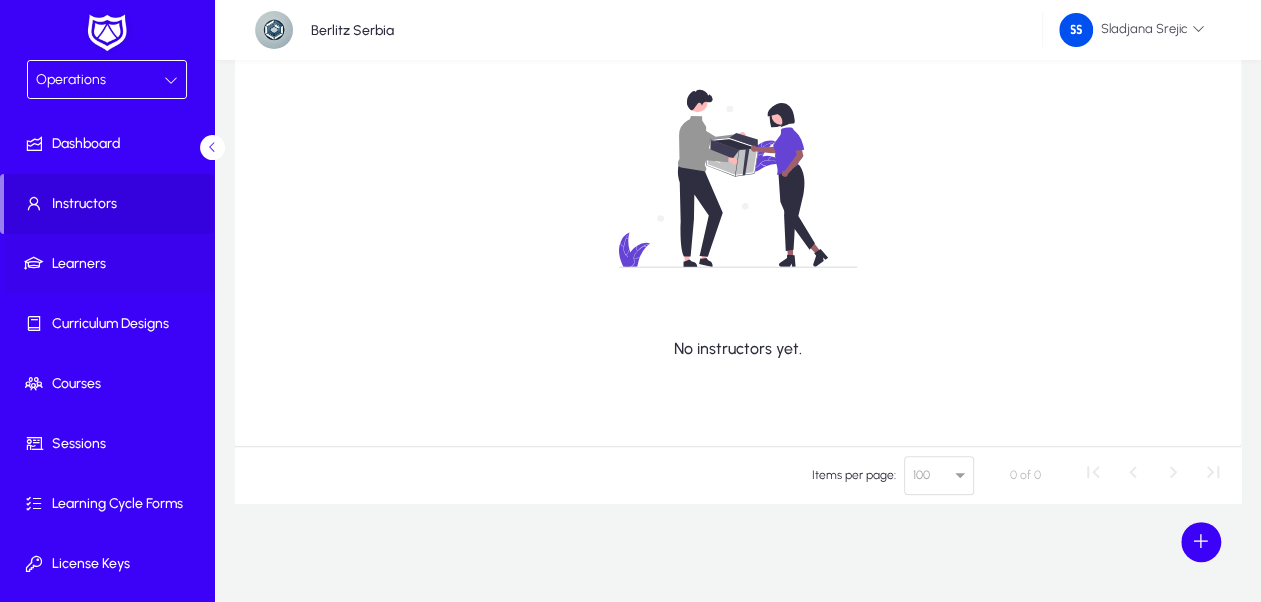 click on "Learners" 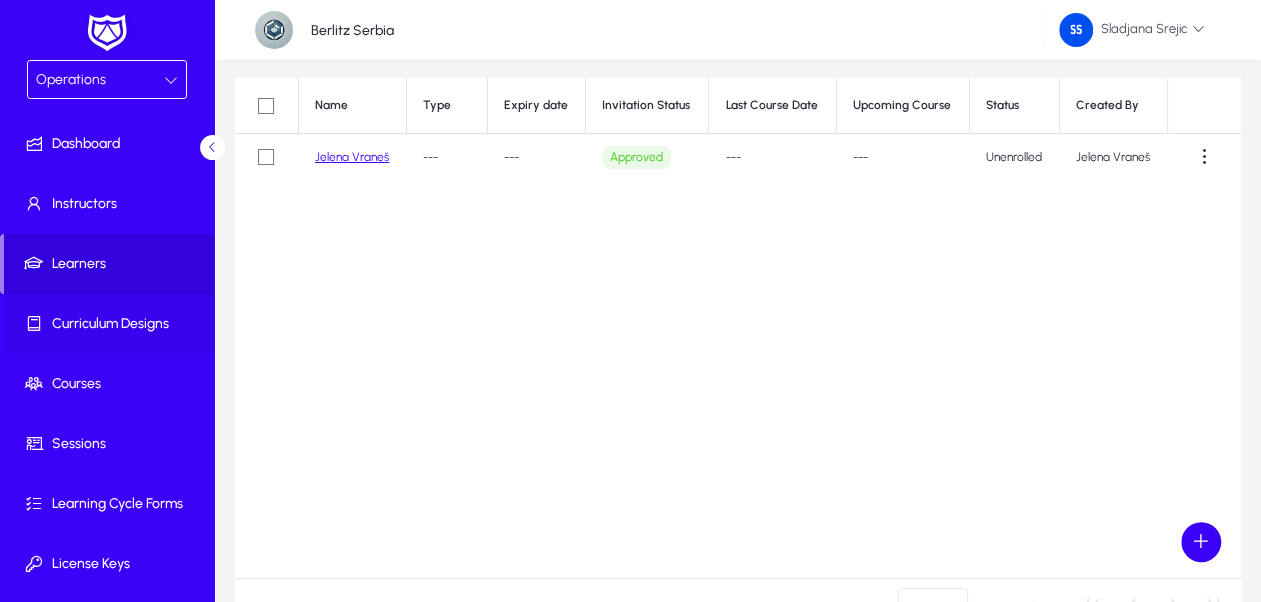scroll, scrollTop: 0, scrollLeft: 0, axis: both 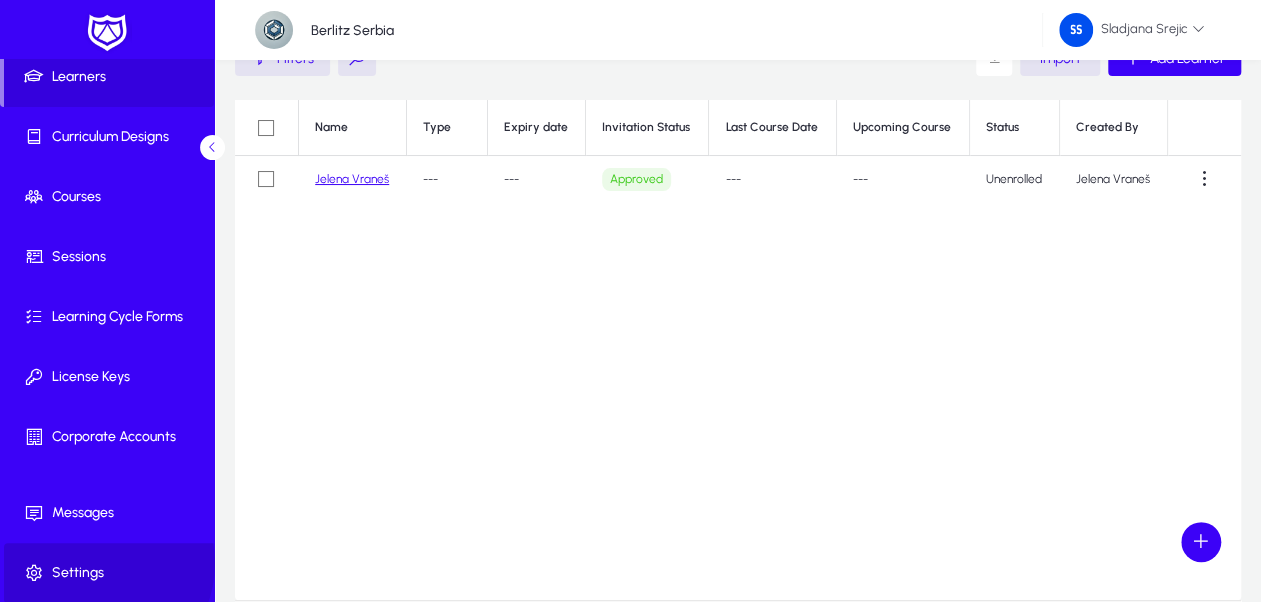click on "Settings" 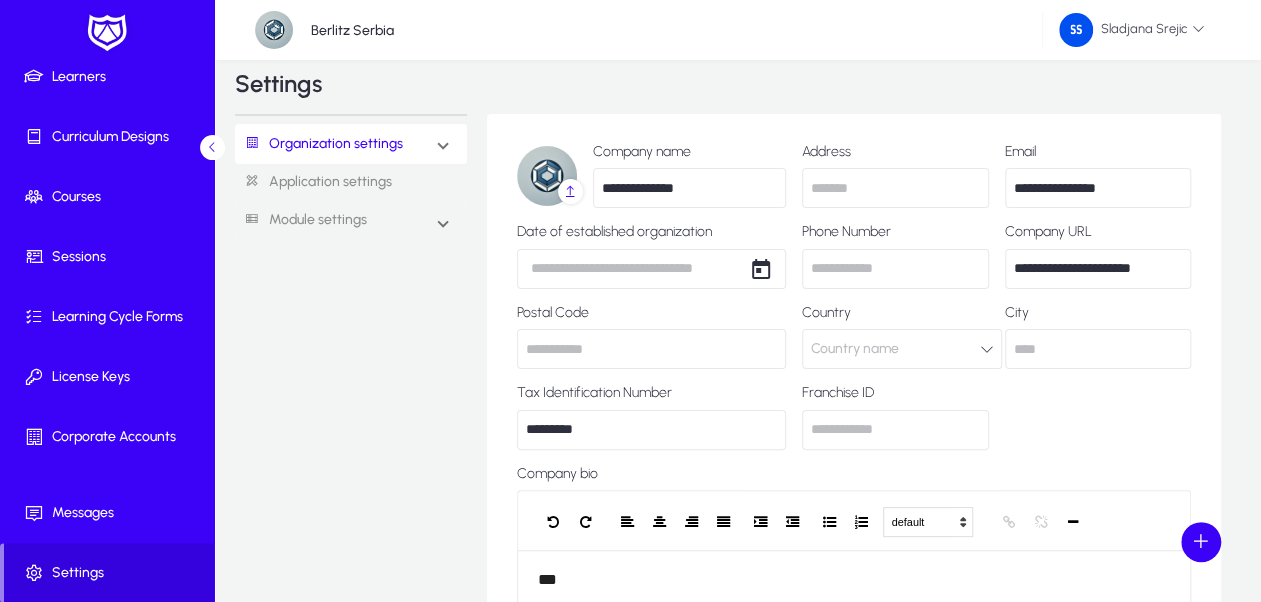scroll, scrollTop: 0, scrollLeft: 0, axis: both 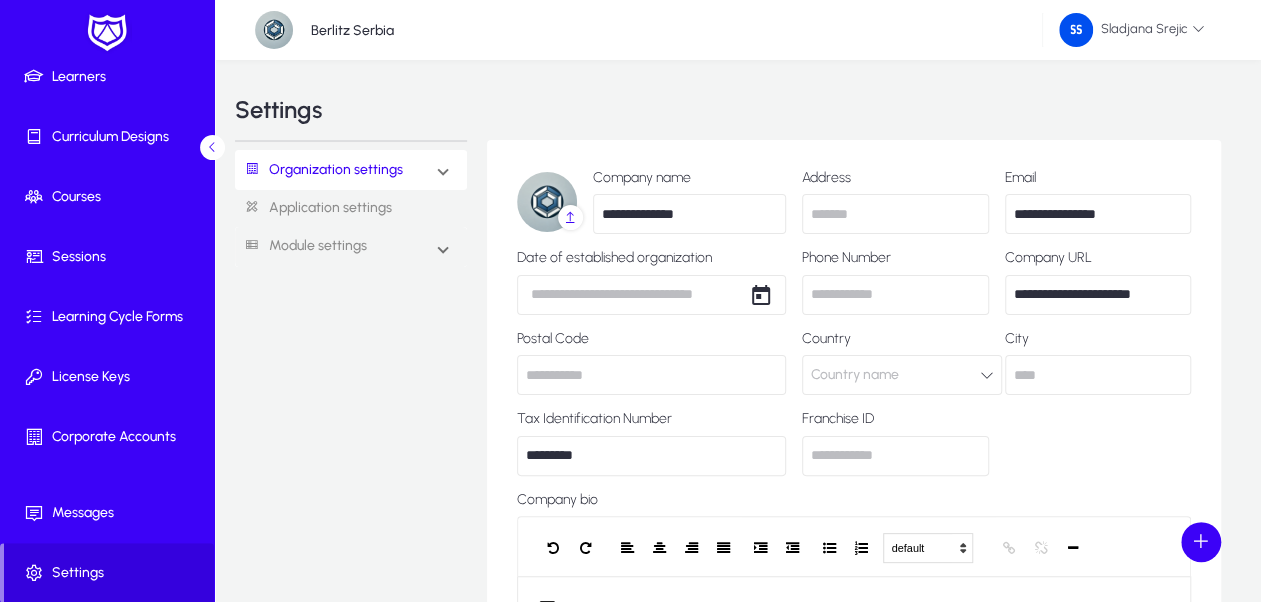 click at bounding box center (443, 170) 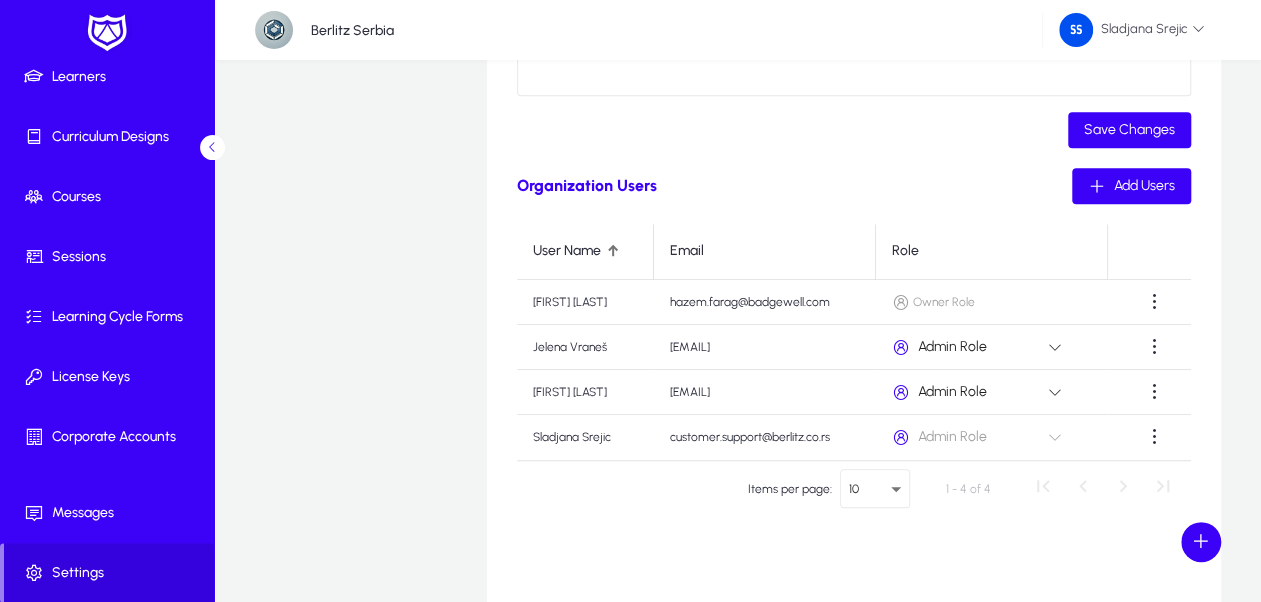 scroll, scrollTop: 700, scrollLeft: 0, axis: vertical 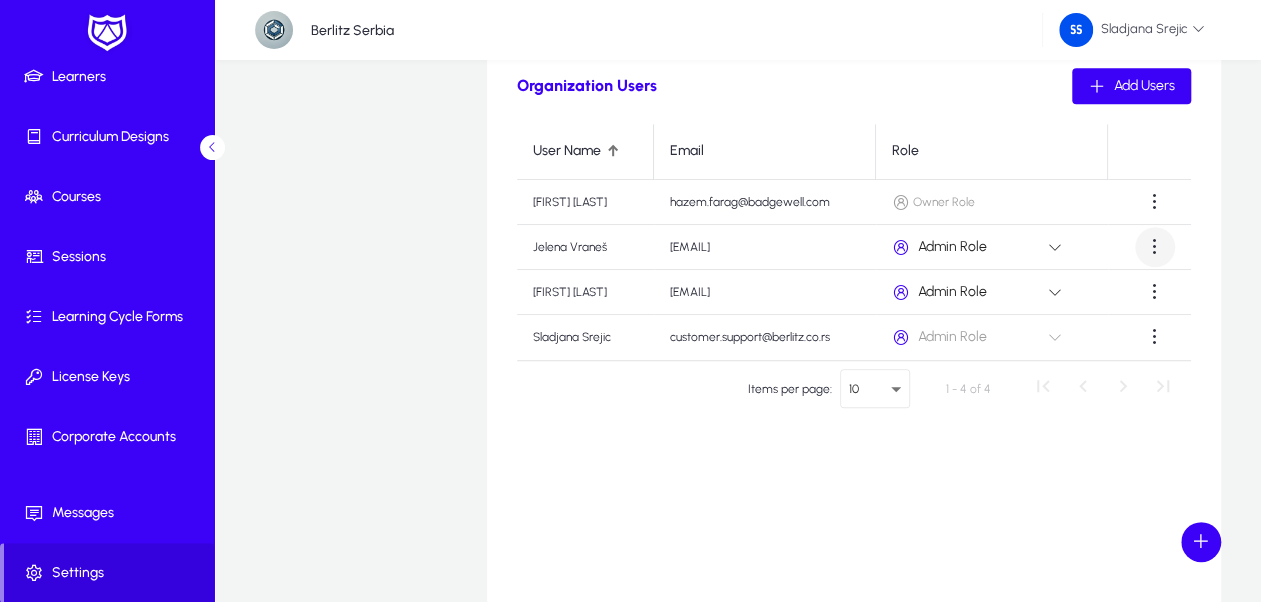 click 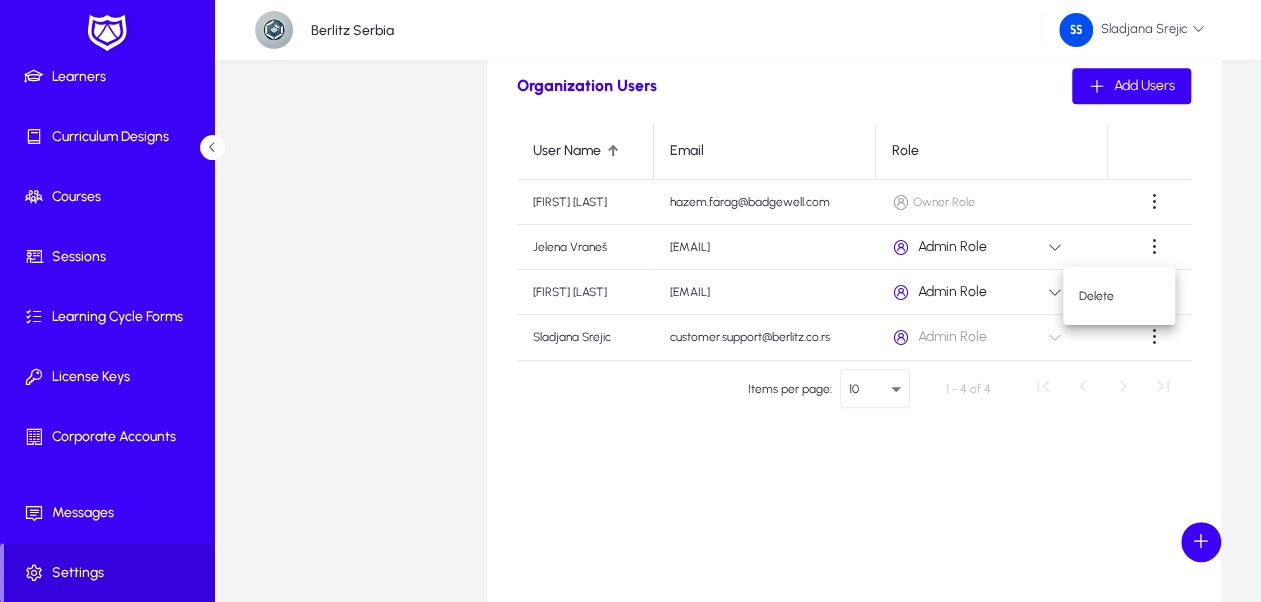 click at bounding box center (630, 301) 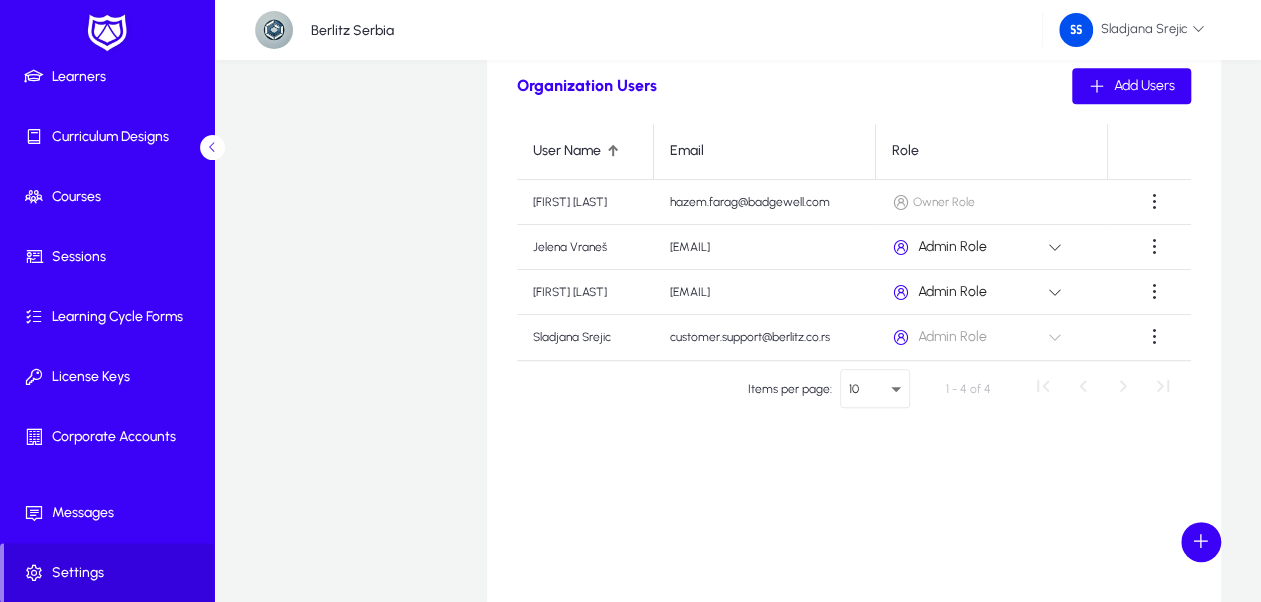 click at bounding box center [1055, 292] 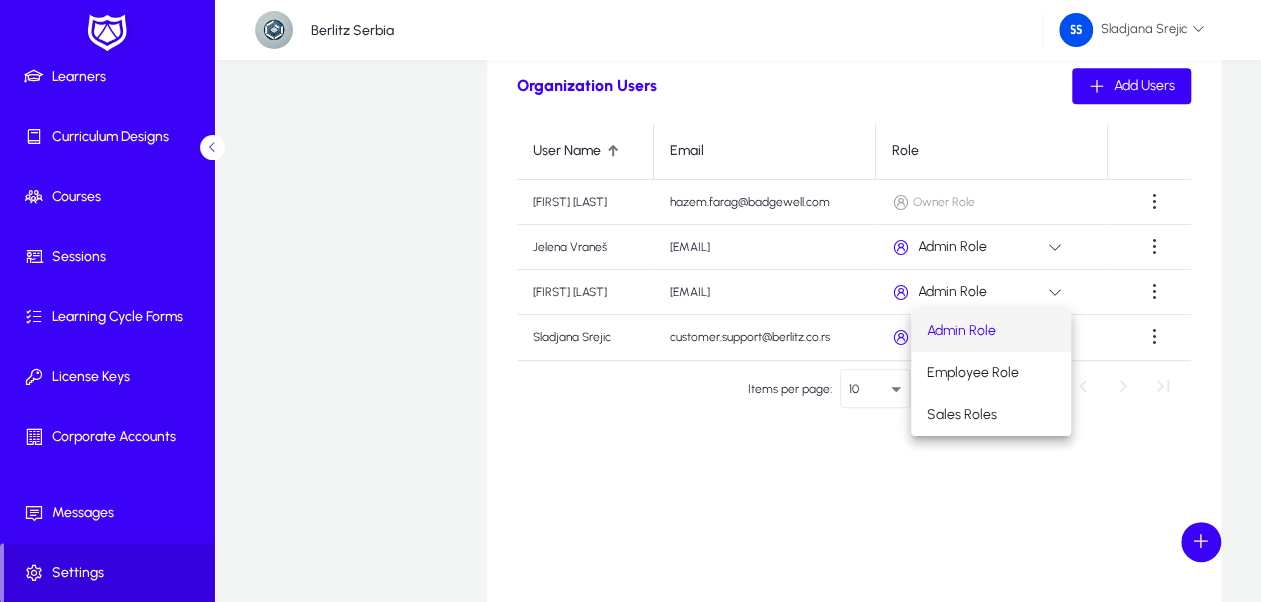 click at bounding box center [630, 301] 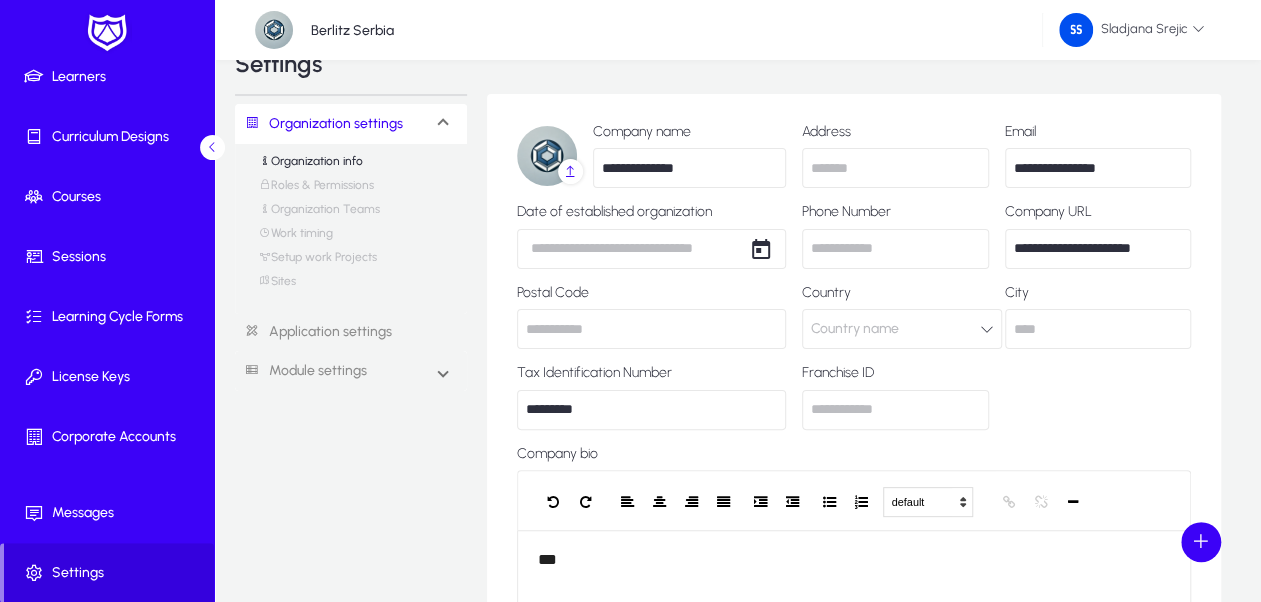 scroll, scrollTop: 0, scrollLeft: 0, axis: both 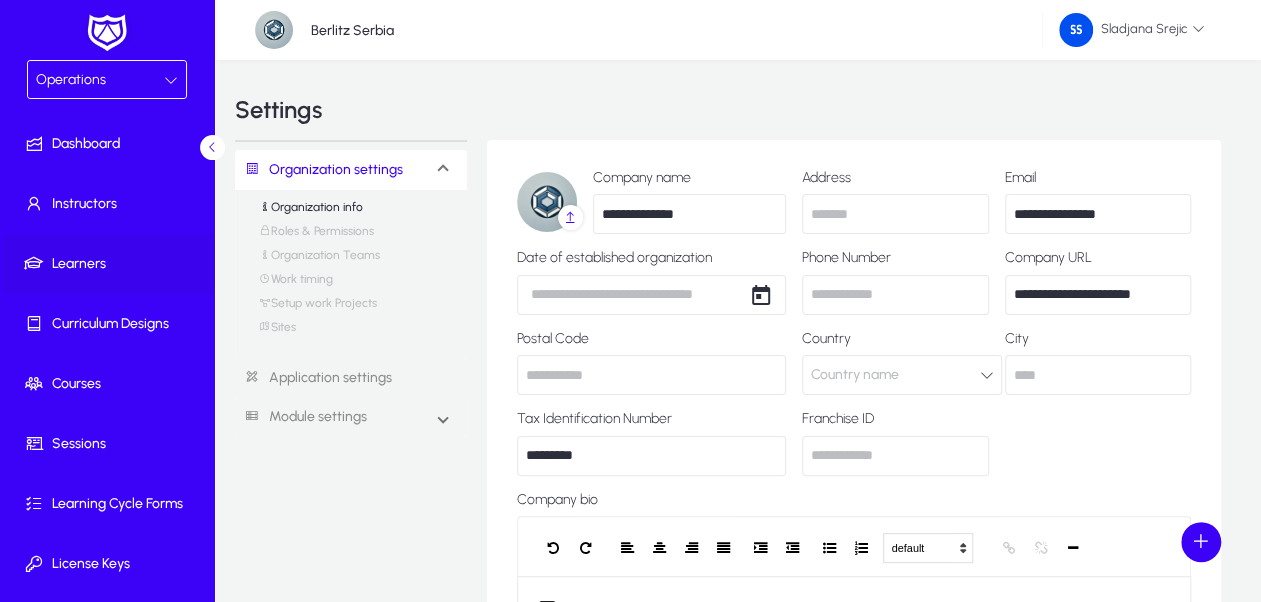 click on "Learners" 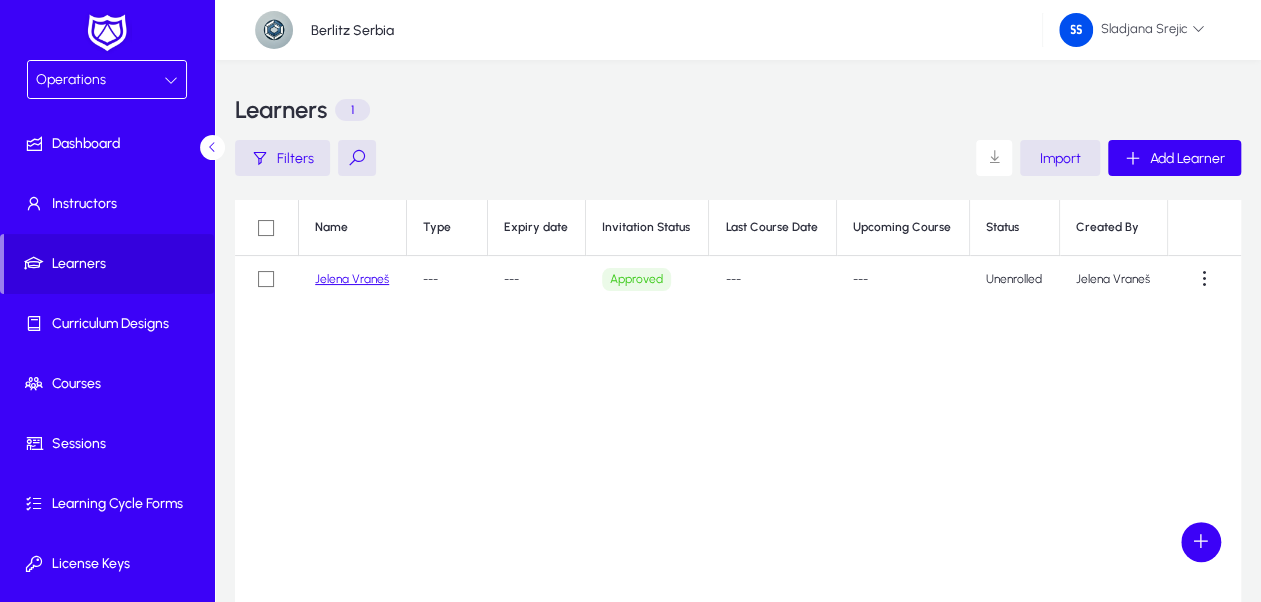 click on "Name Type Expiry date Invitation Status Last Course Date Upcoming Course Status Created By  Jelena Vraneš   ---   ---   Approved   ---   ---   Unenrolled   Jelena Vraneš" 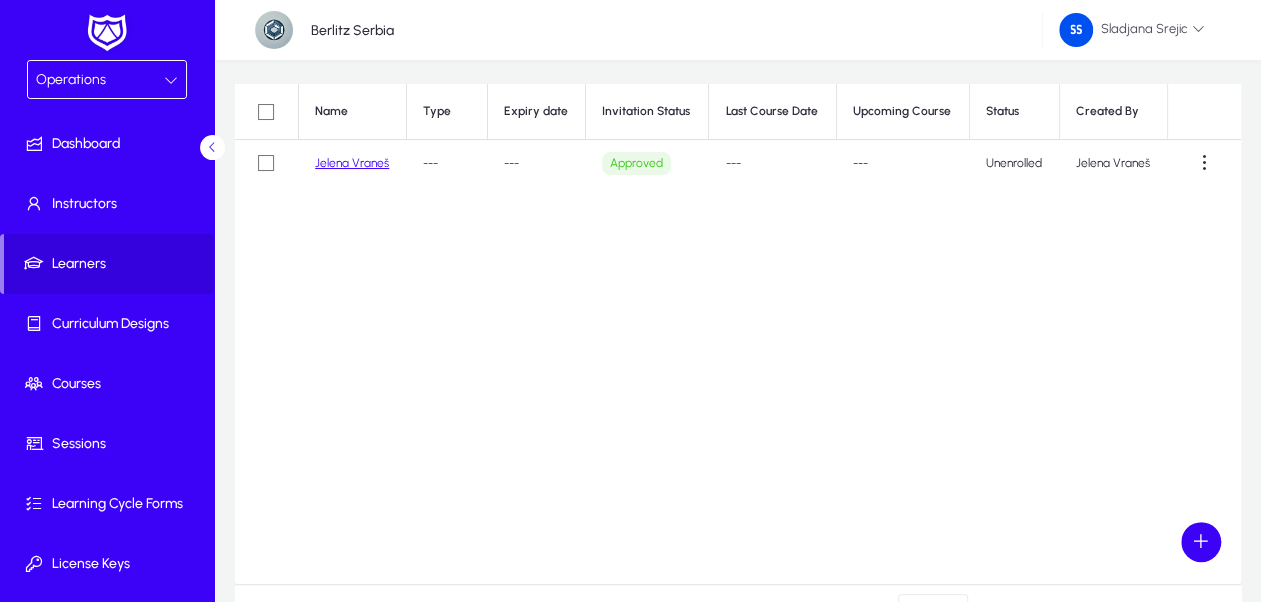 scroll, scrollTop: 0, scrollLeft: 0, axis: both 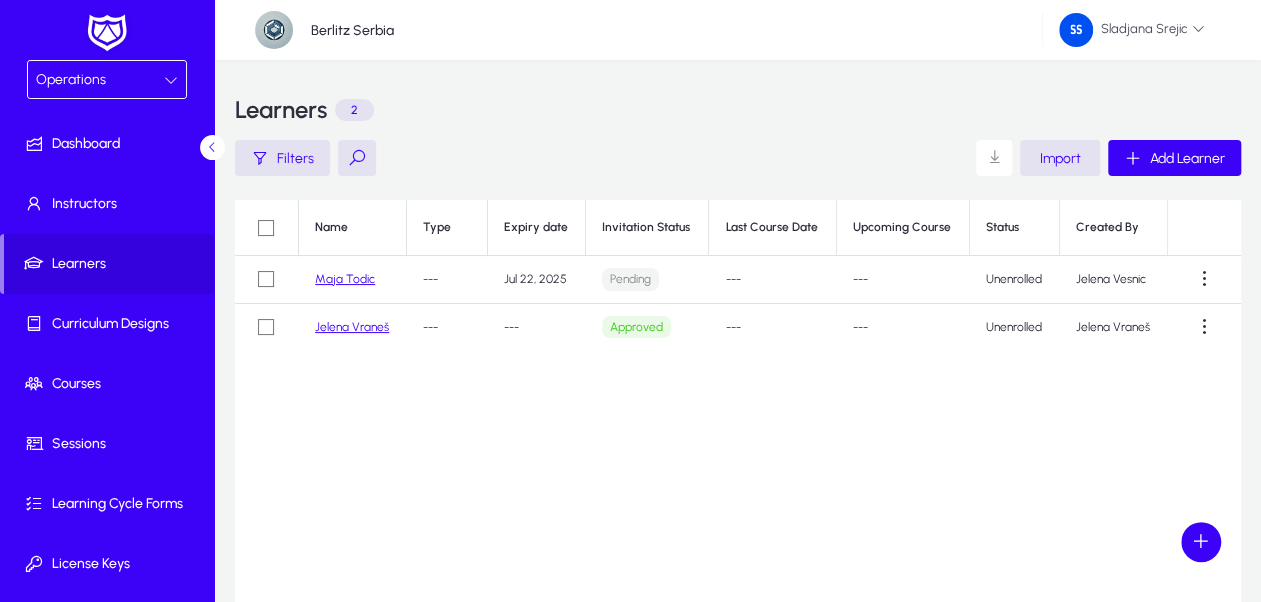 click on "Maja  Todic" 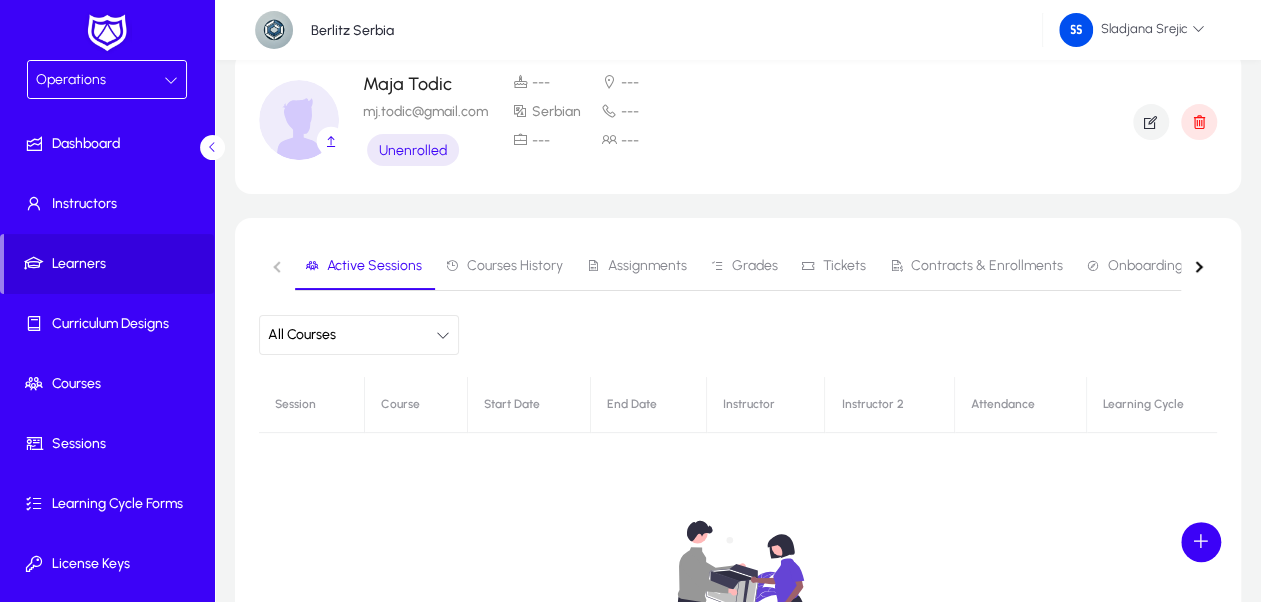 scroll, scrollTop: 100, scrollLeft: 0, axis: vertical 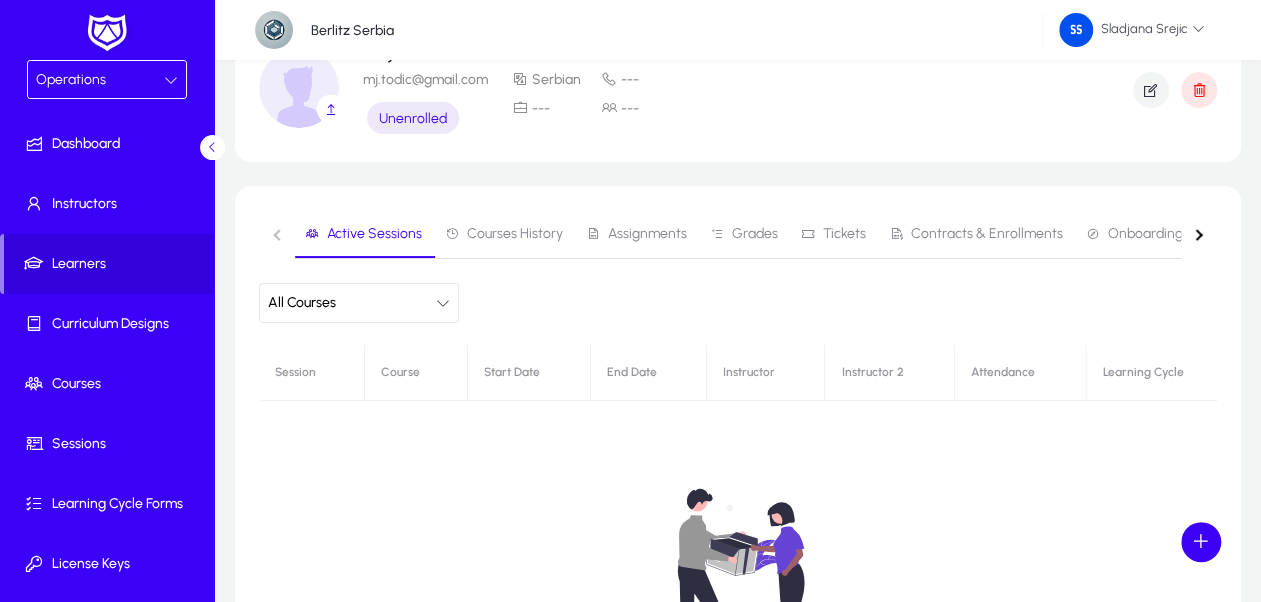 click on "Contracts & Enrollments" at bounding box center (987, 234) 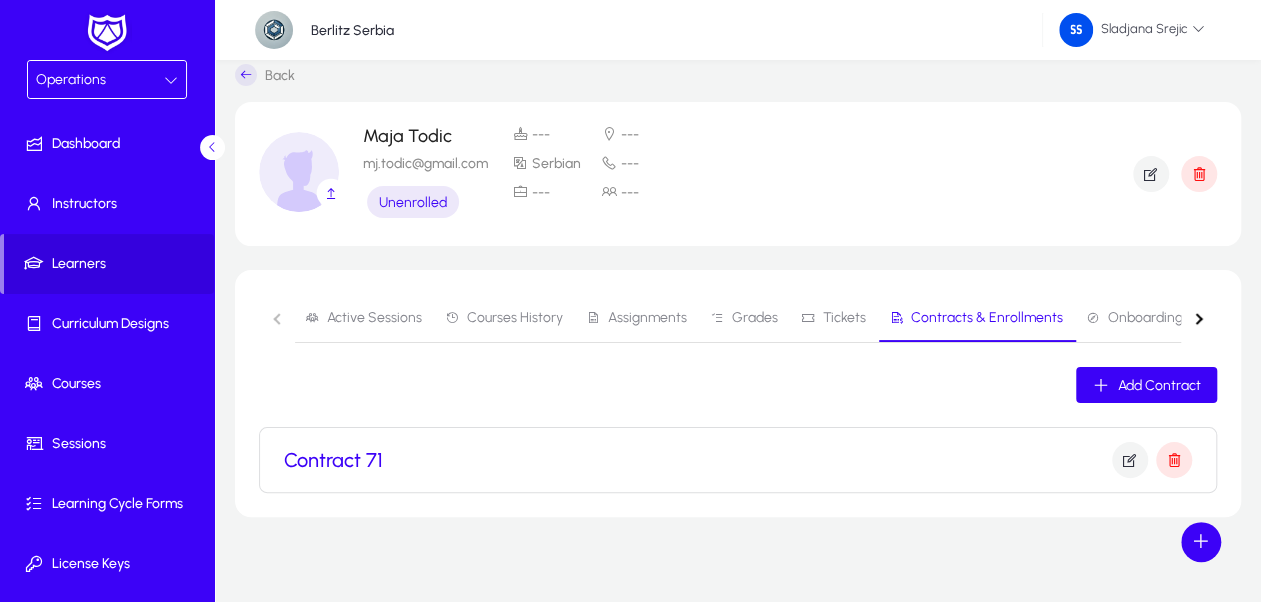 scroll, scrollTop: 30, scrollLeft: 0, axis: vertical 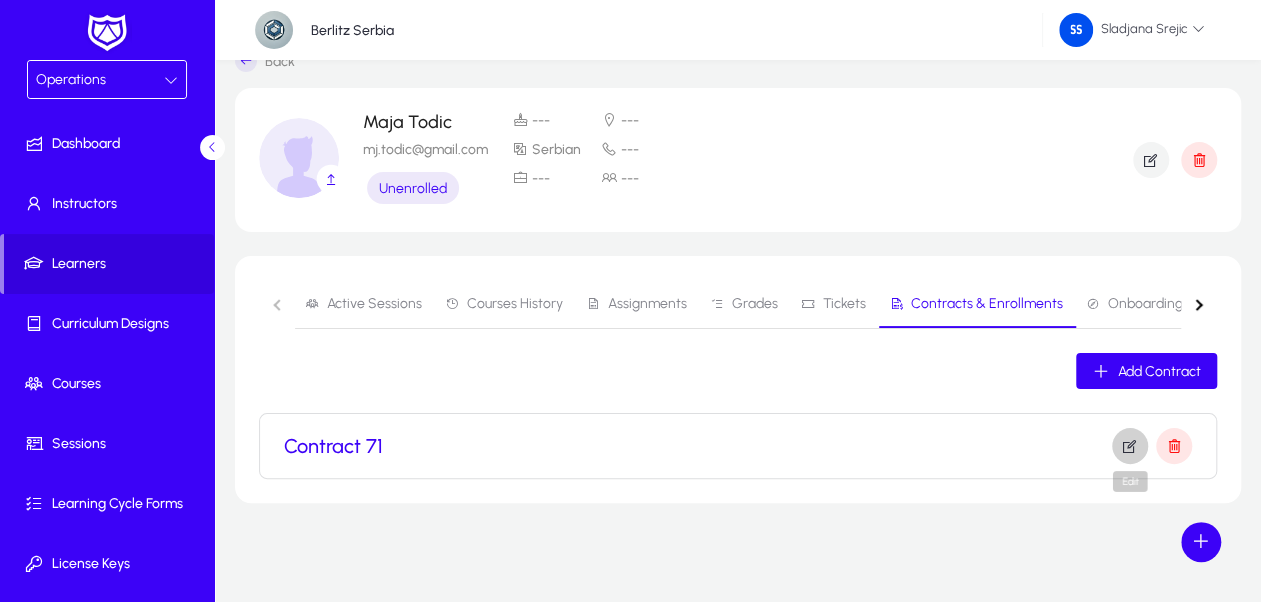 click 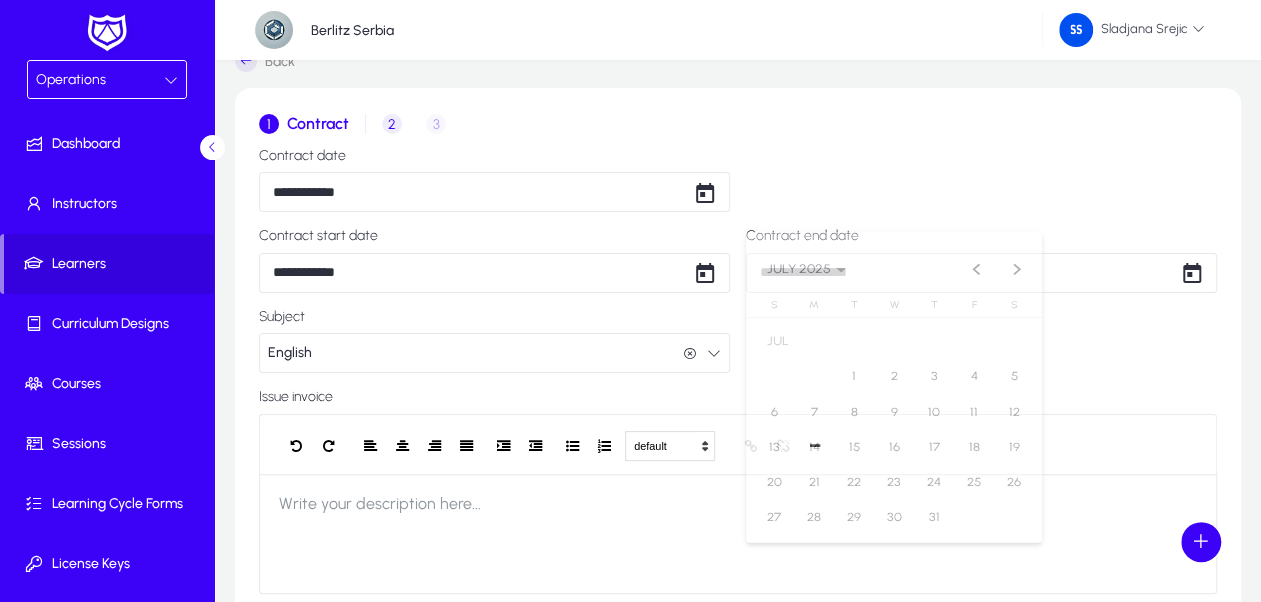 click on "**********" at bounding box center (630, 271) 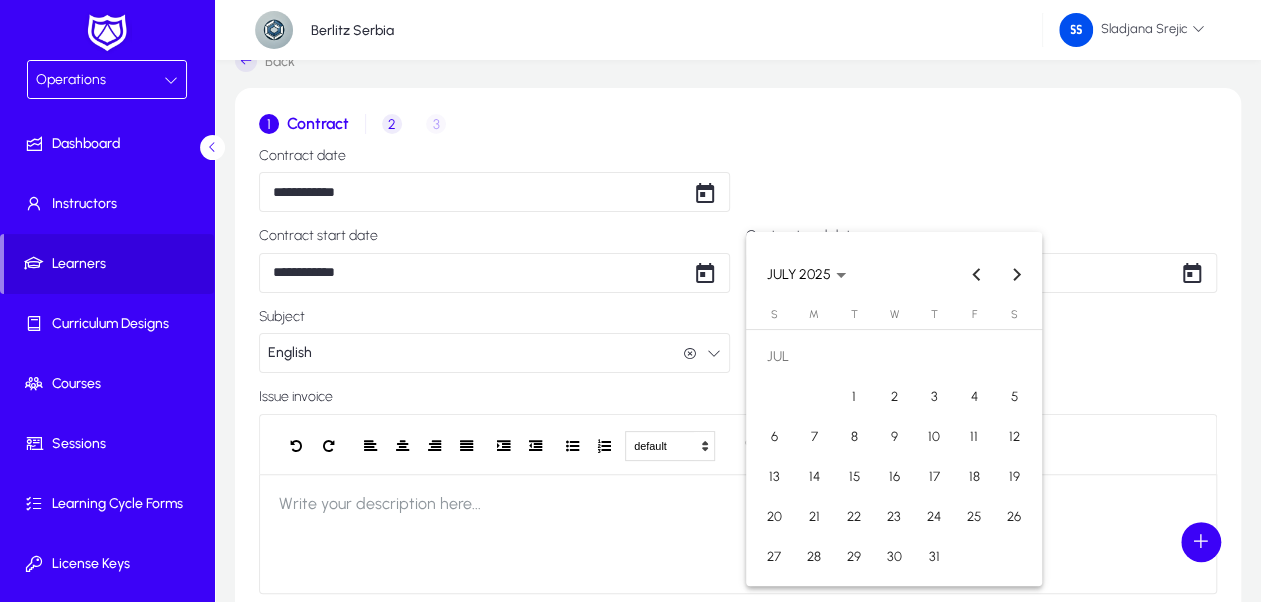 click at bounding box center [630, 301] 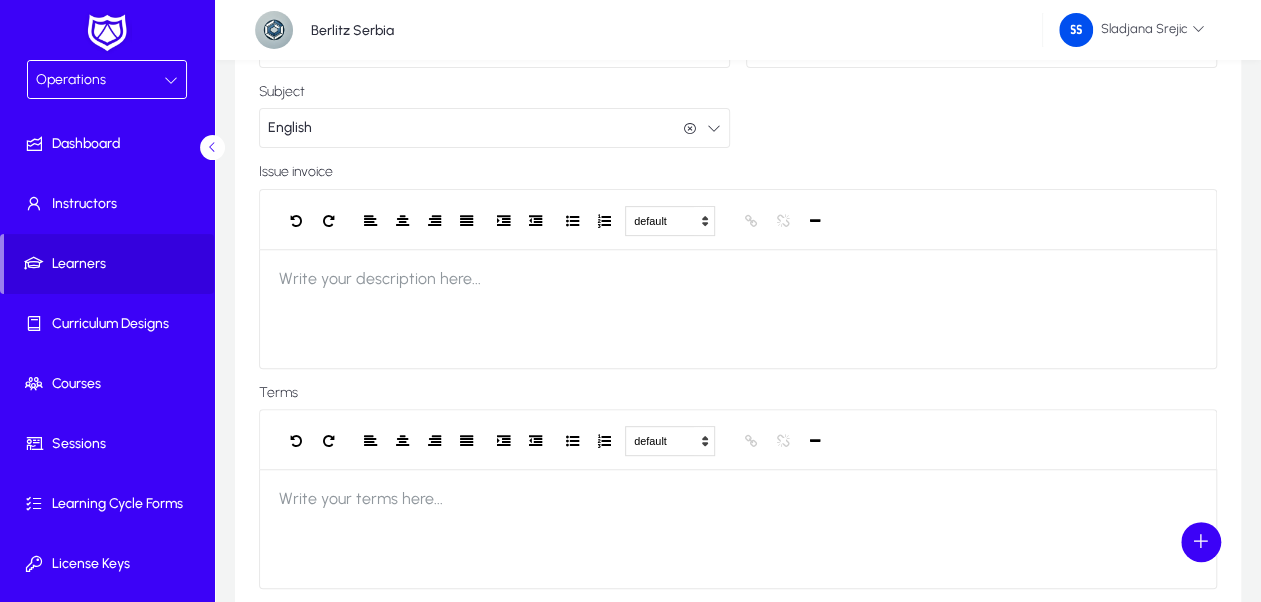 scroll, scrollTop: 25, scrollLeft: 0, axis: vertical 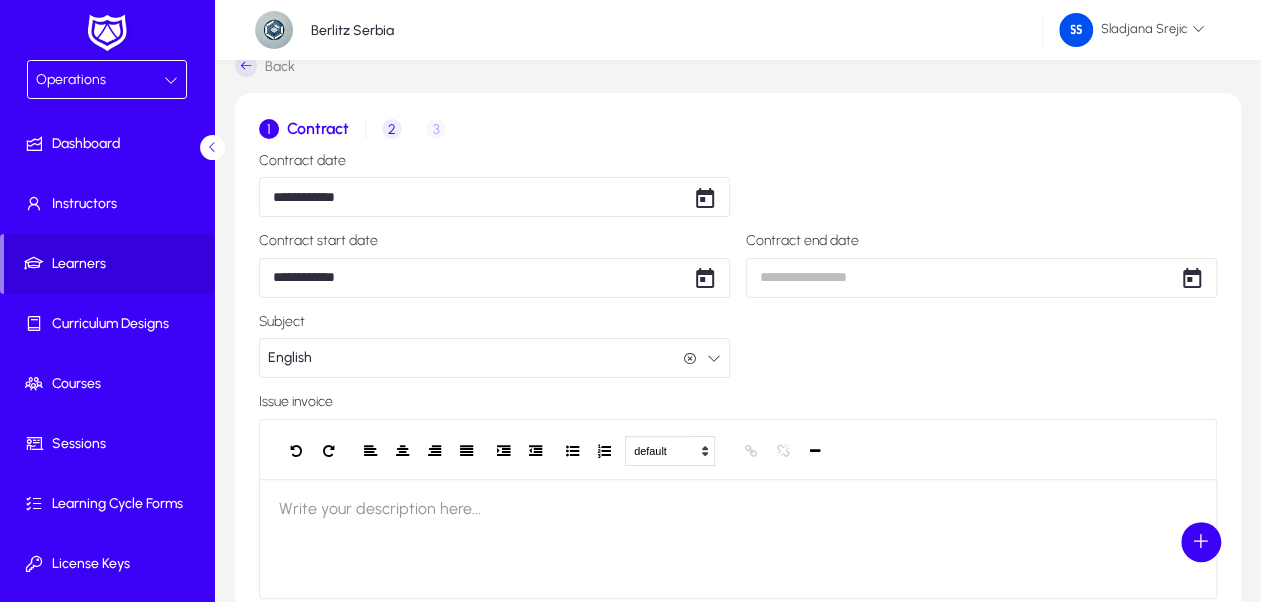 click on "2" at bounding box center [392, 129] 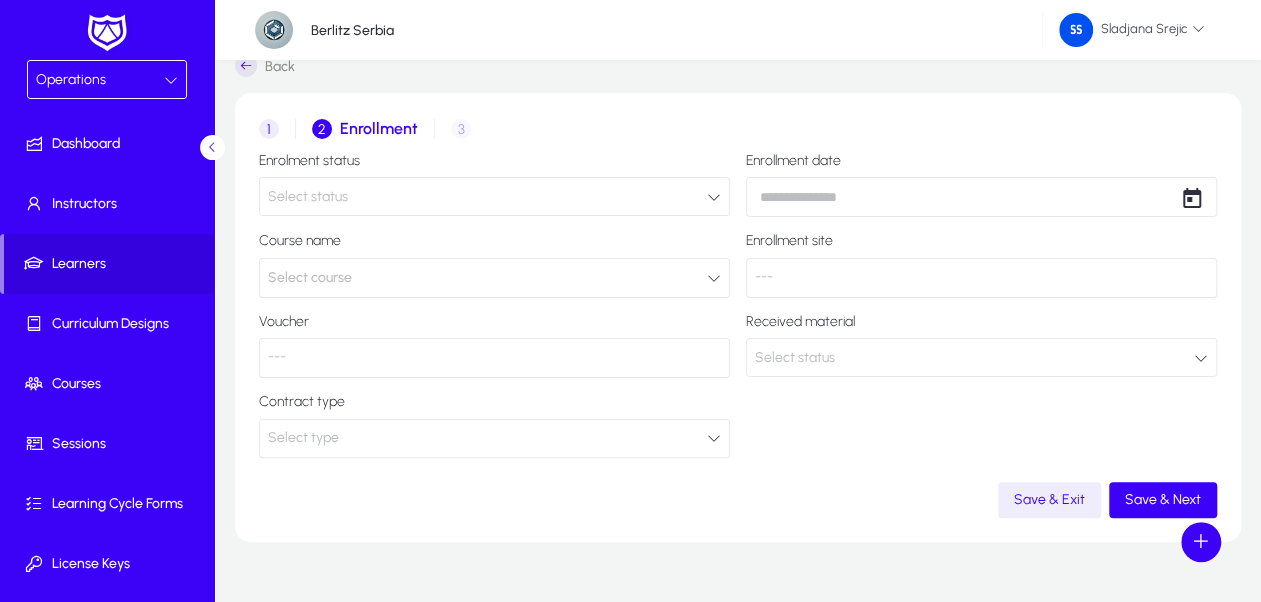 click on "Select status" at bounding box center (487, 197) 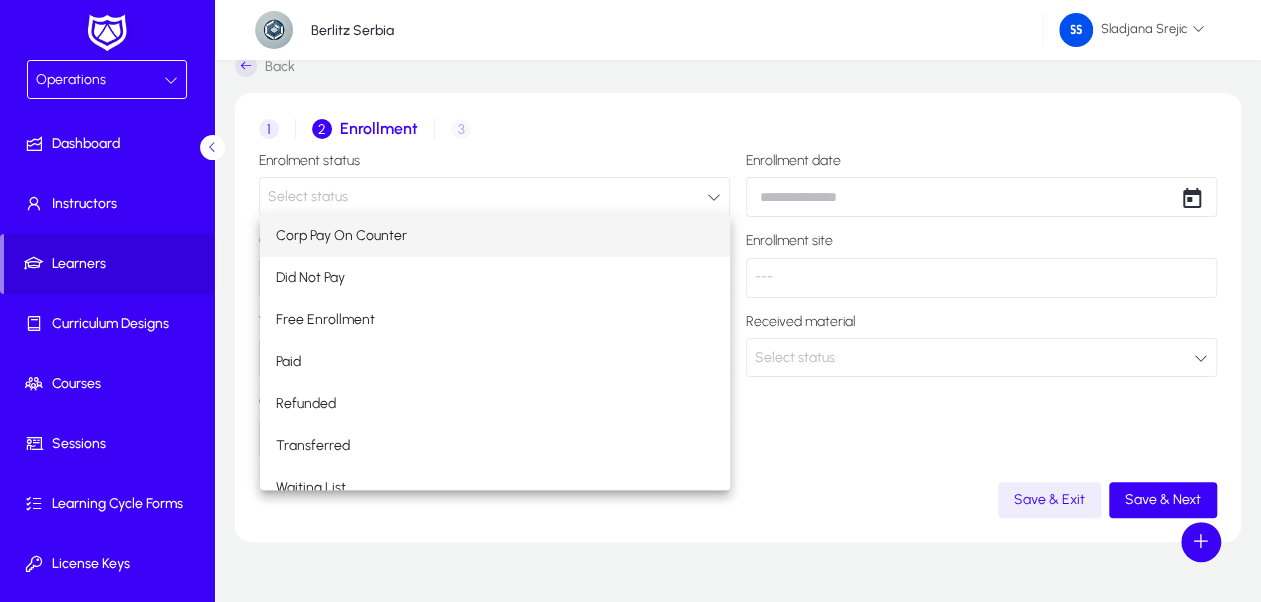 click at bounding box center (630, 301) 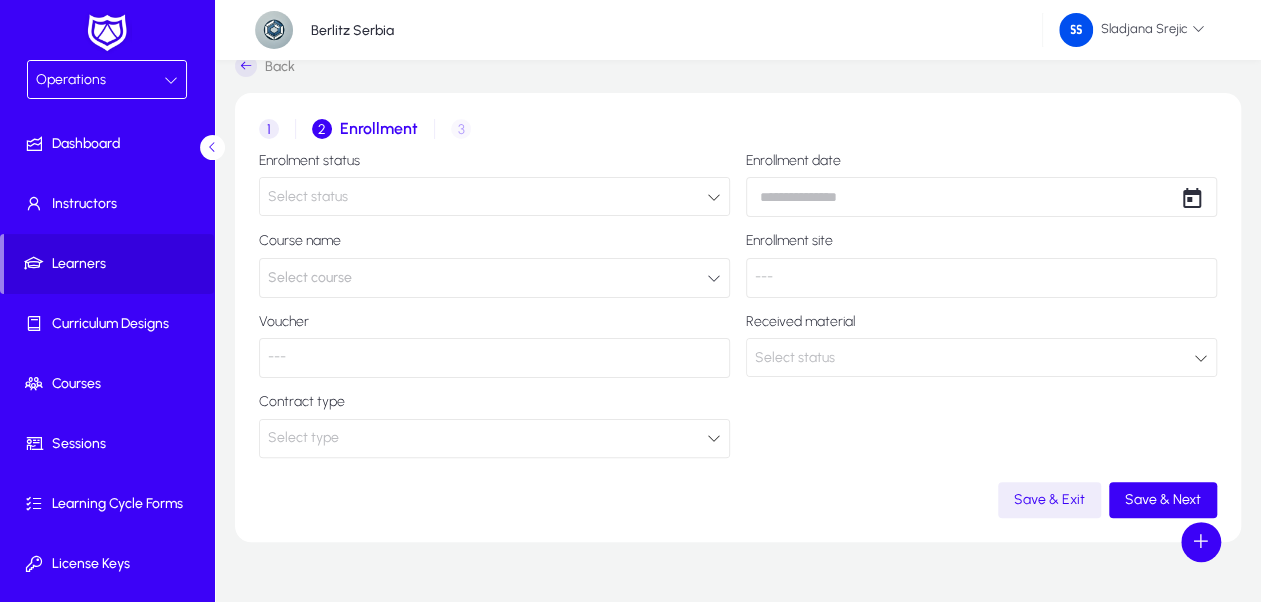 click on "Select course" 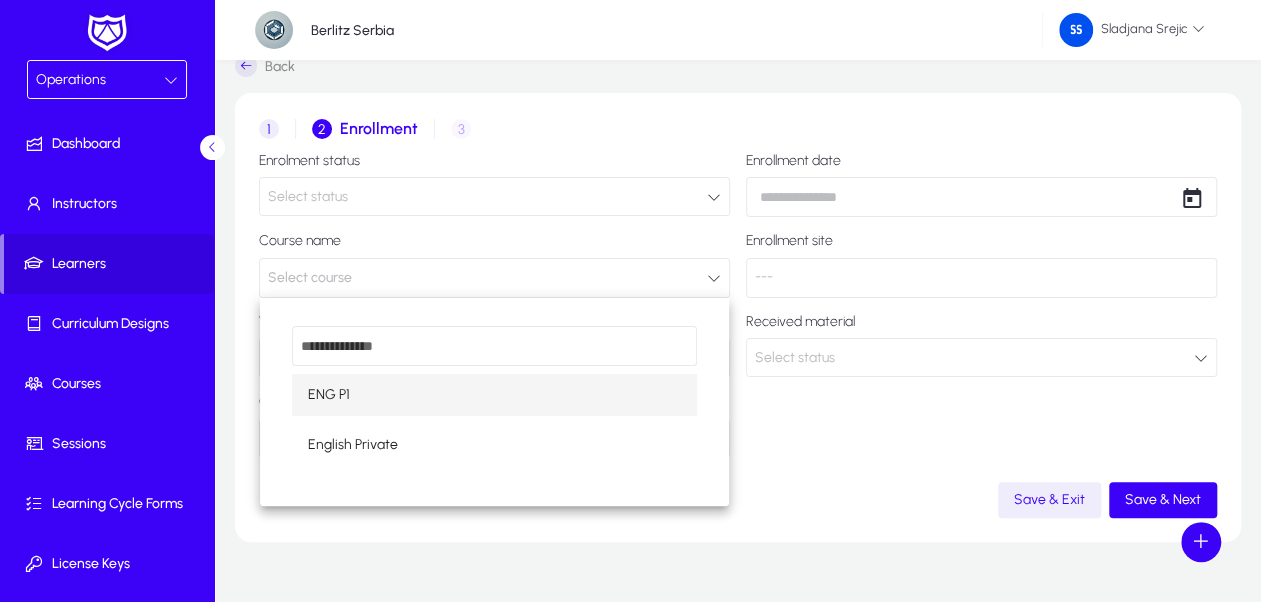 click on "ENG P1" at bounding box center (495, 395) 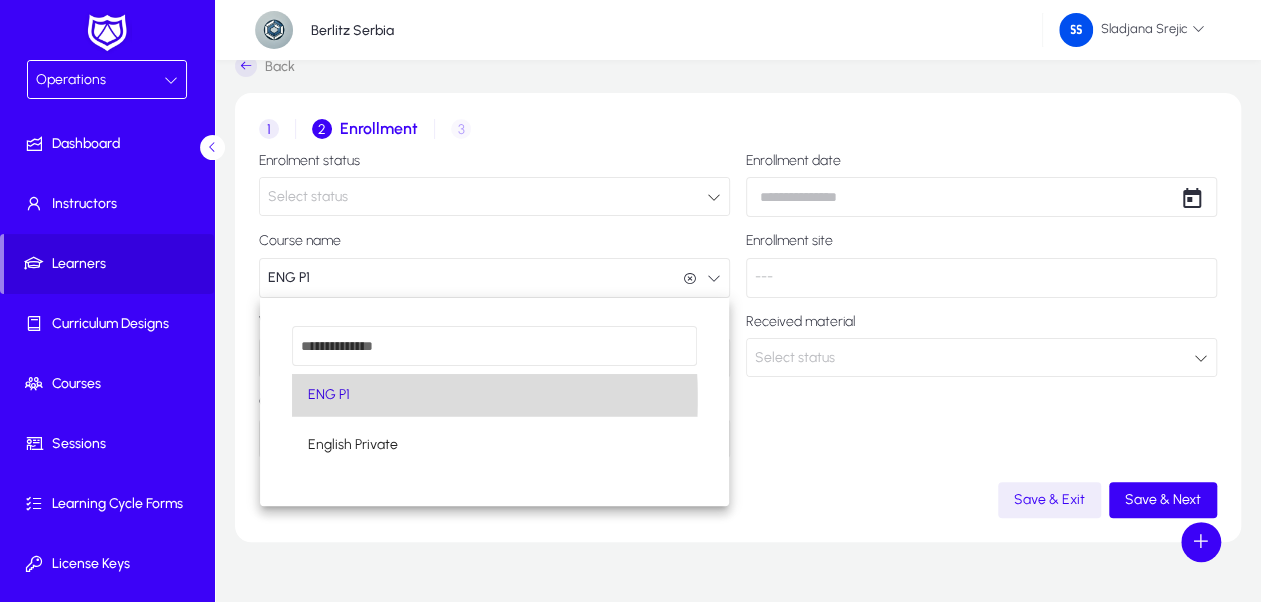 scroll, scrollTop: 0, scrollLeft: 0, axis: both 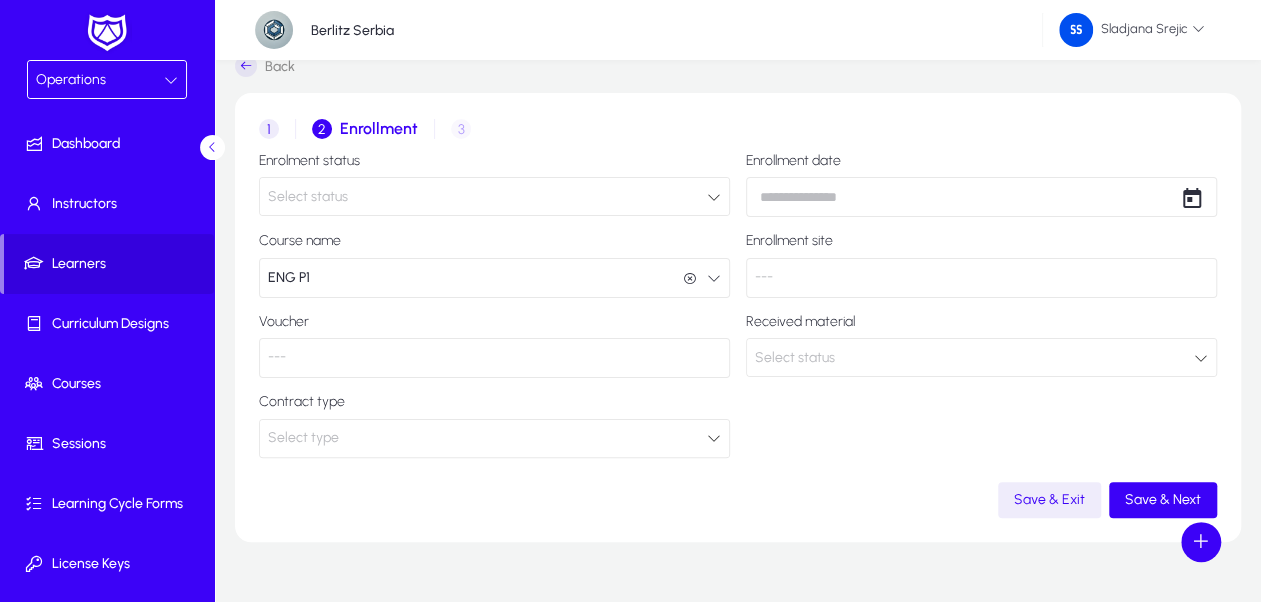 click on "Course name" 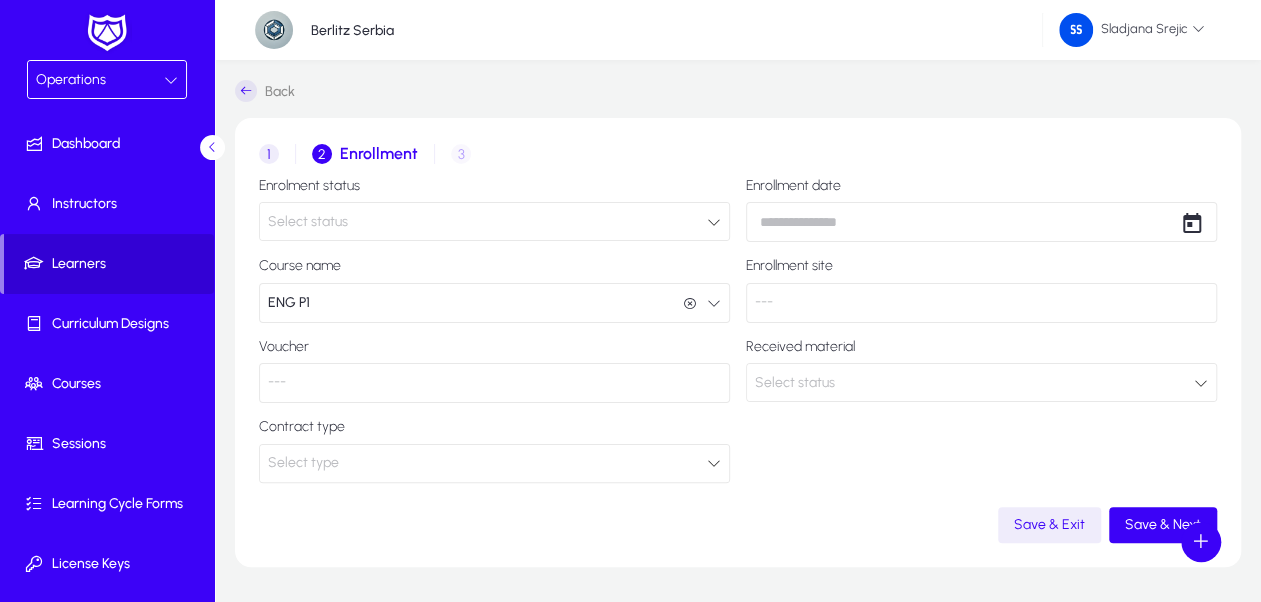 click on "Learners" 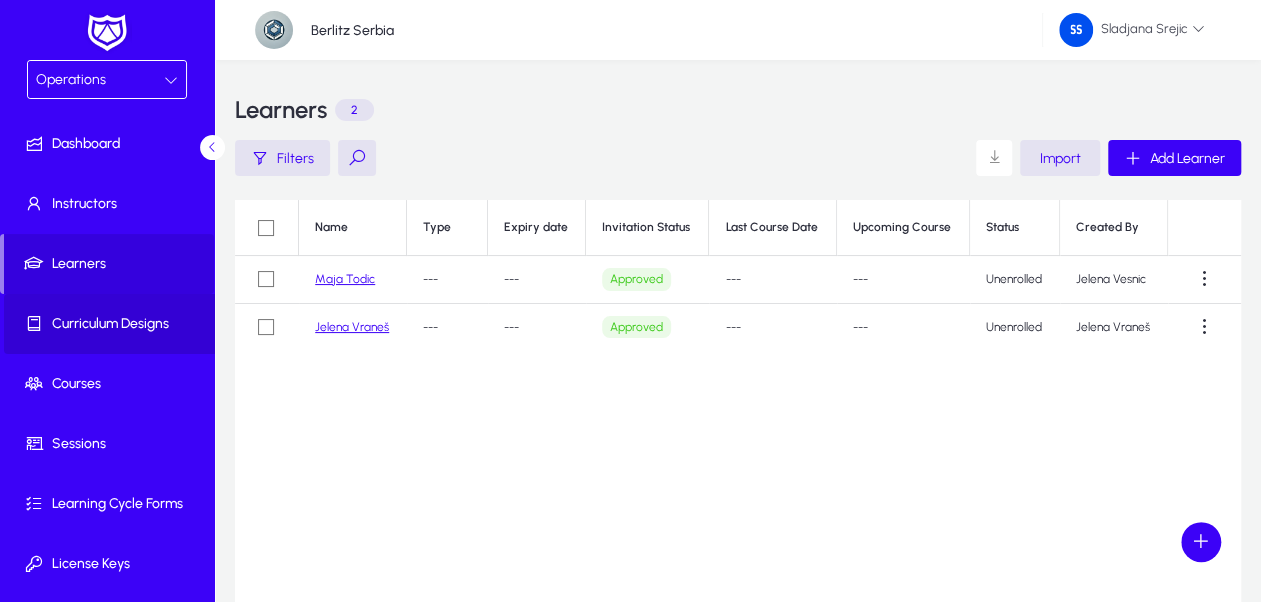 click 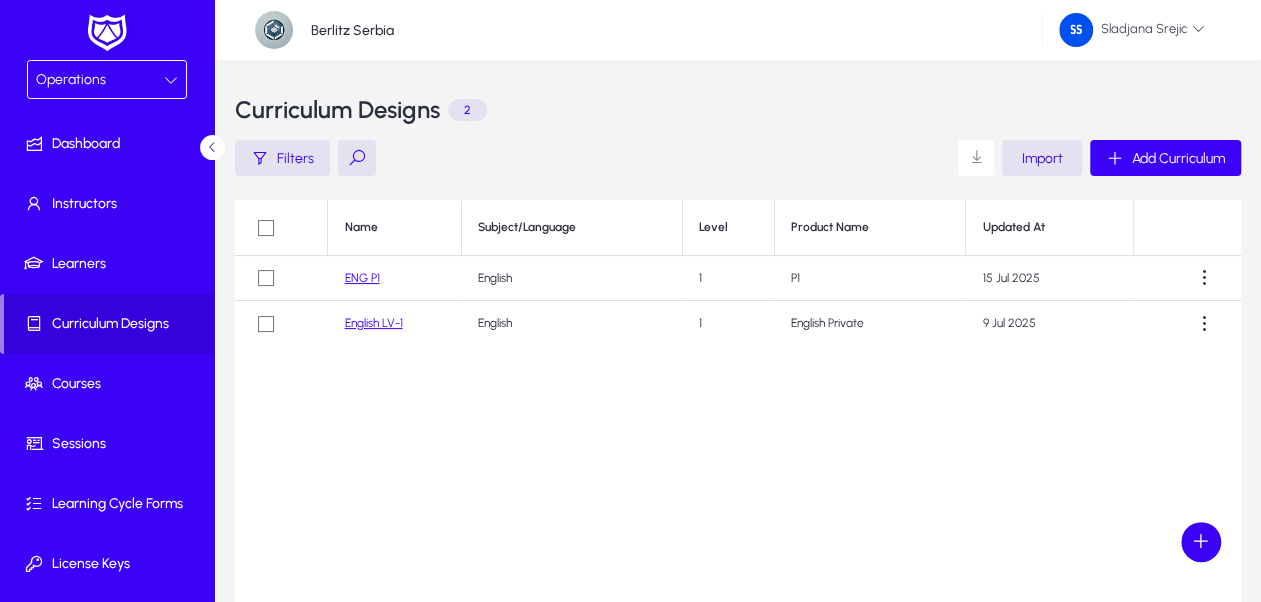 click on "ENG P1" 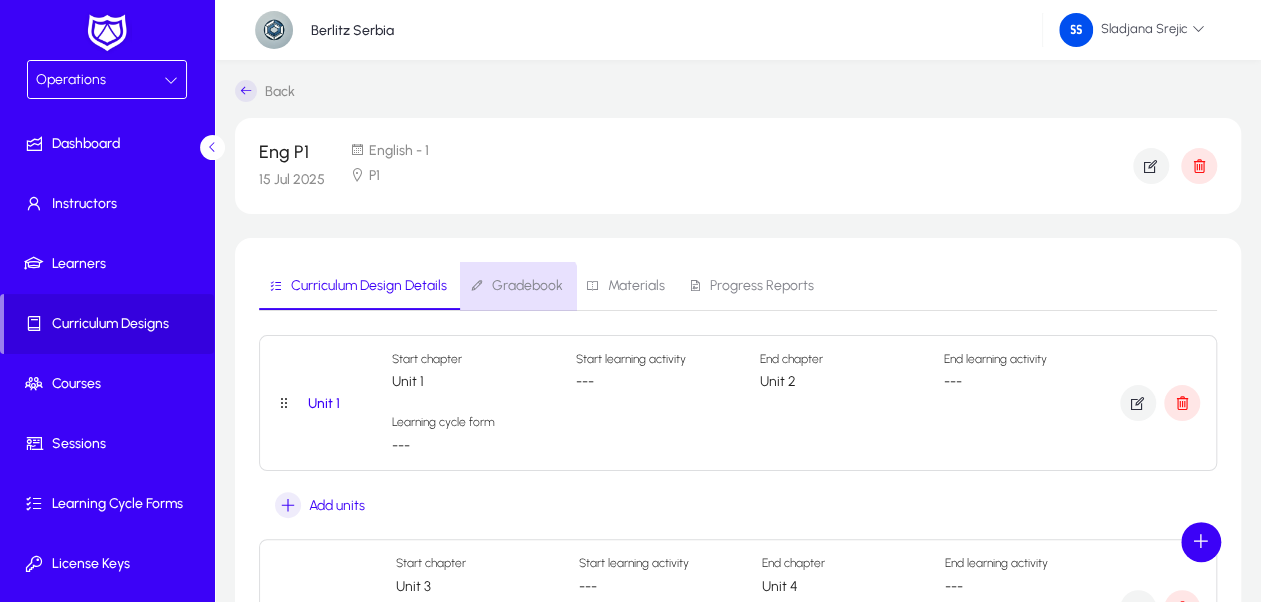 click on "Gradebook" at bounding box center [527, 286] 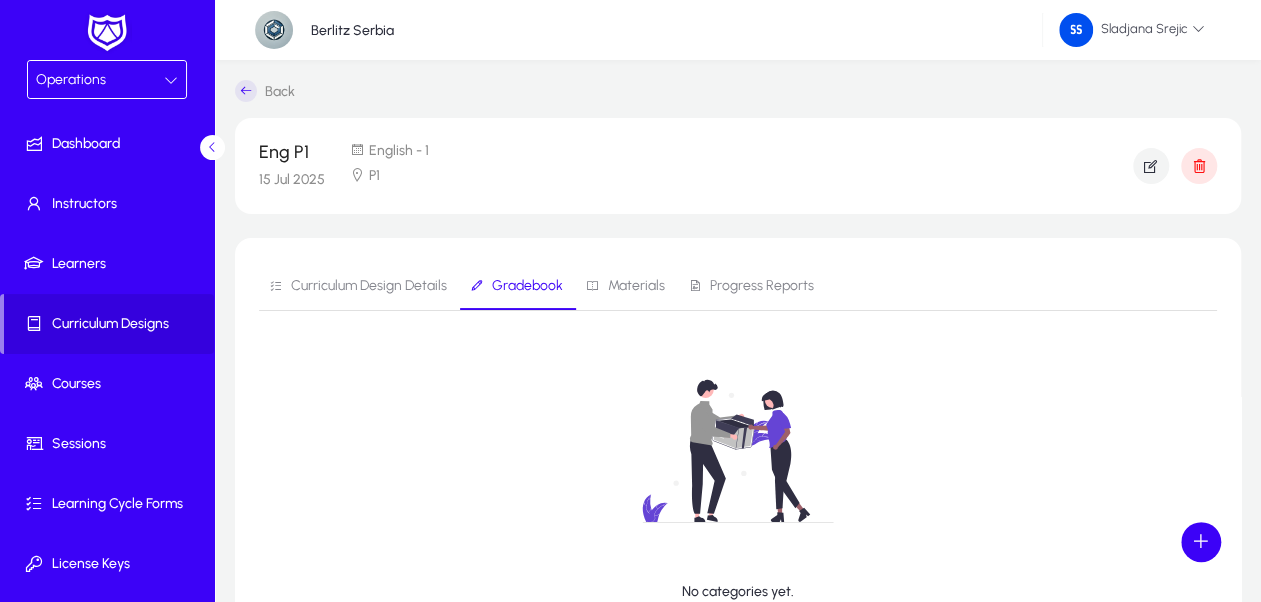 scroll, scrollTop: 181, scrollLeft: 0, axis: vertical 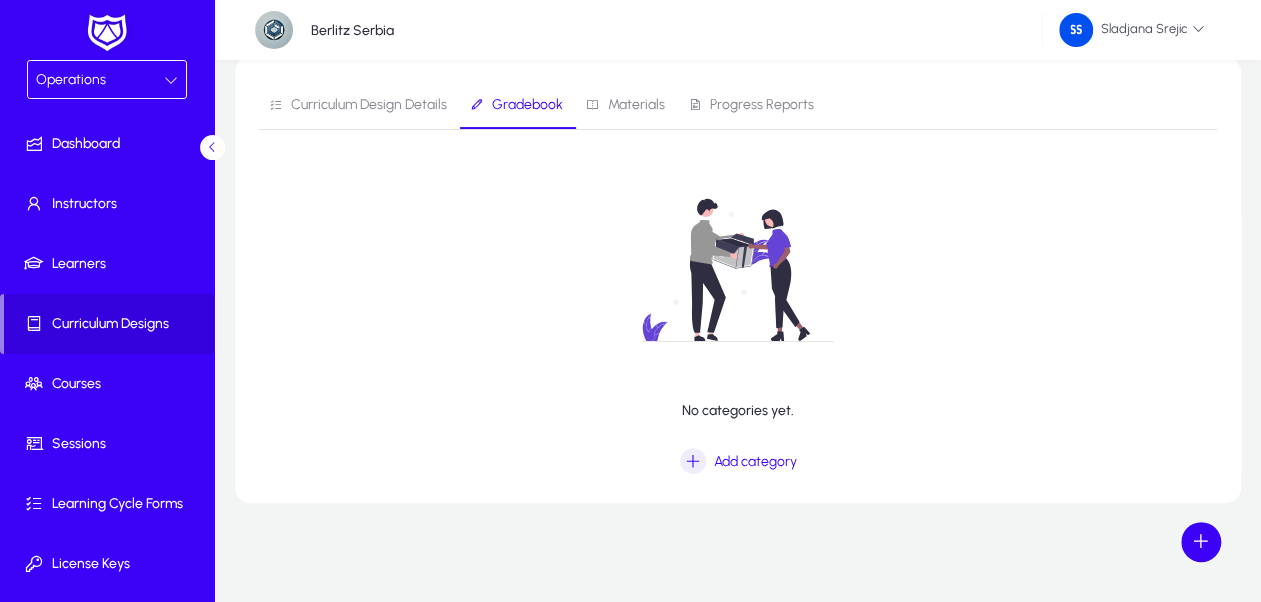 click on "Materials" at bounding box center [636, 105] 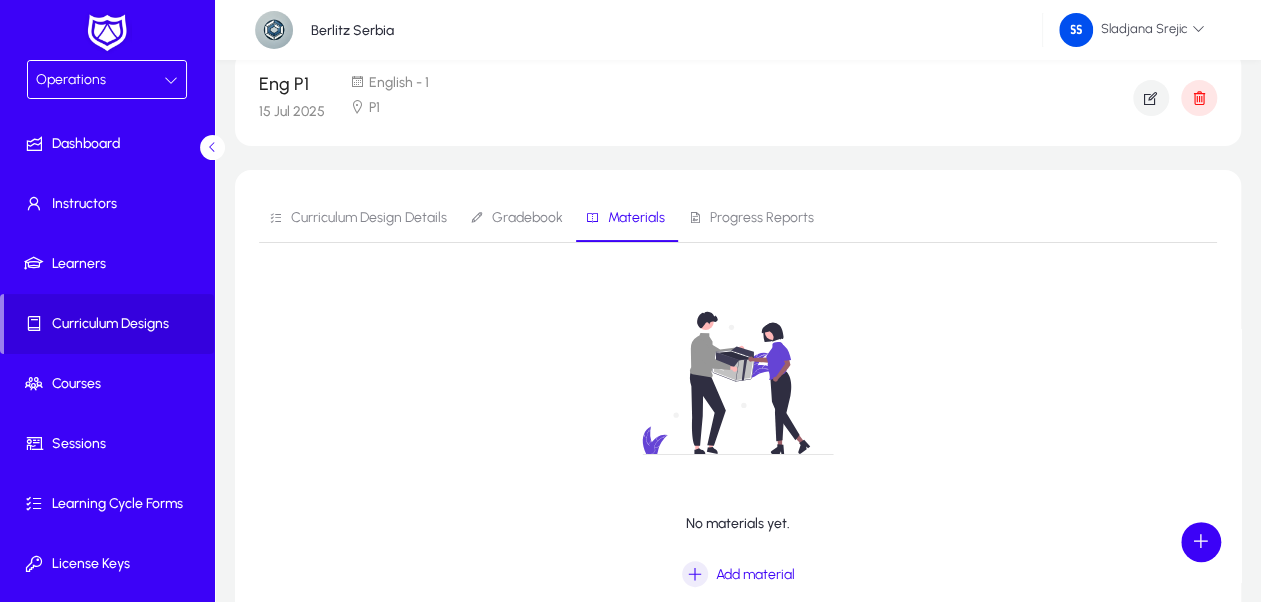 scroll, scrollTop: 100, scrollLeft: 0, axis: vertical 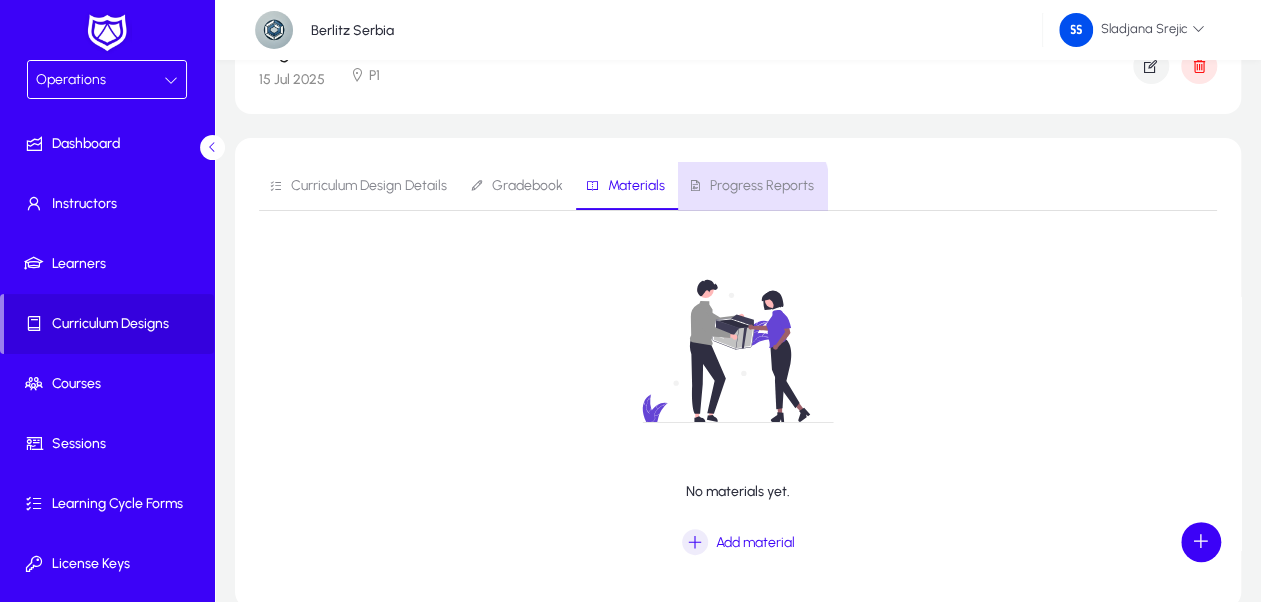 click on "Progress Reports" at bounding box center [762, 186] 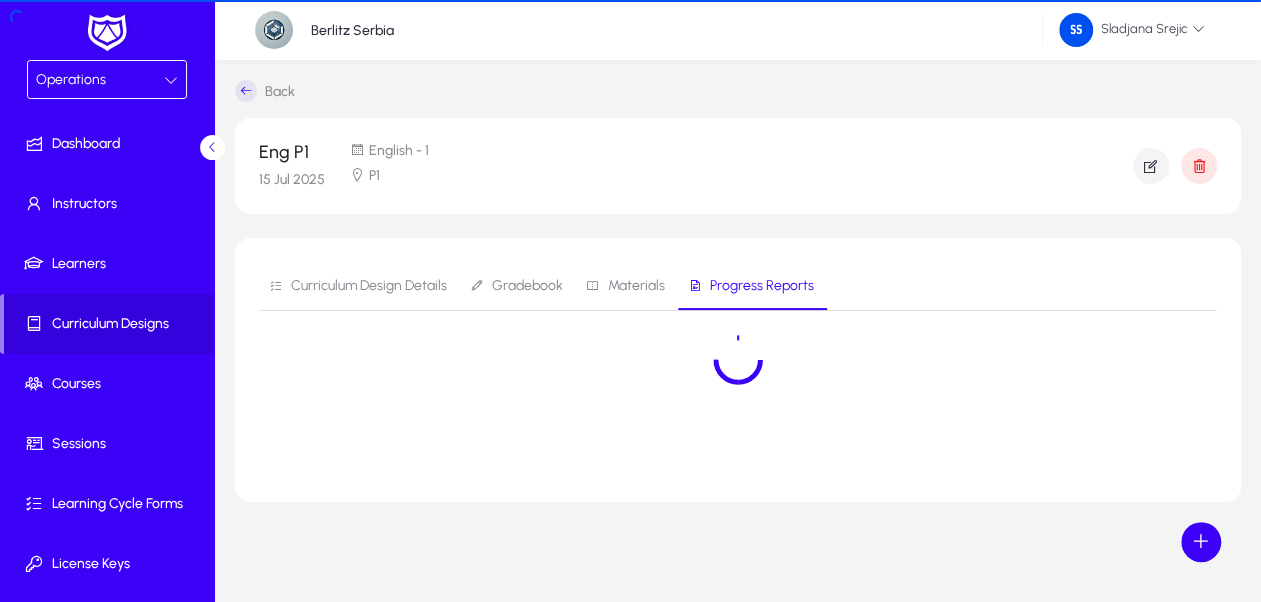 scroll, scrollTop: 0, scrollLeft: 0, axis: both 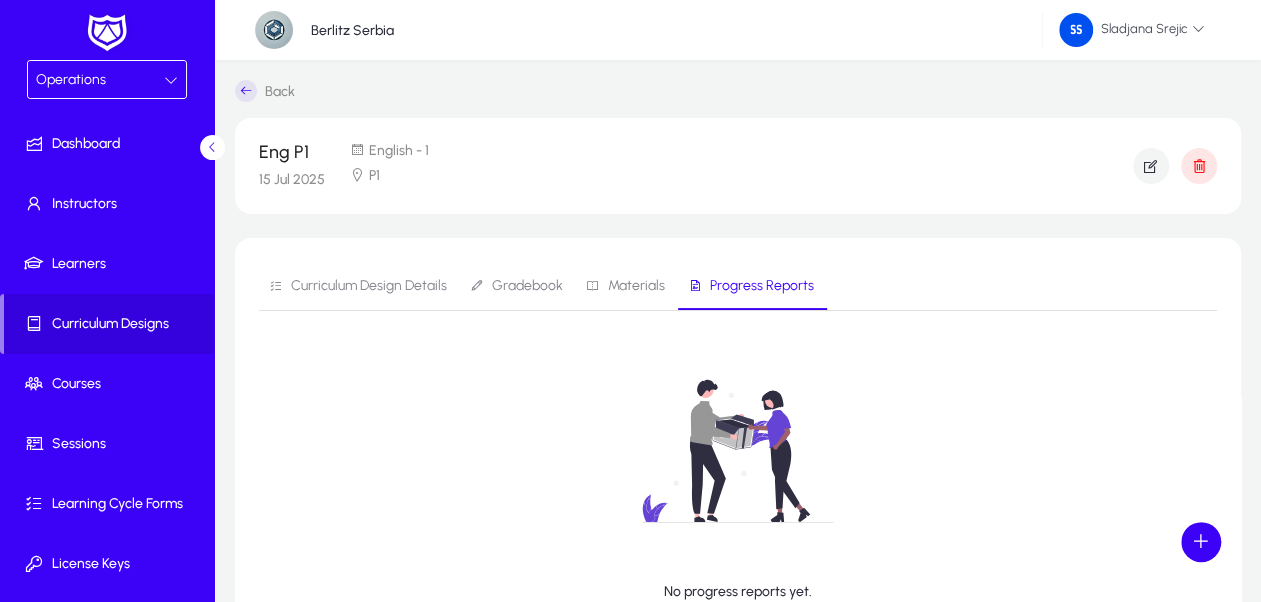 click on "Curriculum Design Details" at bounding box center [369, 286] 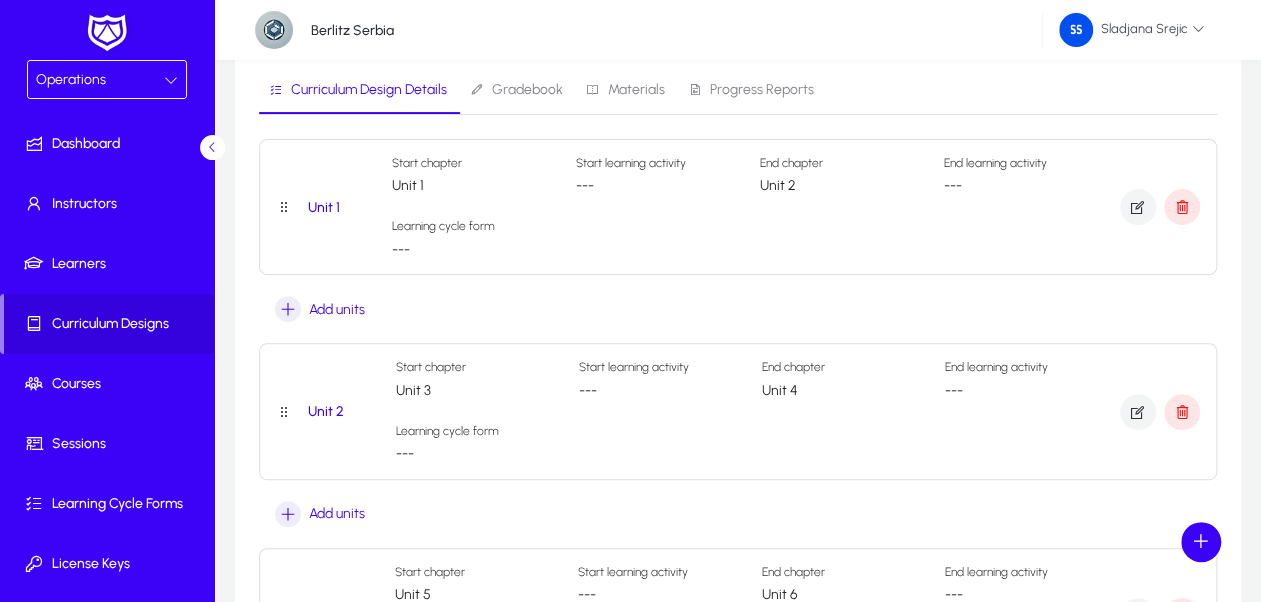 scroll, scrollTop: 200, scrollLeft: 0, axis: vertical 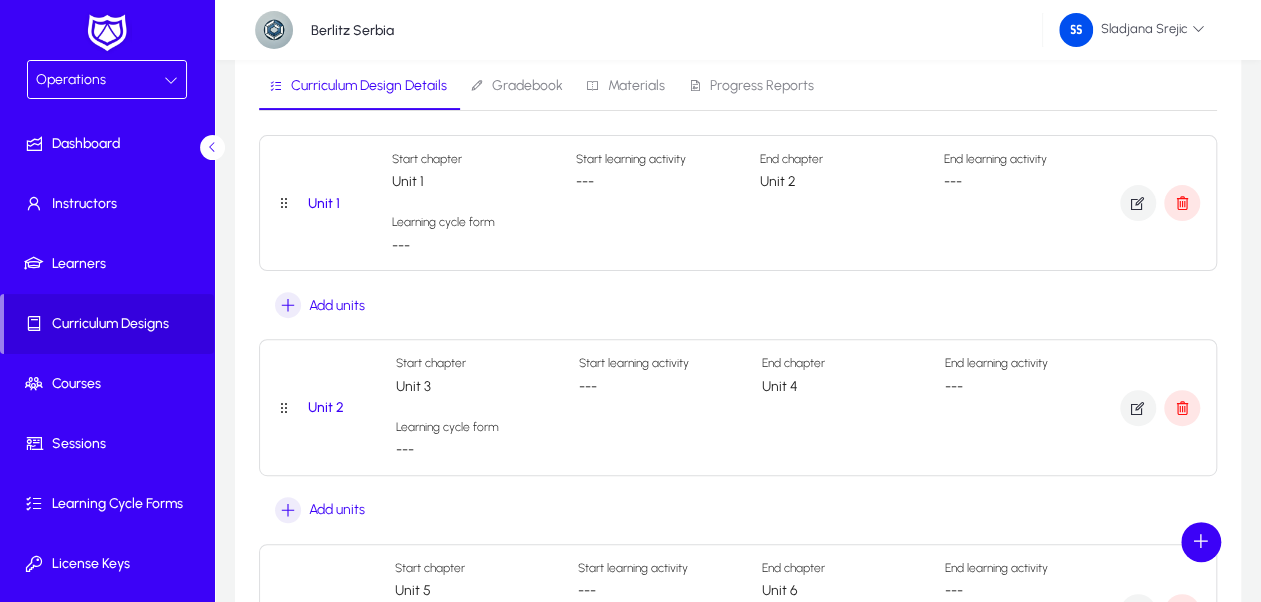 click on "---" at bounding box center [401, 246] 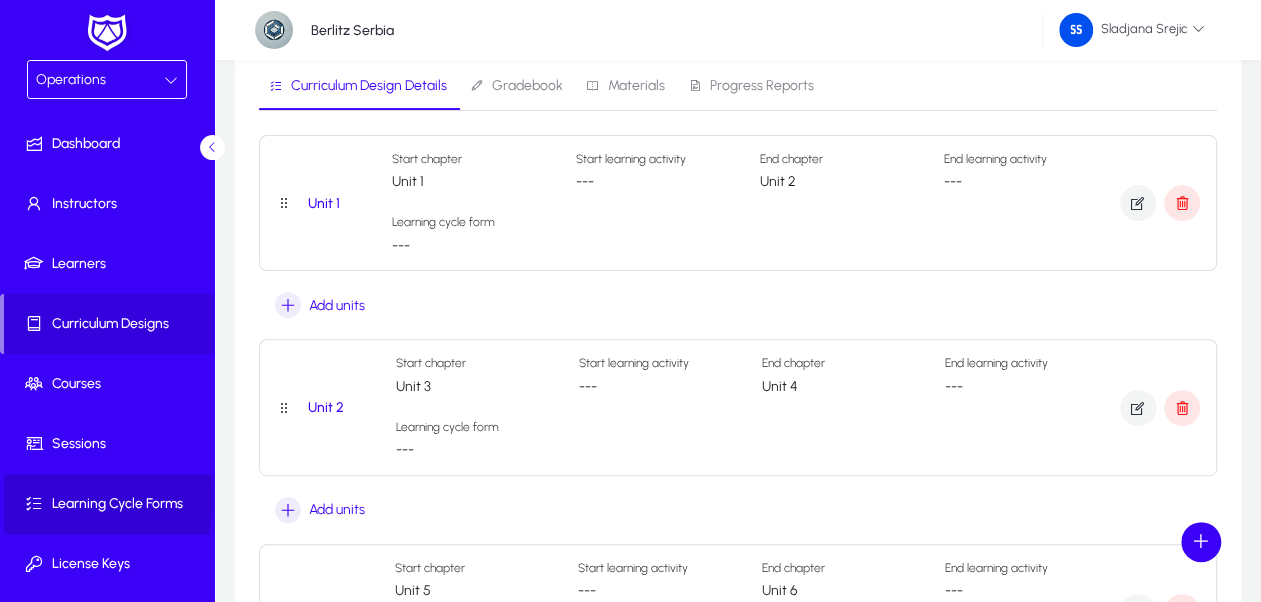 click on "Learning Cycle Forms" 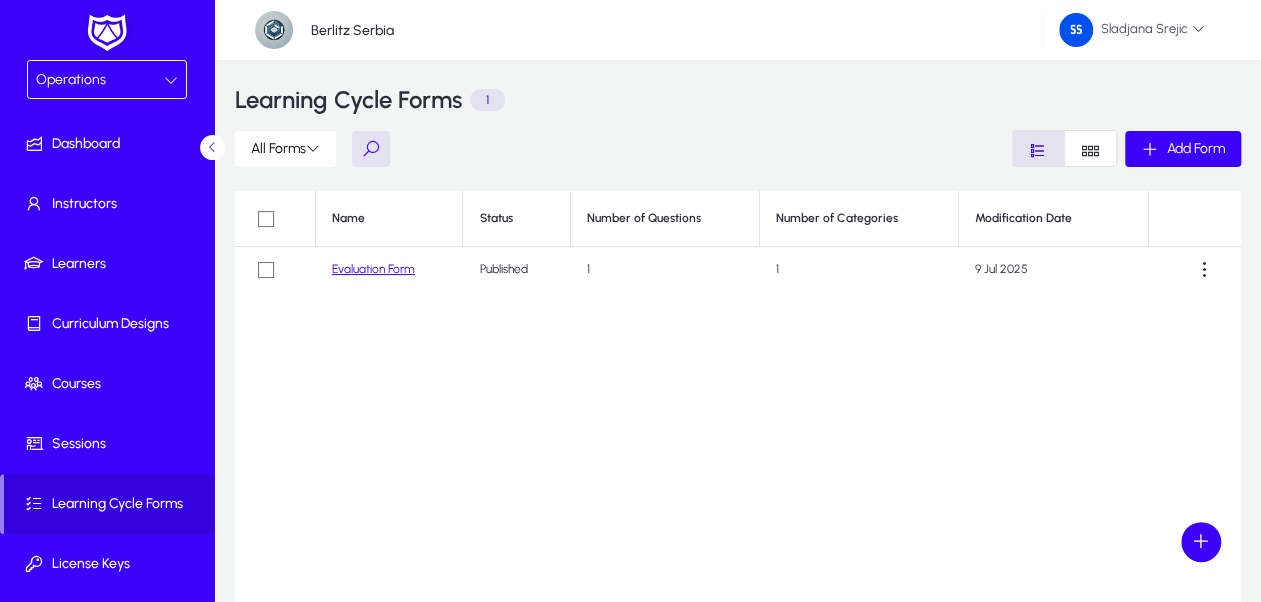 scroll, scrollTop: 0, scrollLeft: 0, axis: both 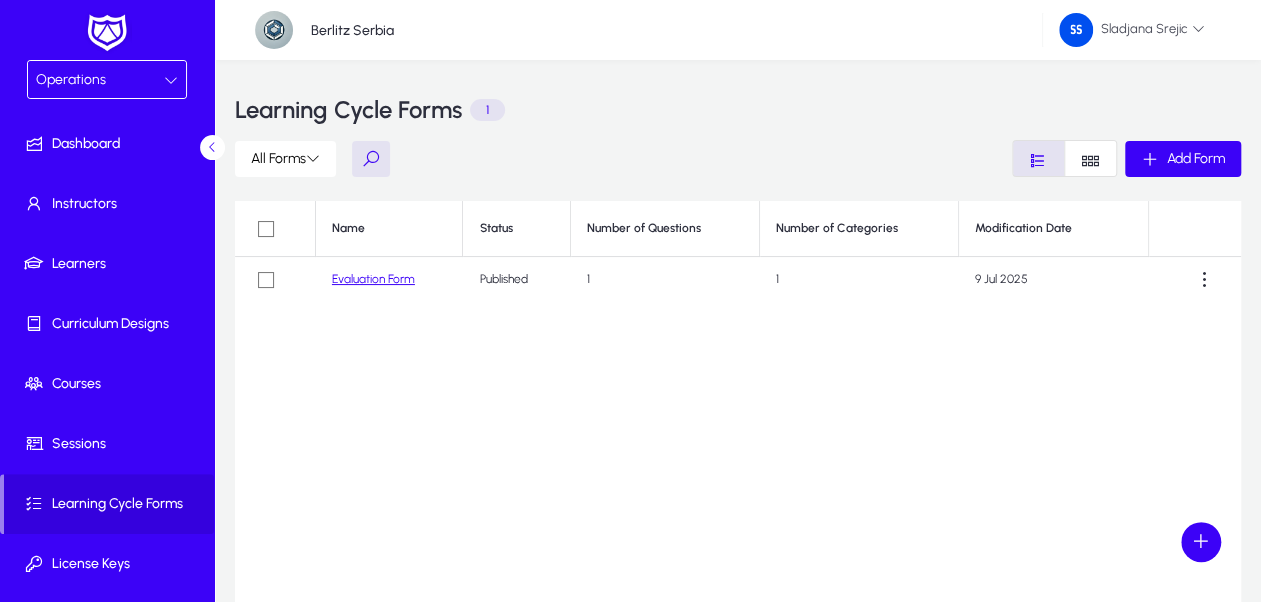 click on "Evaluation Form" 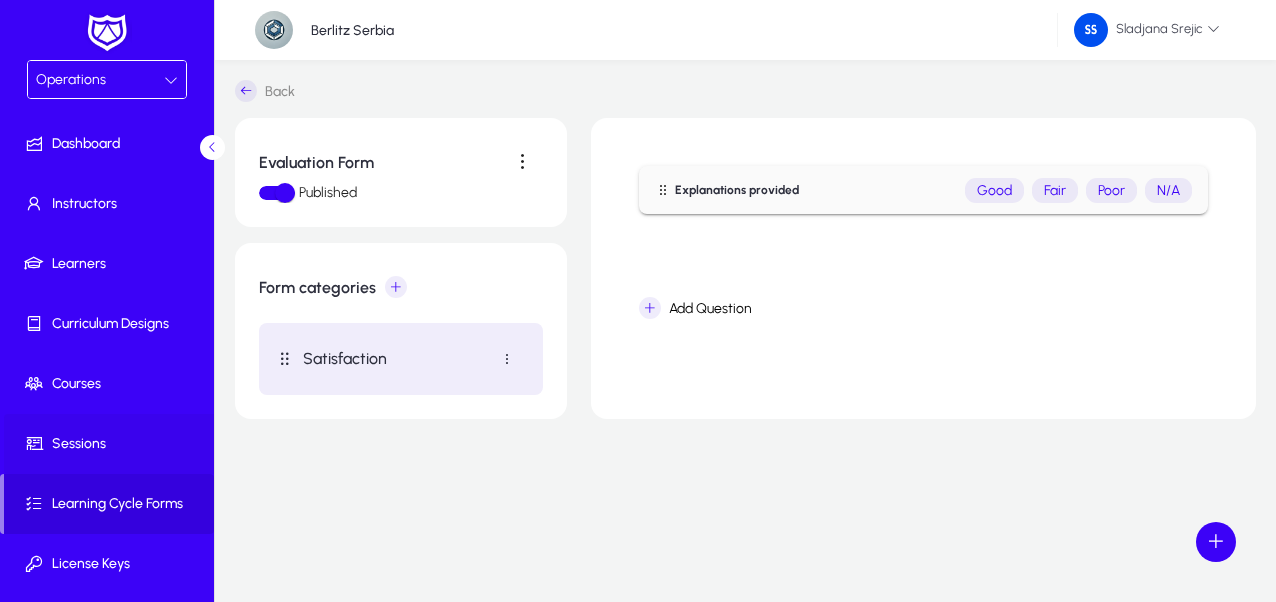 click on "Sessions" 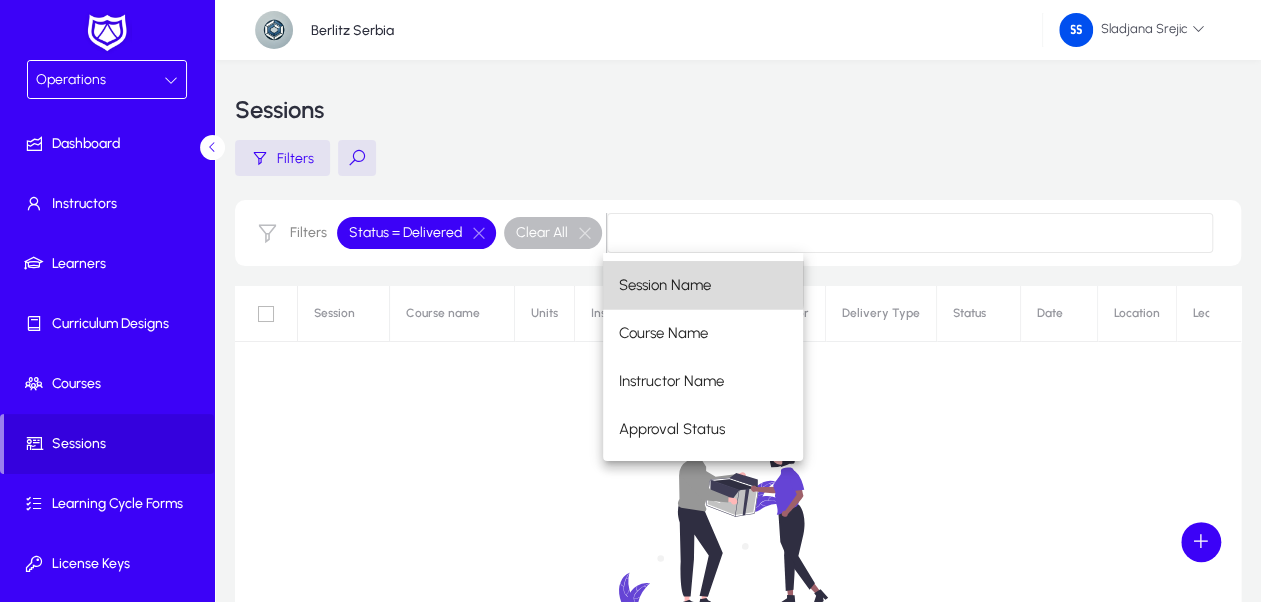 click on "Session Name" at bounding box center [665, 285] 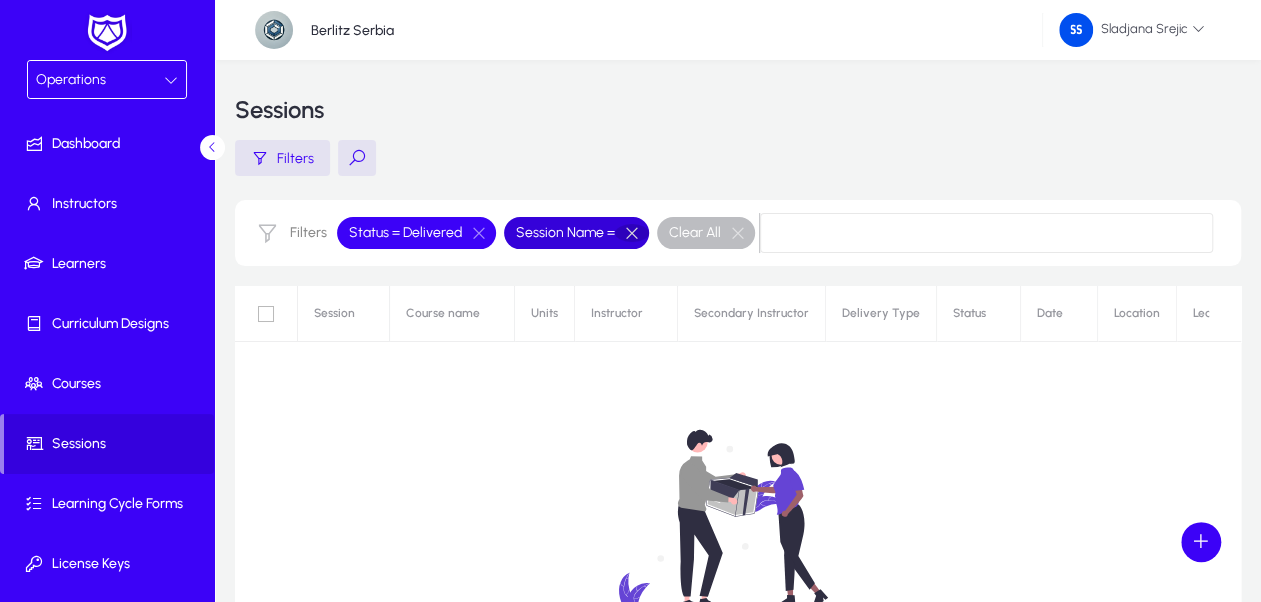 click at bounding box center (632, 233) 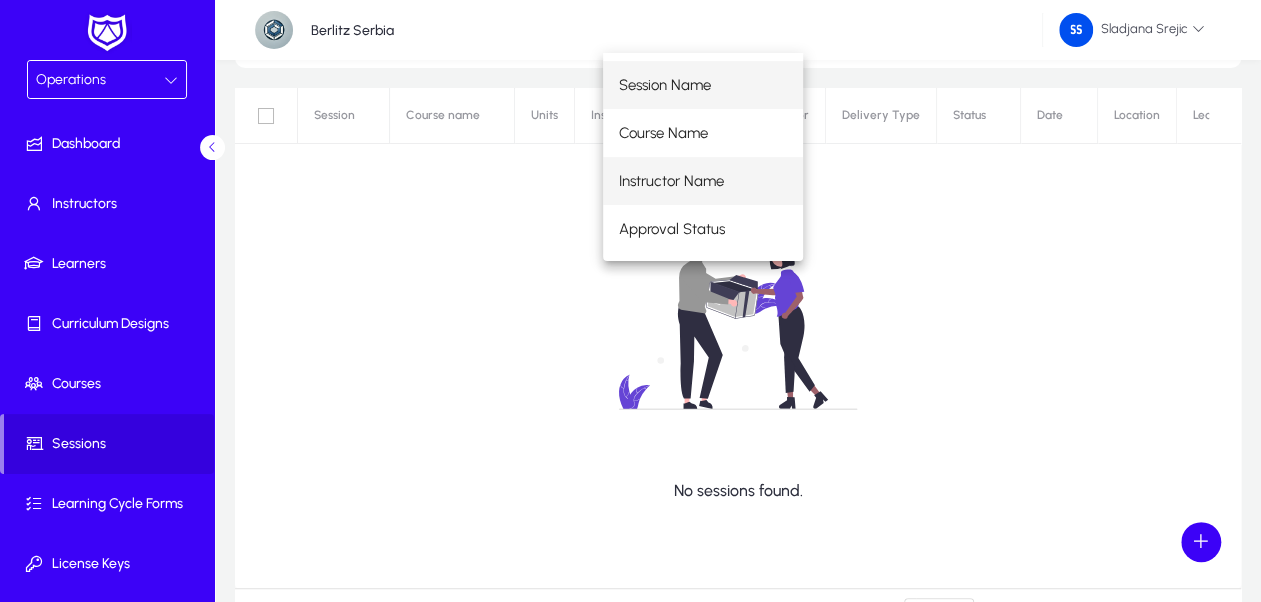 scroll, scrollTop: 200, scrollLeft: 0, axis: vertical 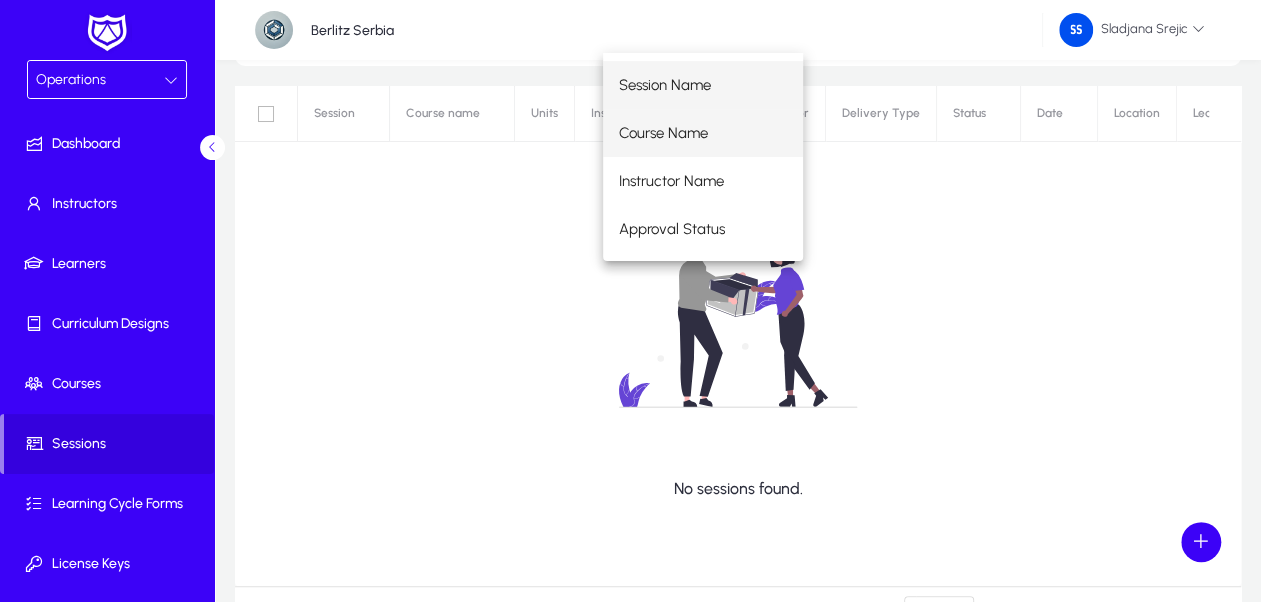 click on "Course Name" at bounding box center (663, 133) 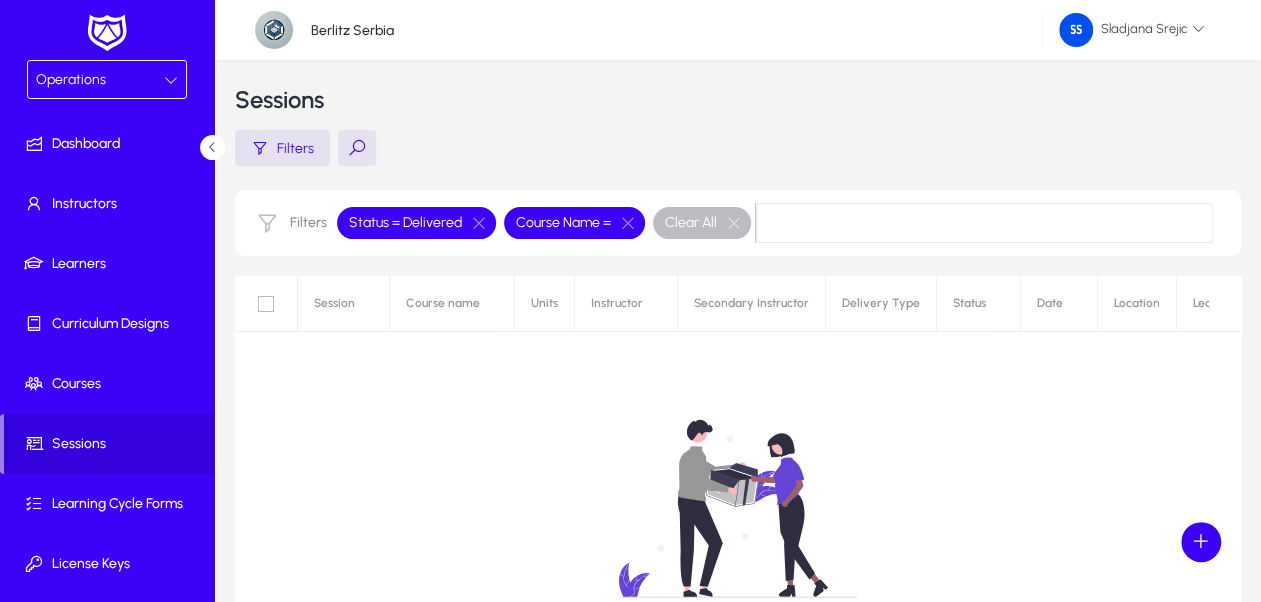 scroll, scrollTop: 0, scrollLeft: 0, axis: both 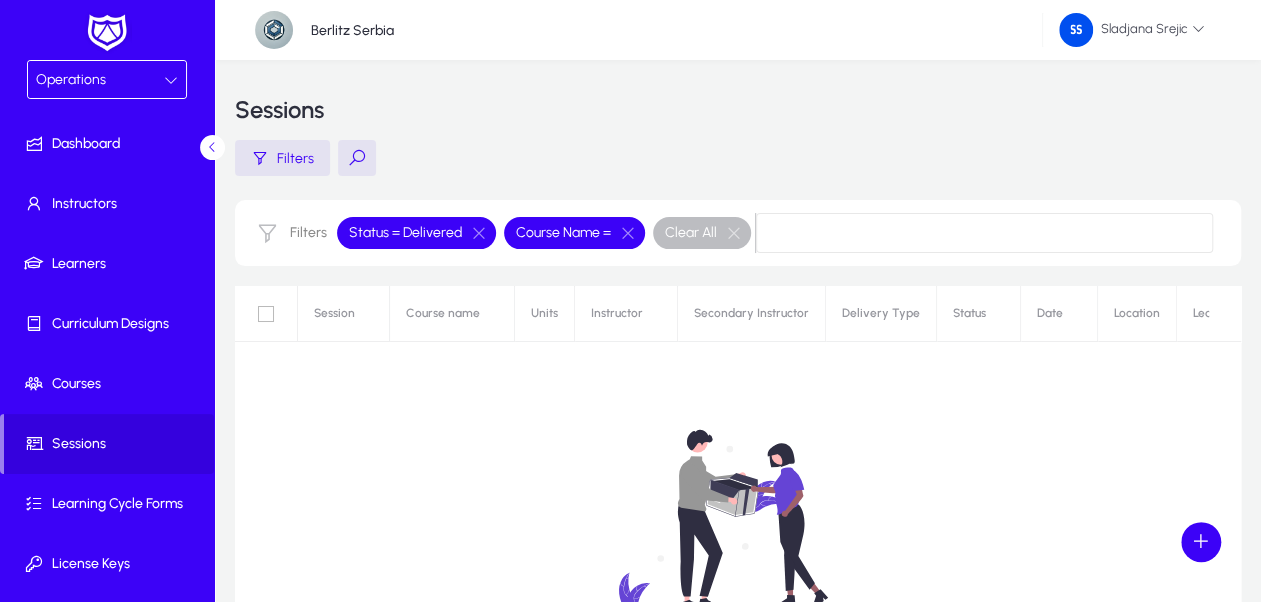 click at bounding box center (984, 233) 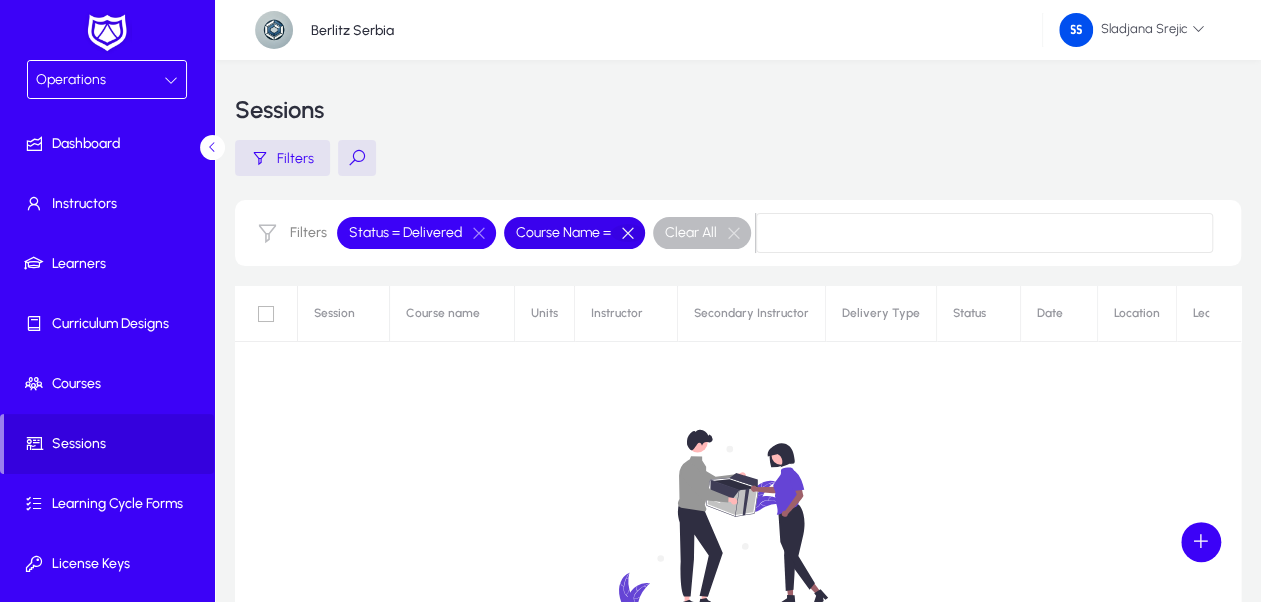 click at bounding box center [628, 233] 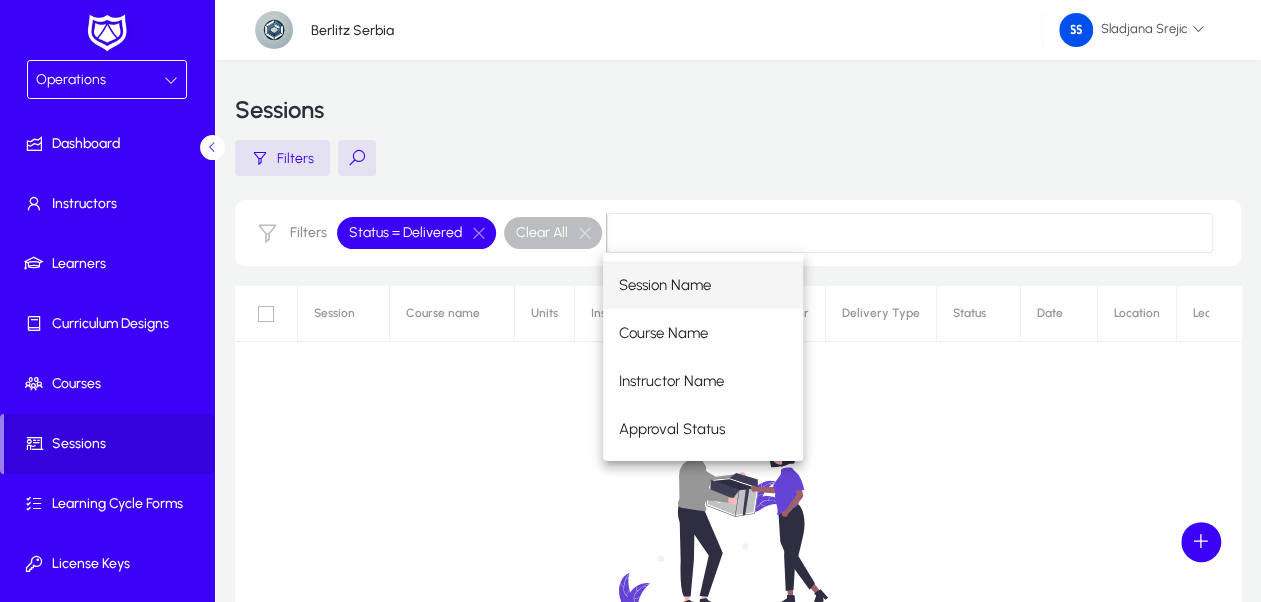 click on "No sessions found." 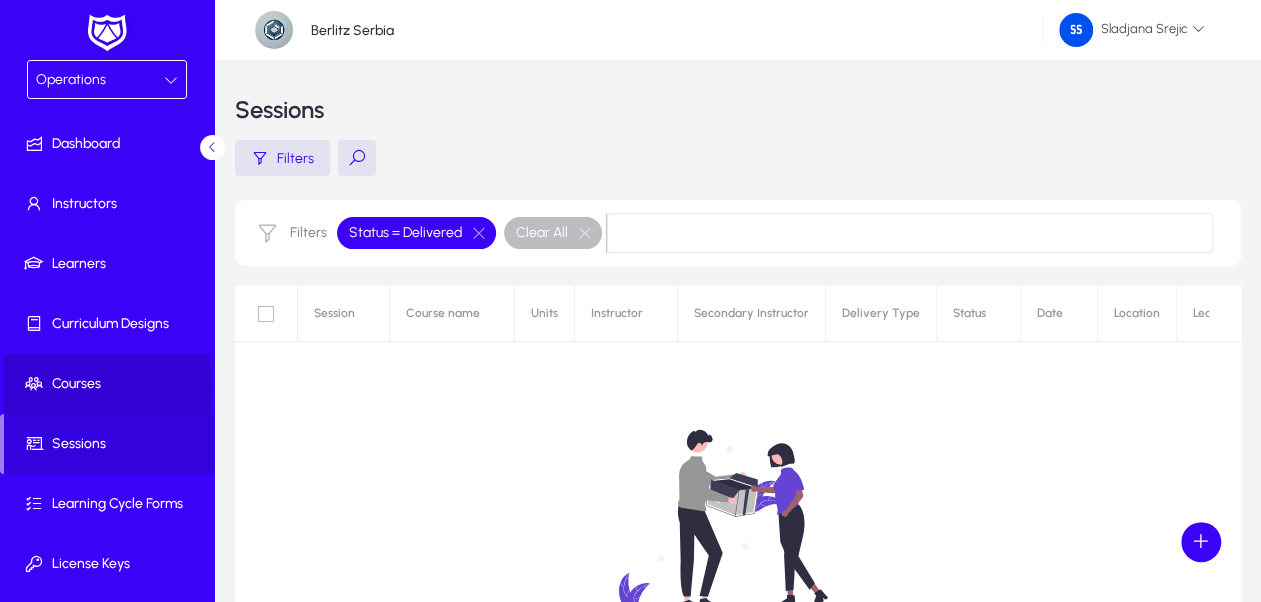click on "Courses" 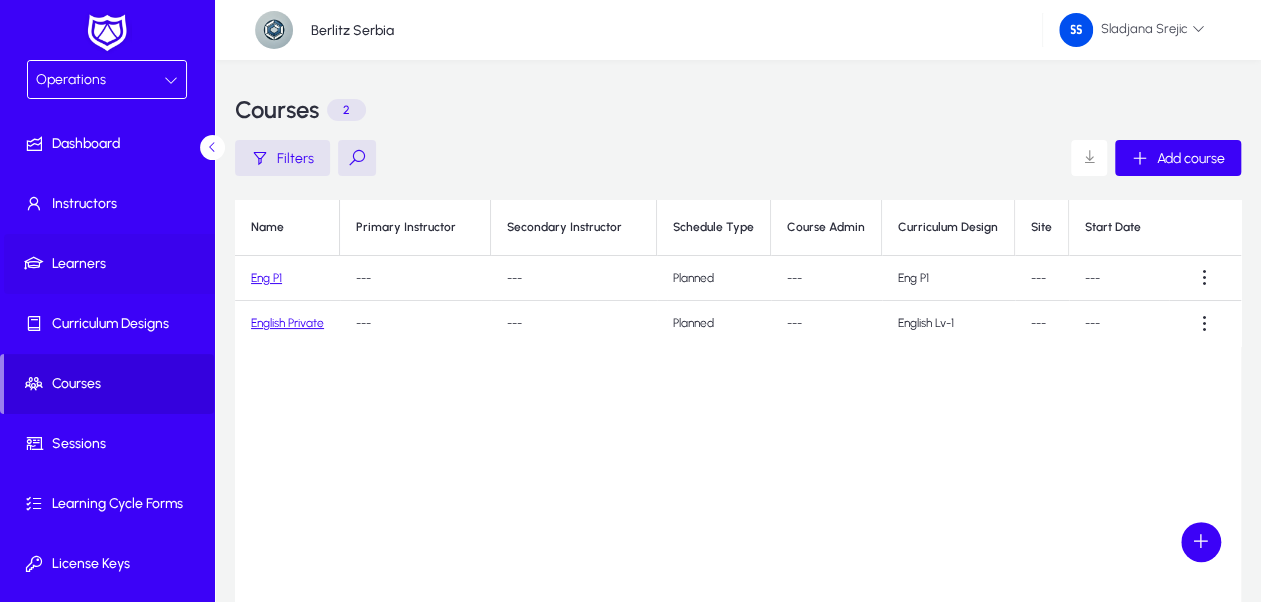 click on "Learners" 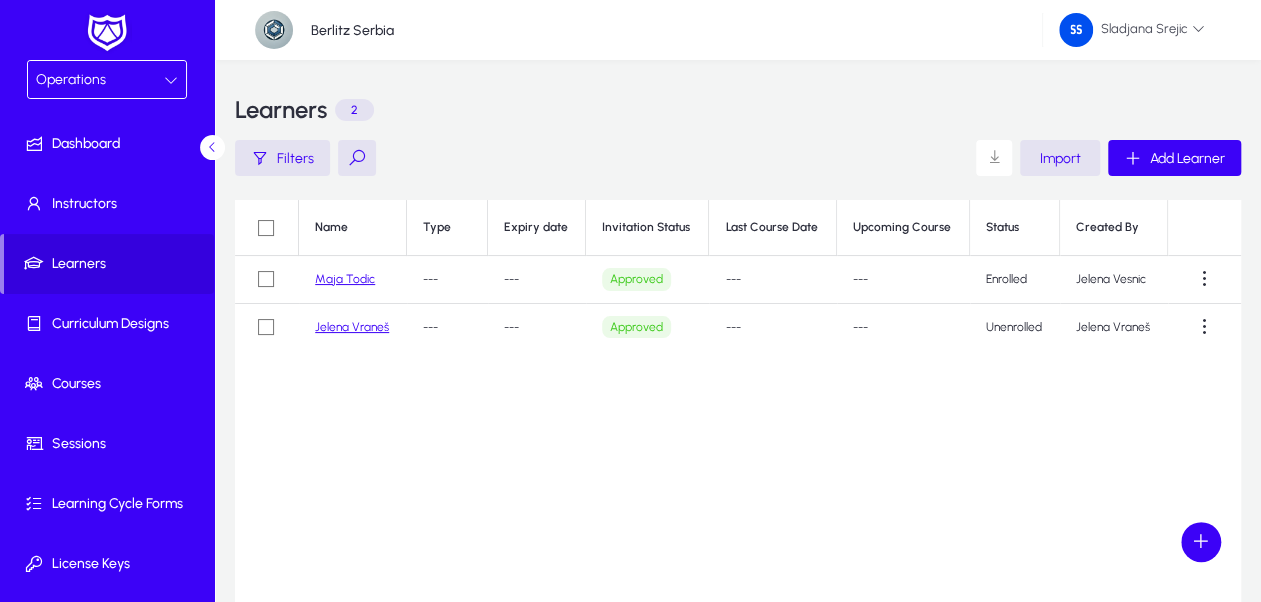 click on "Maja Todic" 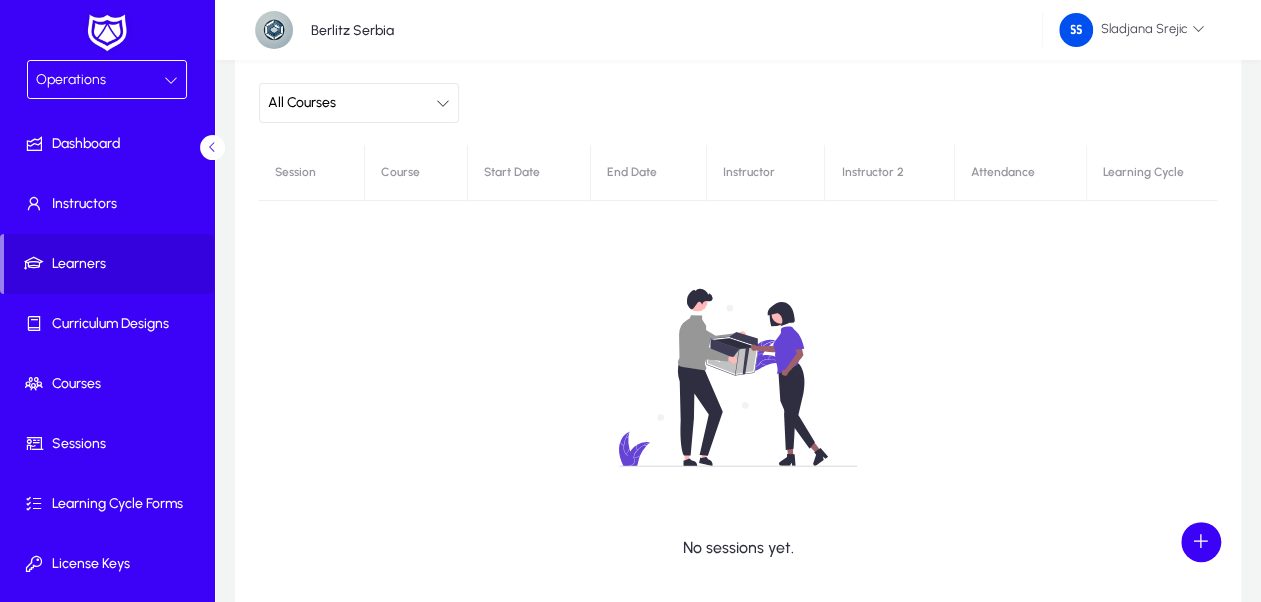 scroll, scrollTop: 100, scrollLeft: 0, axis: vertical 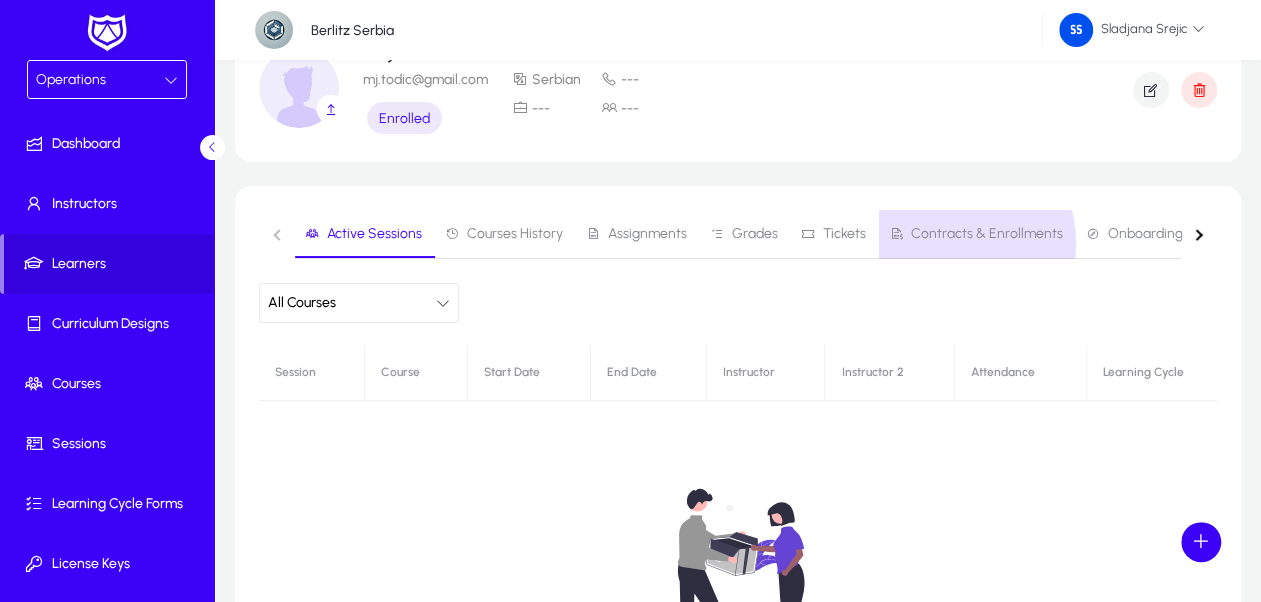 click on "Contracts & Enrollments" at bounding box center [976, 234] 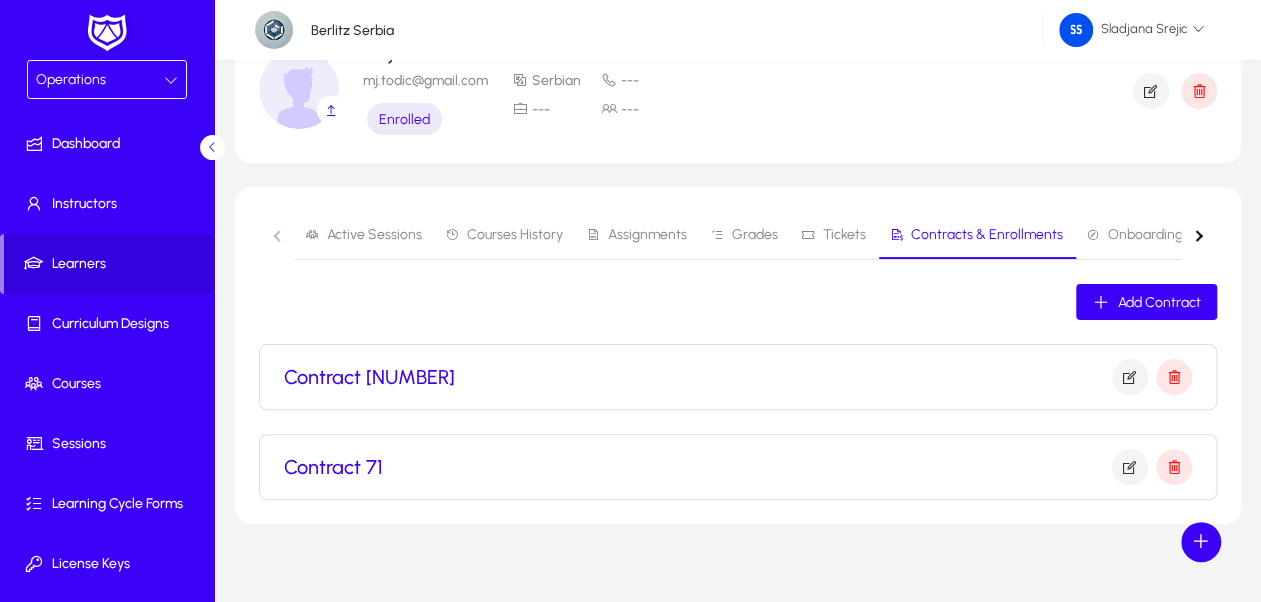 scroll, scrollTop: 119, scrollLeft: 0, axis: vertical 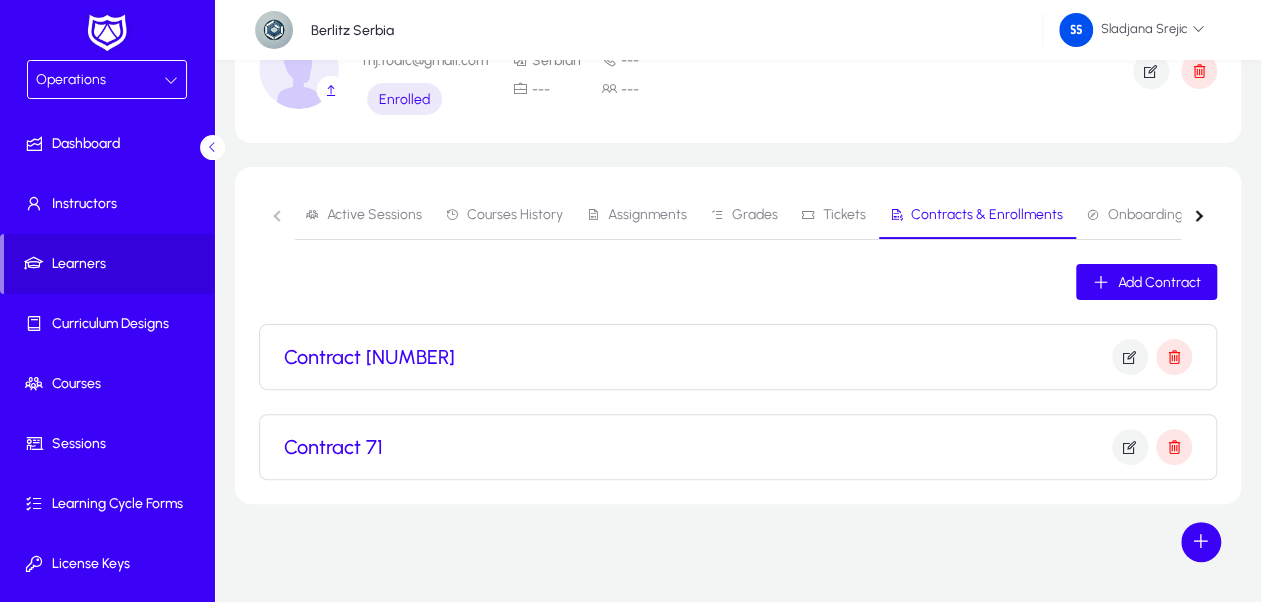 click on "Contract 72" 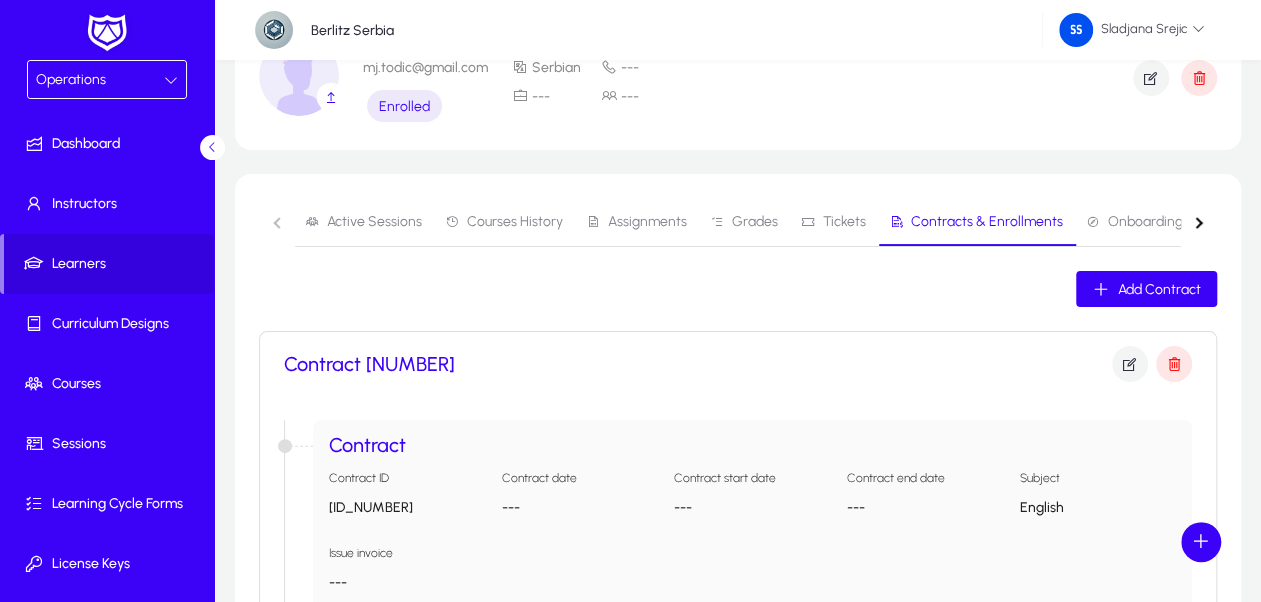 scroll, scrollTop: 0, scrollLeft: 0, axis: both 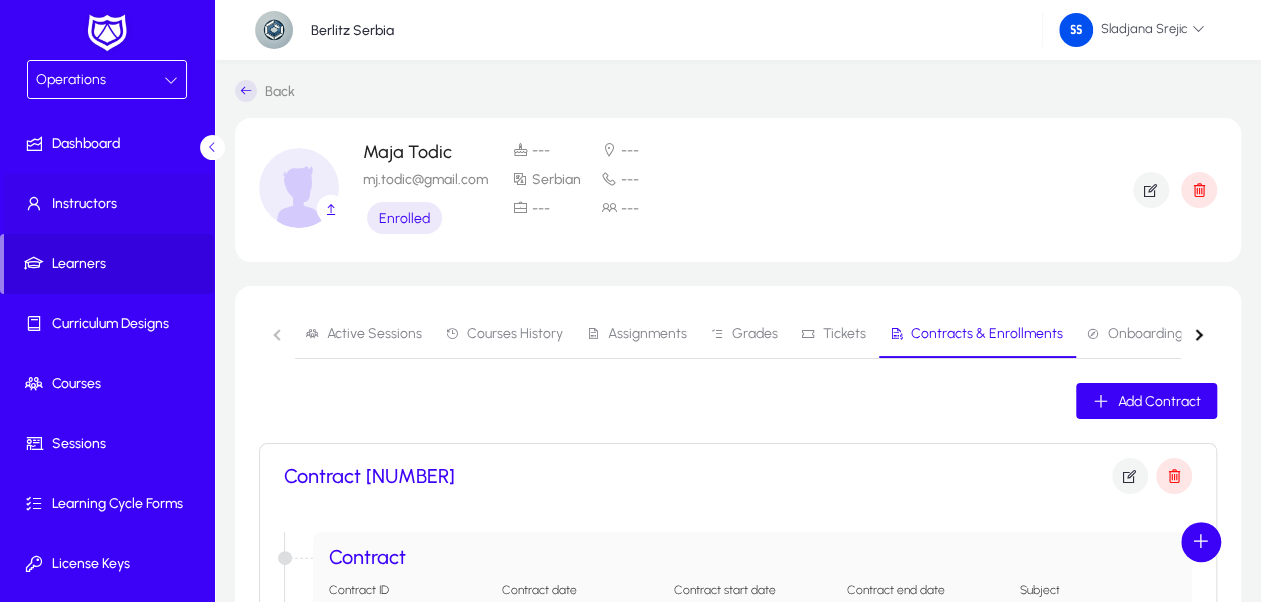 click on "Instructors" 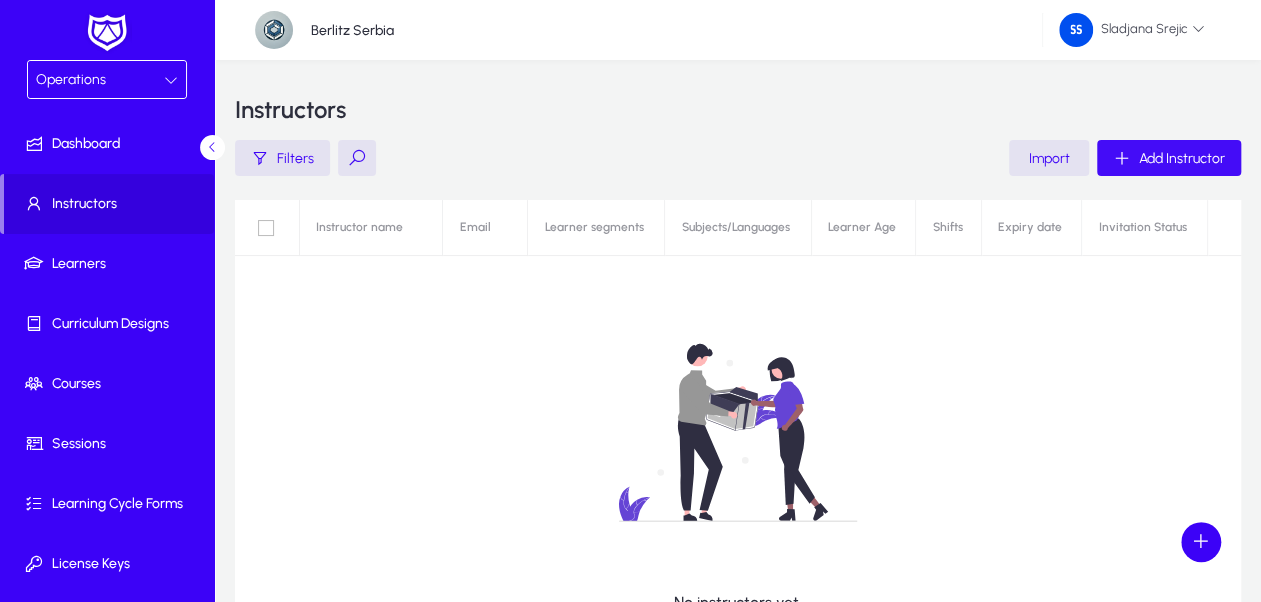 click on "Add Instructor" 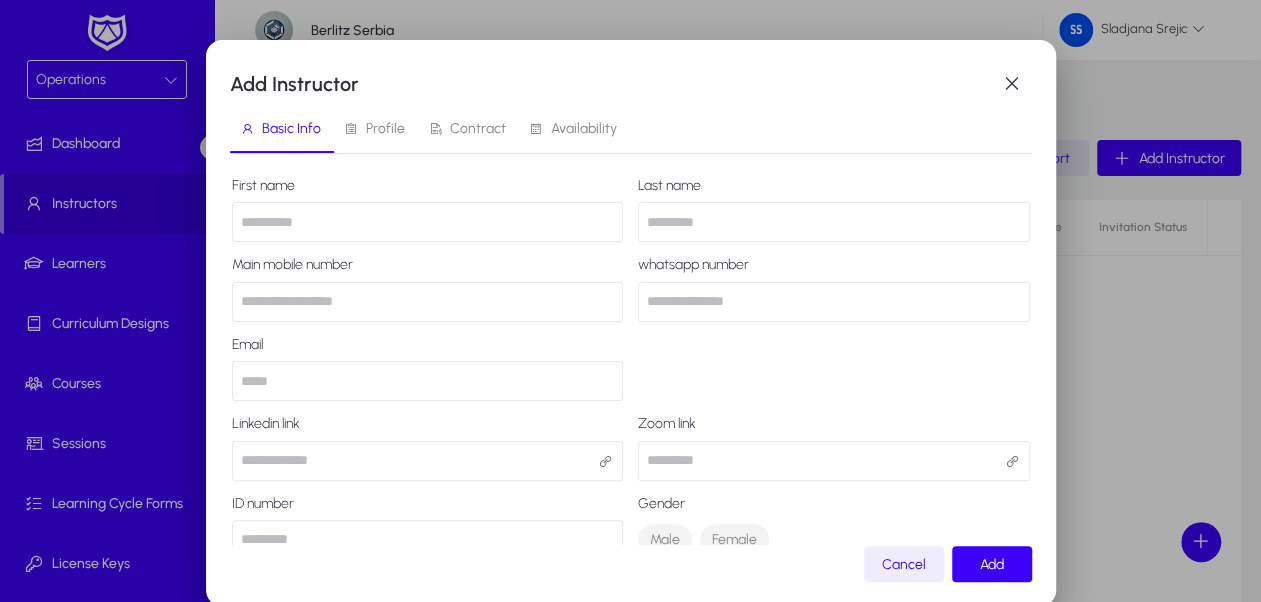click at bounding box center [428, 222] 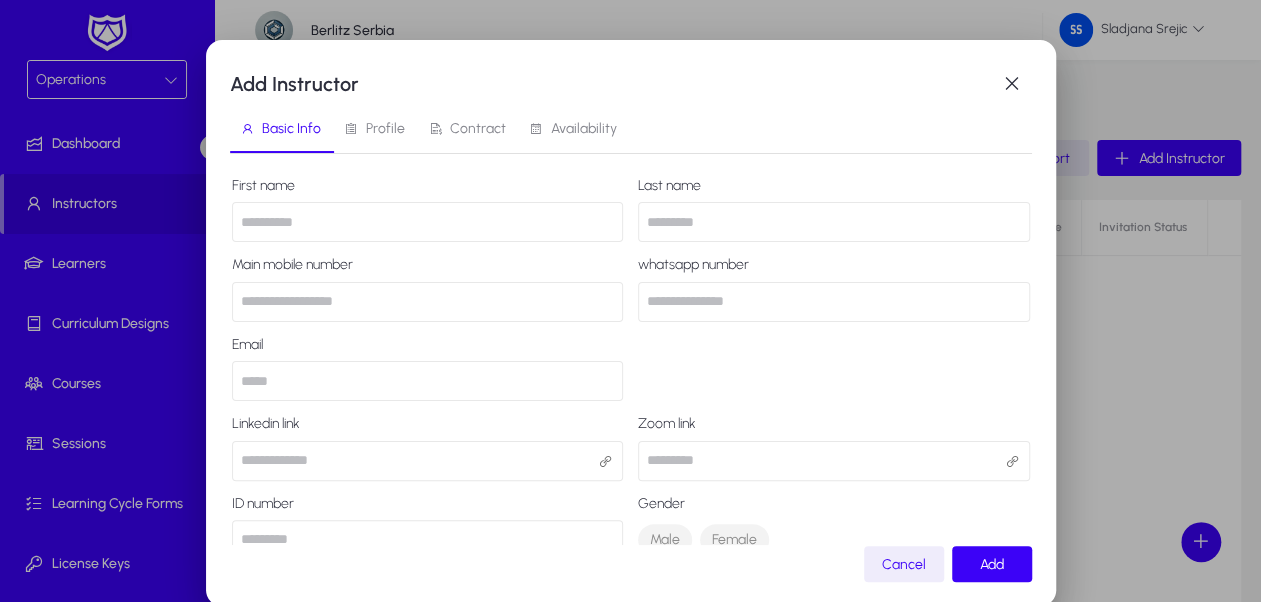click on "Last name" at bounding box center (834, 186) 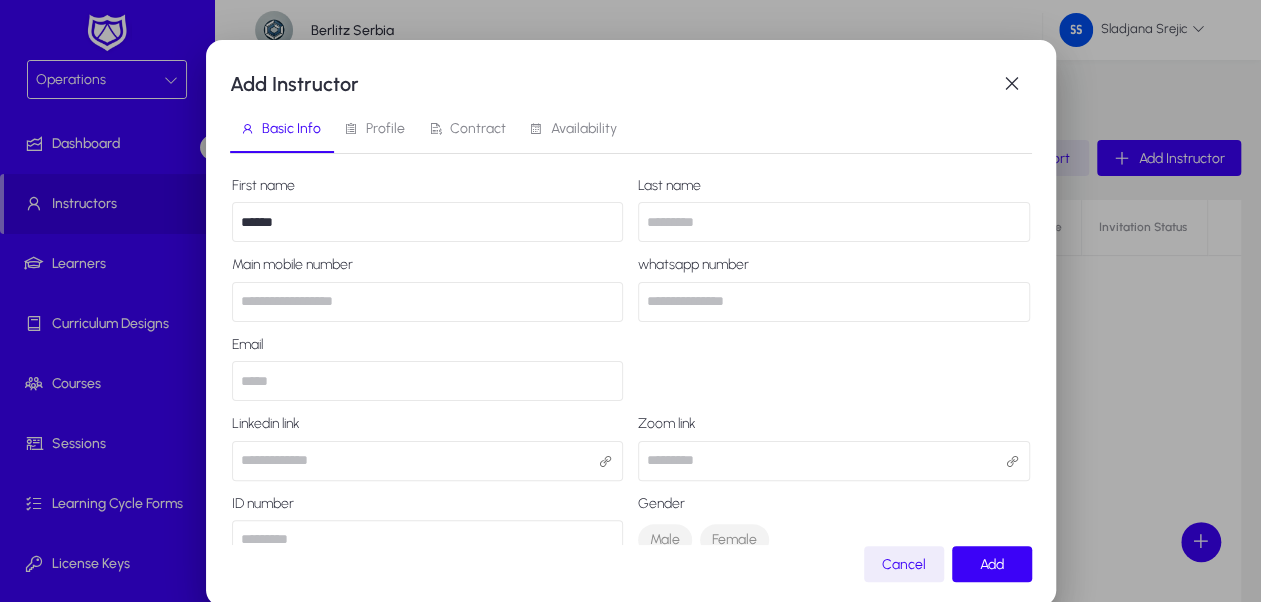 type on "******" 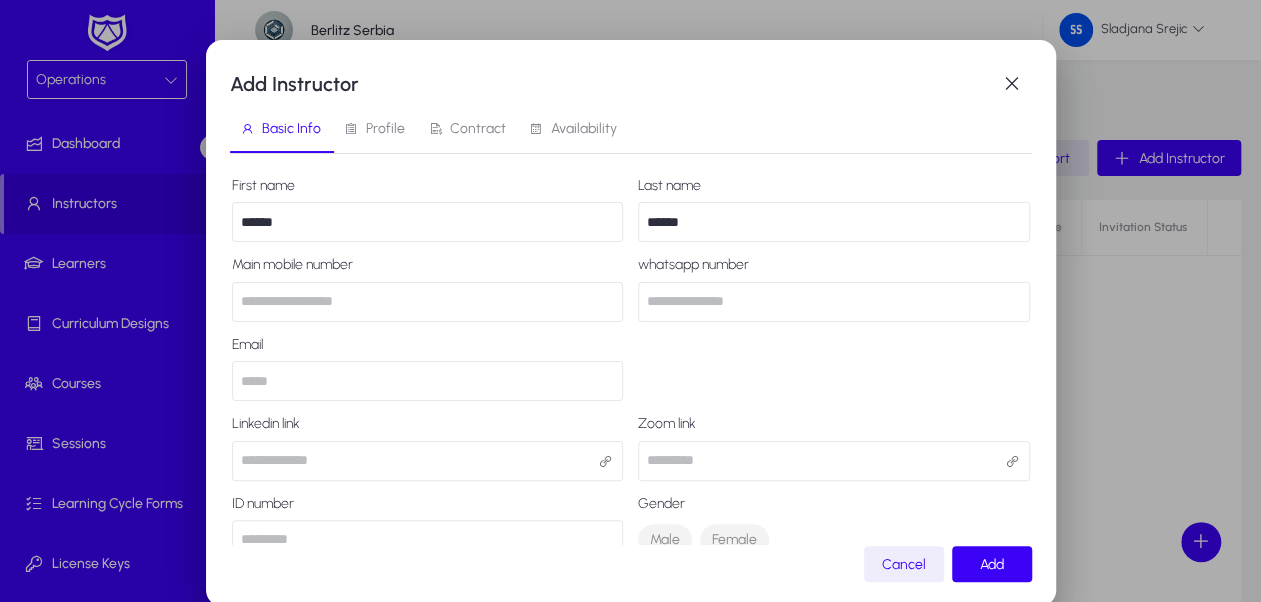 type on "******" 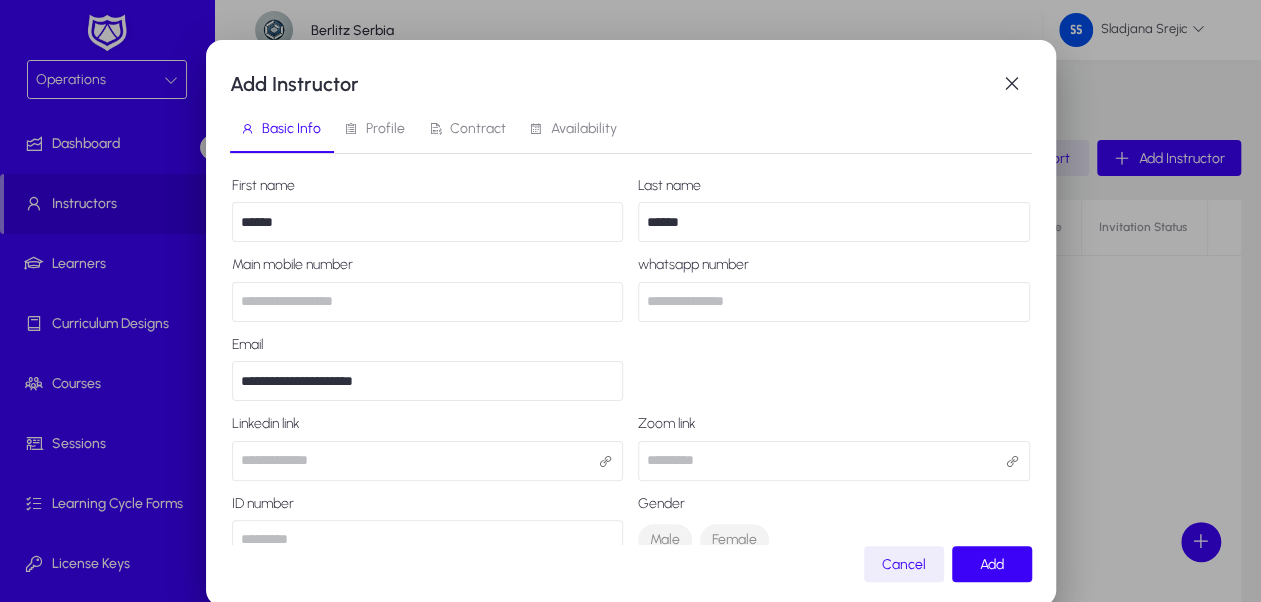 type on "**********" 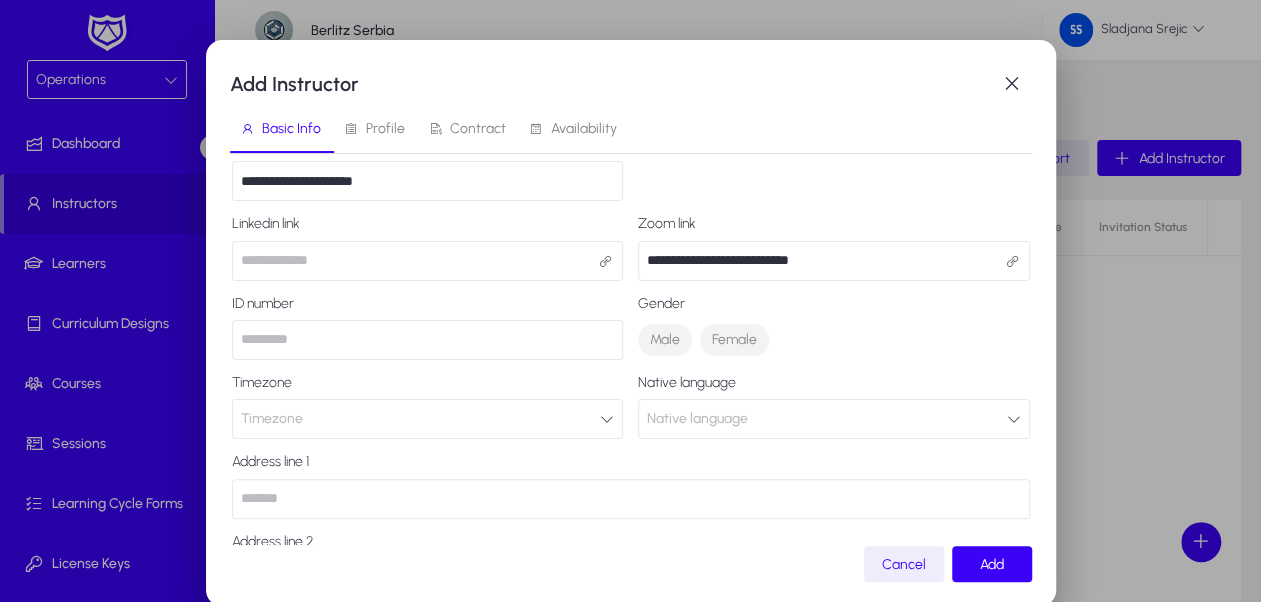 scroll, scrollTop: 300, scrollLeft: 0, axis: vertical 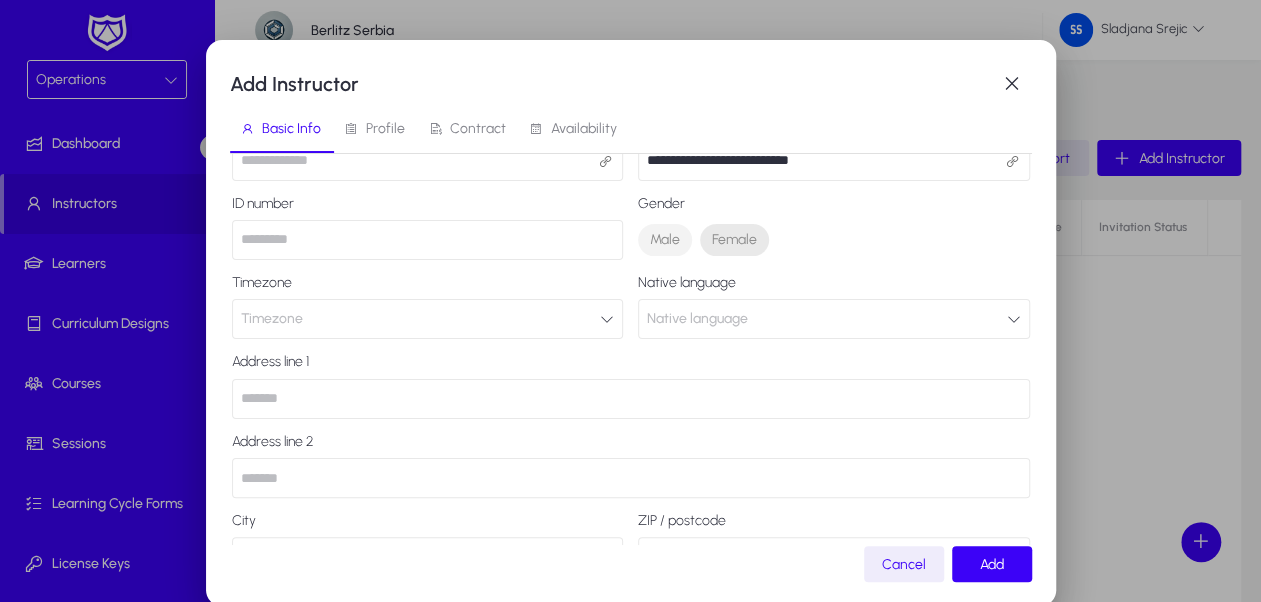 type on "**********" 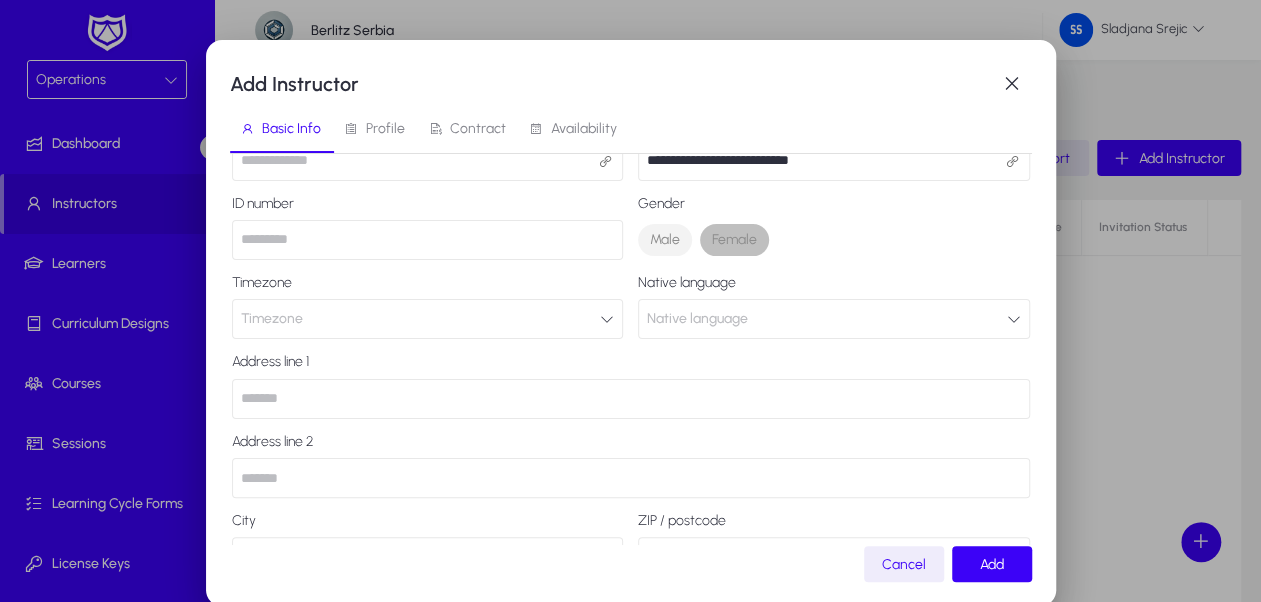 click on "Female" at bounding box center (734, 240) 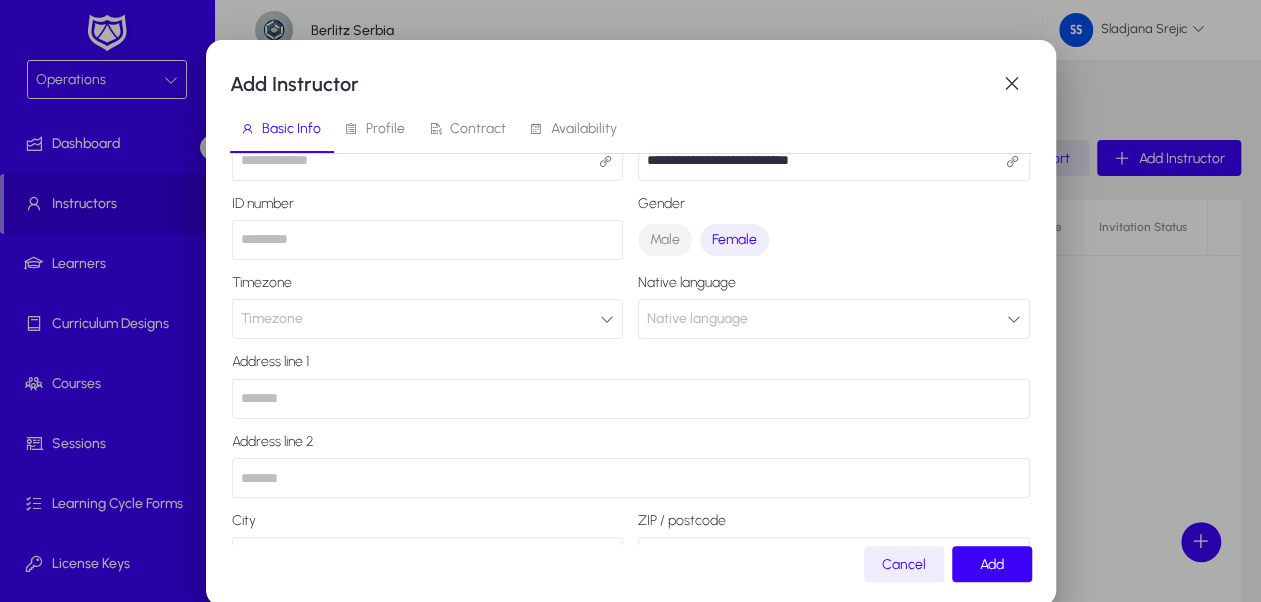 click on "Timezone" at bounding box center [428, 319] 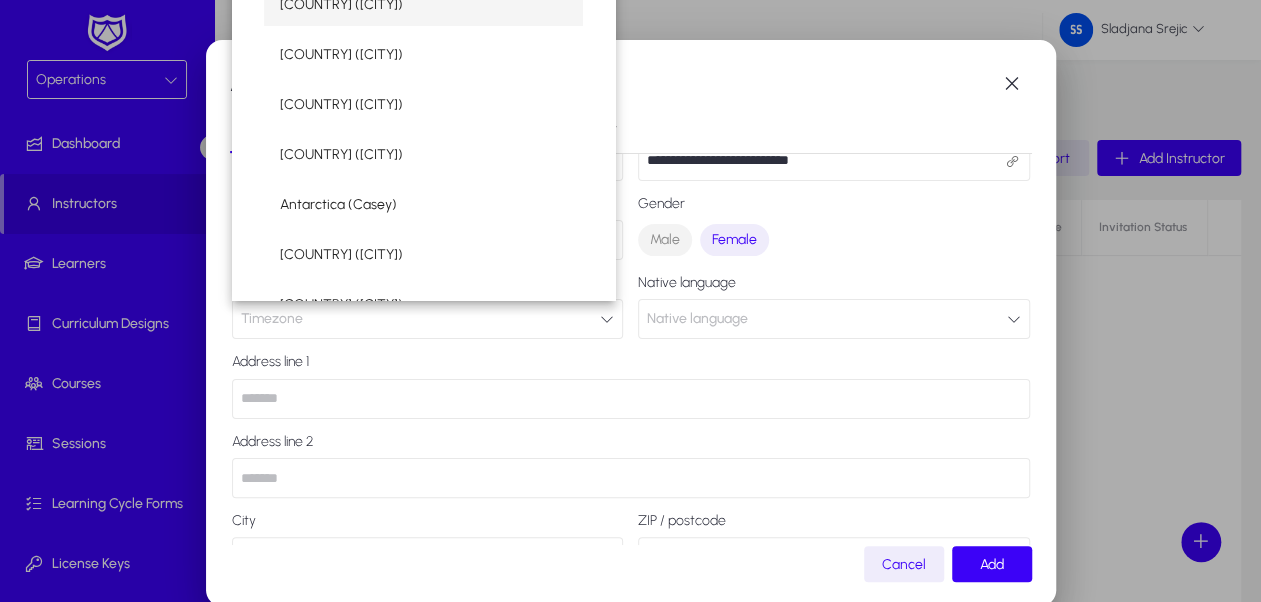 click at bounding box center (630, 301) 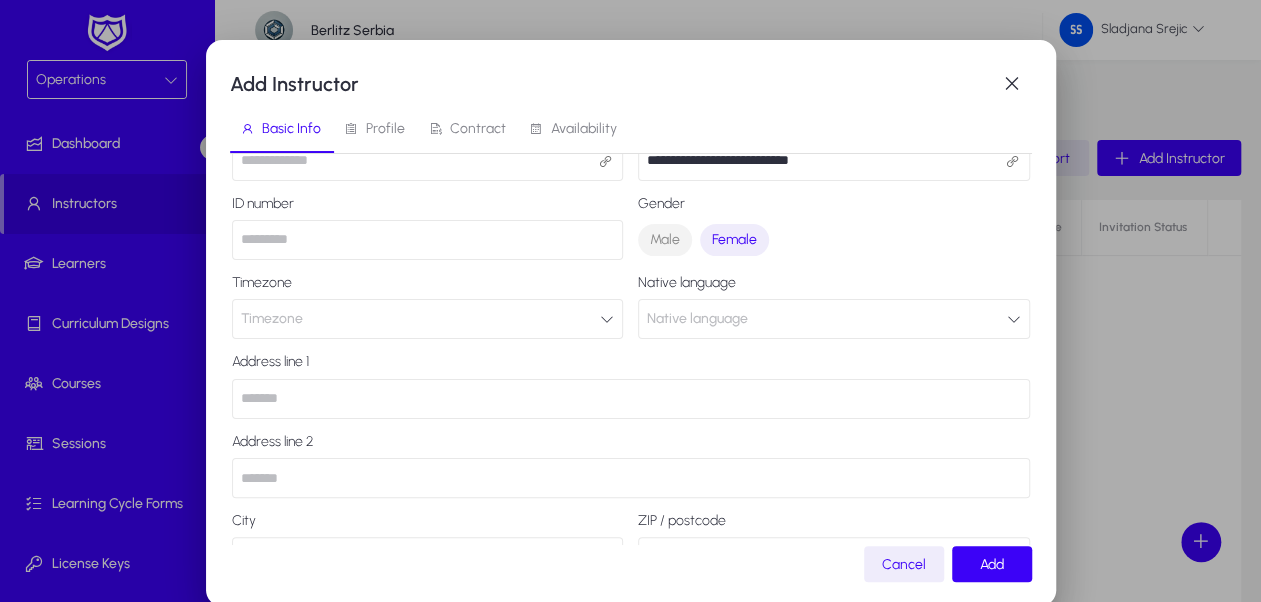 click on "Timezone" at bounding box center (428, 319) 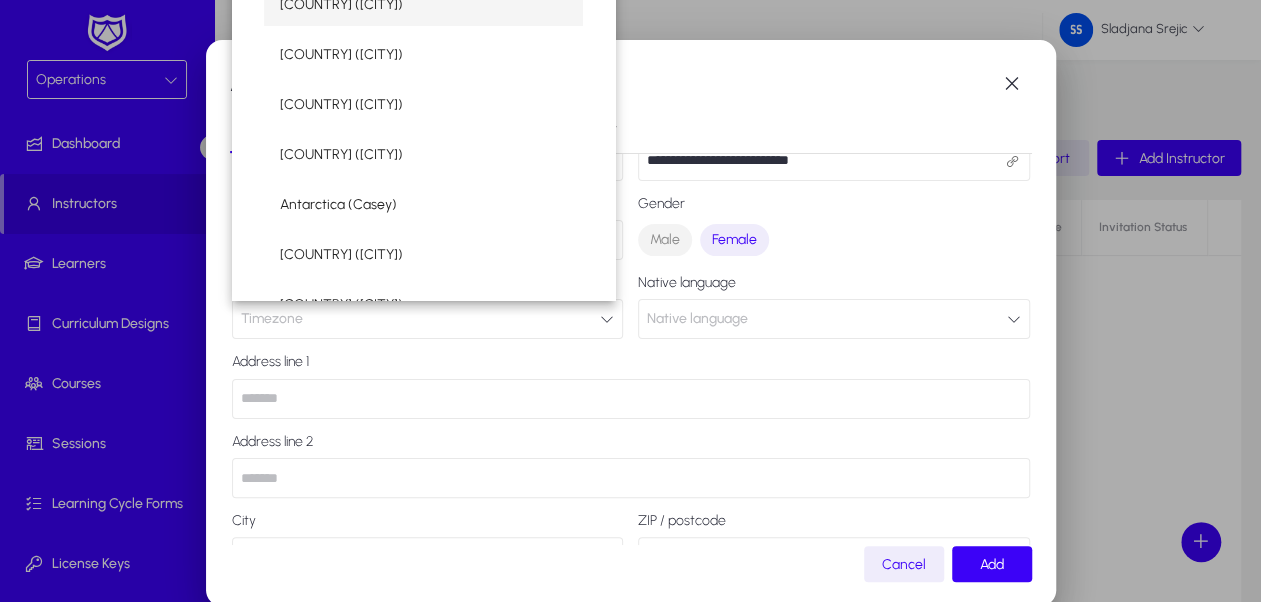 click at bounding box center (630, 301) 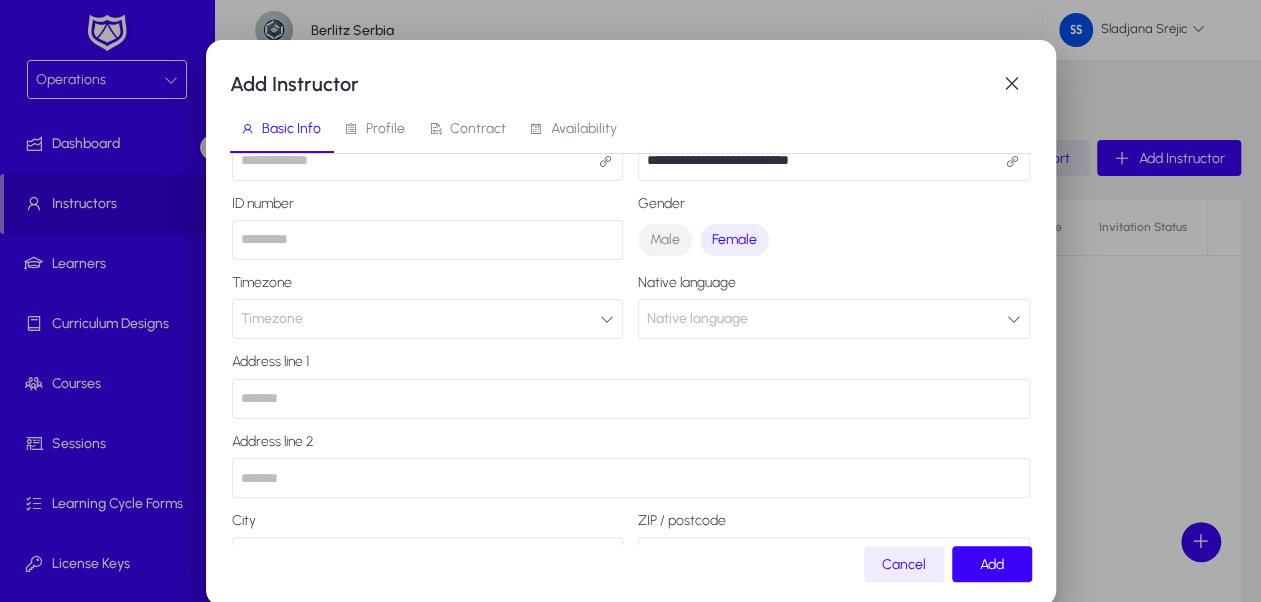 click on "Timezone" at bounding box center [428, 319] 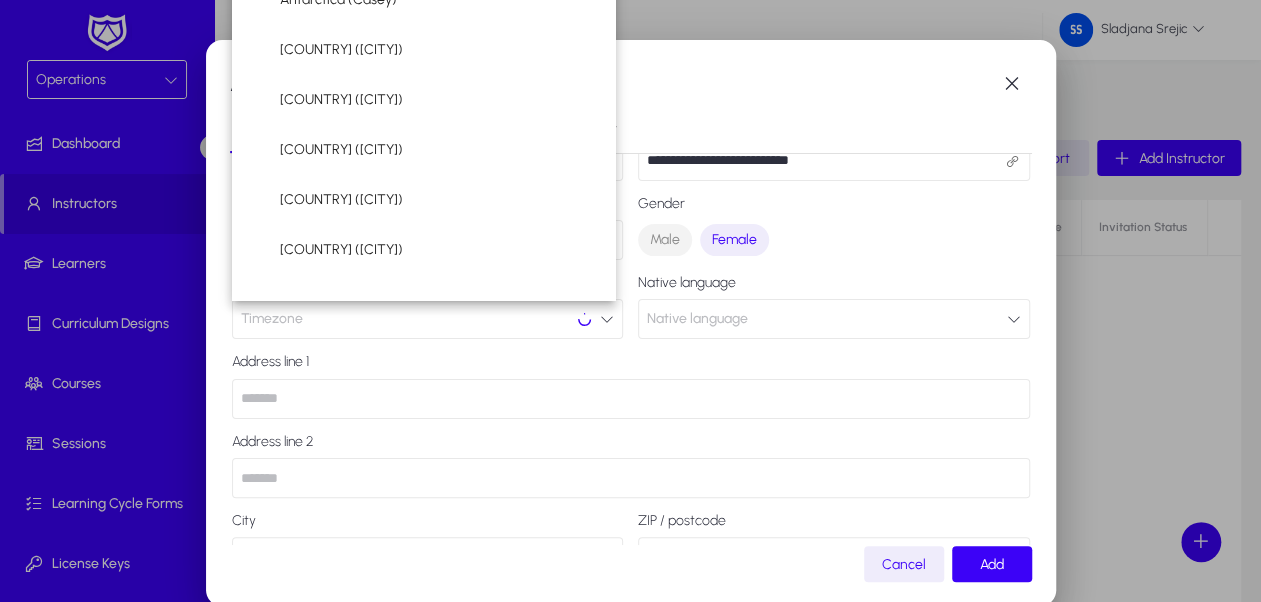 scroll, scrollTop: 216, scrollLeft: 0, axis: vertical 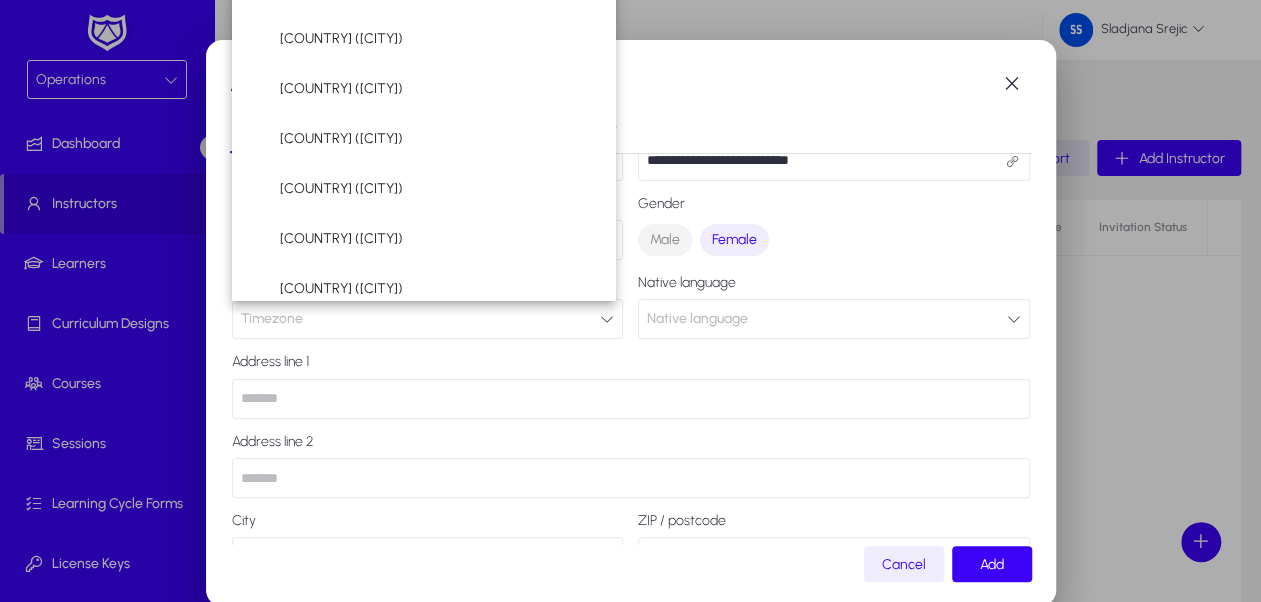 click at bounding box center (630, 301) 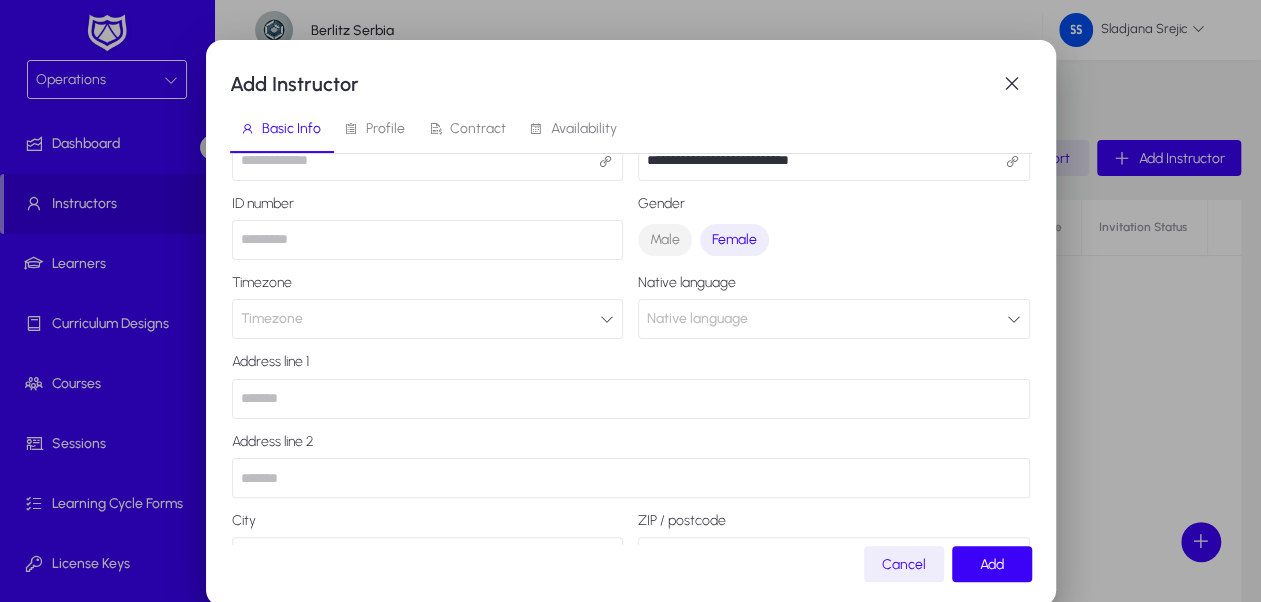click on "Native language" at bounding box center (834, 319) 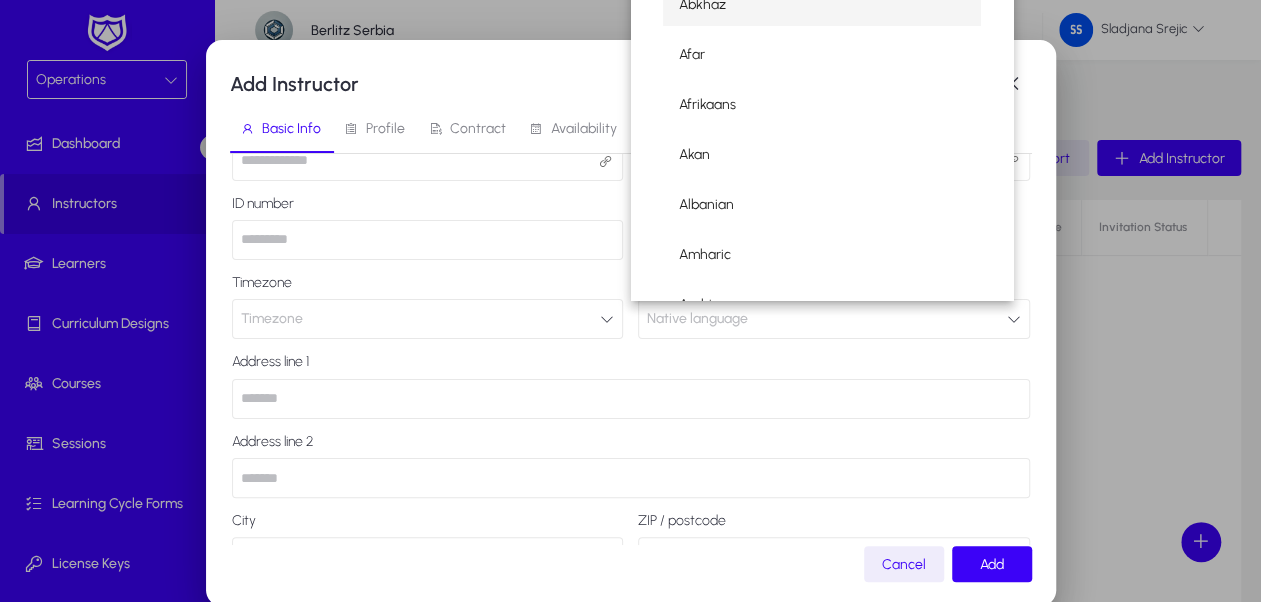 click at bounding box center [630, 301] 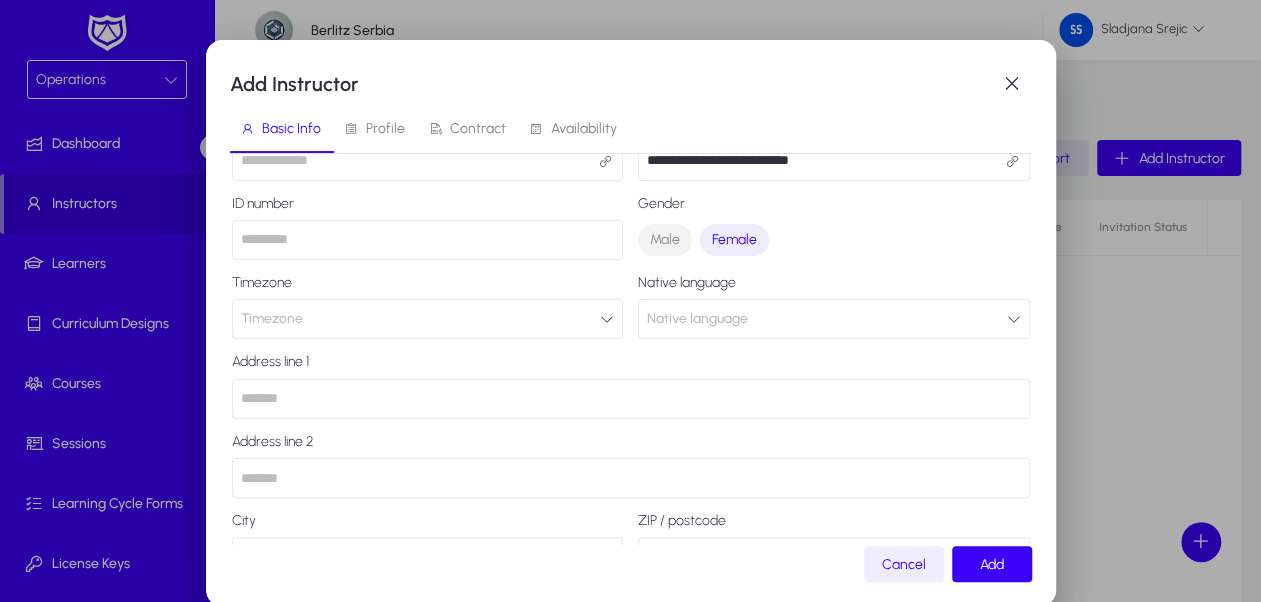 click at bounding box center (1014, 319) 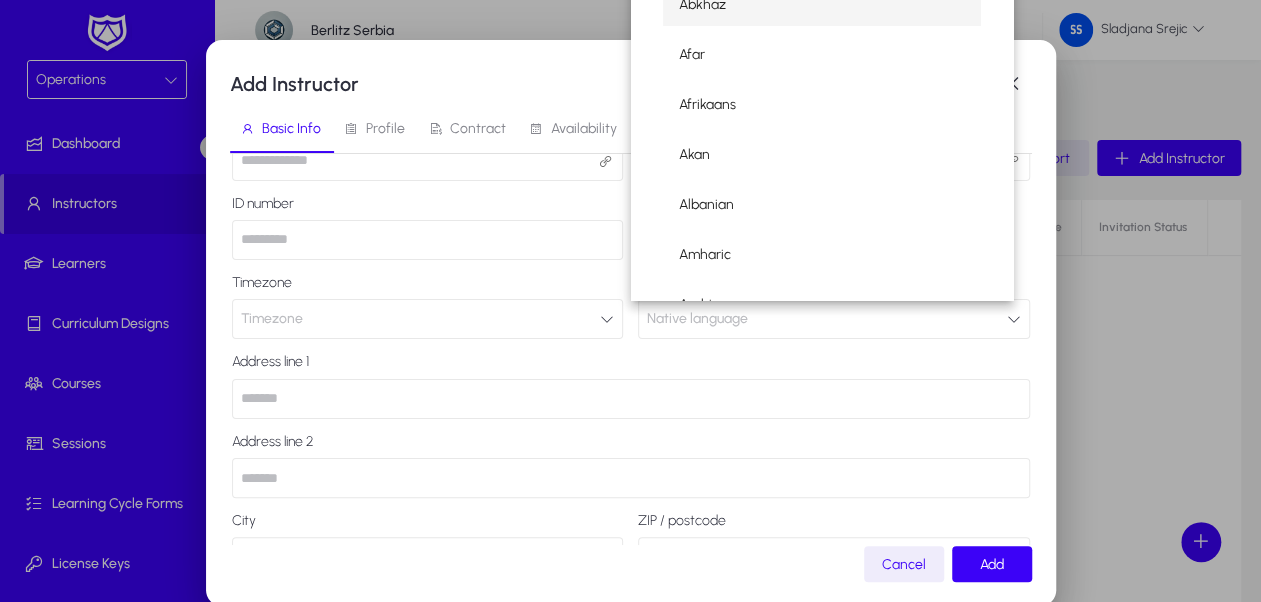 click at bounding box center (630, 301) 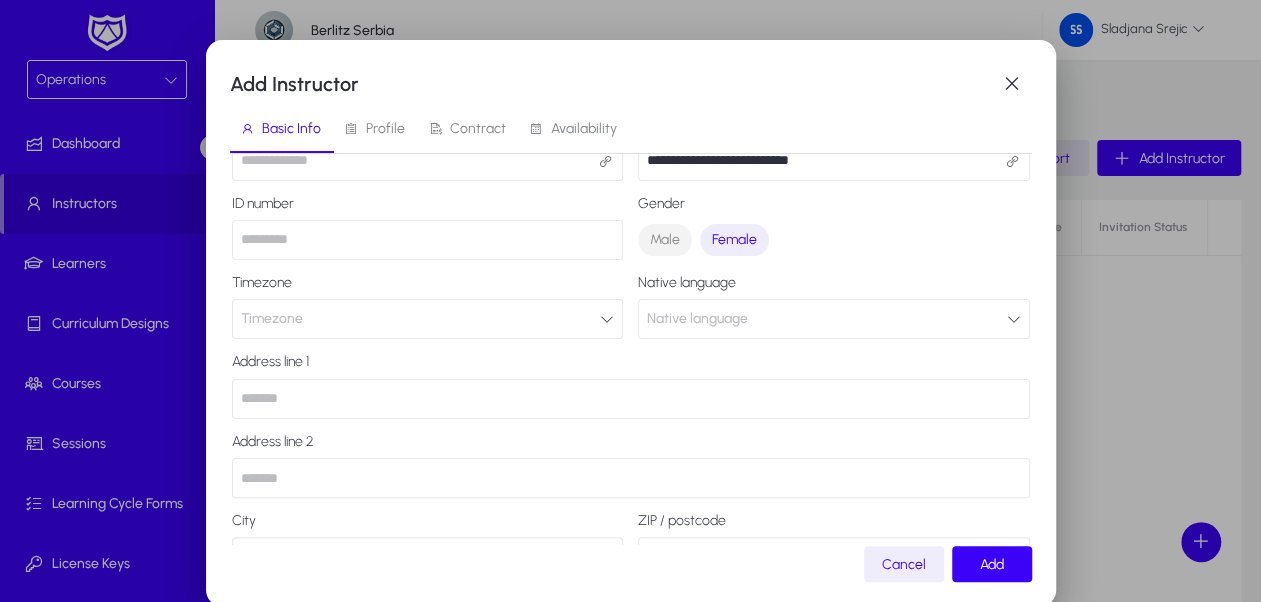 drag, startPoint x: 1000, startPoint y: 318, endPoint x: 646, endPoint y: 320, distance: 354.00565 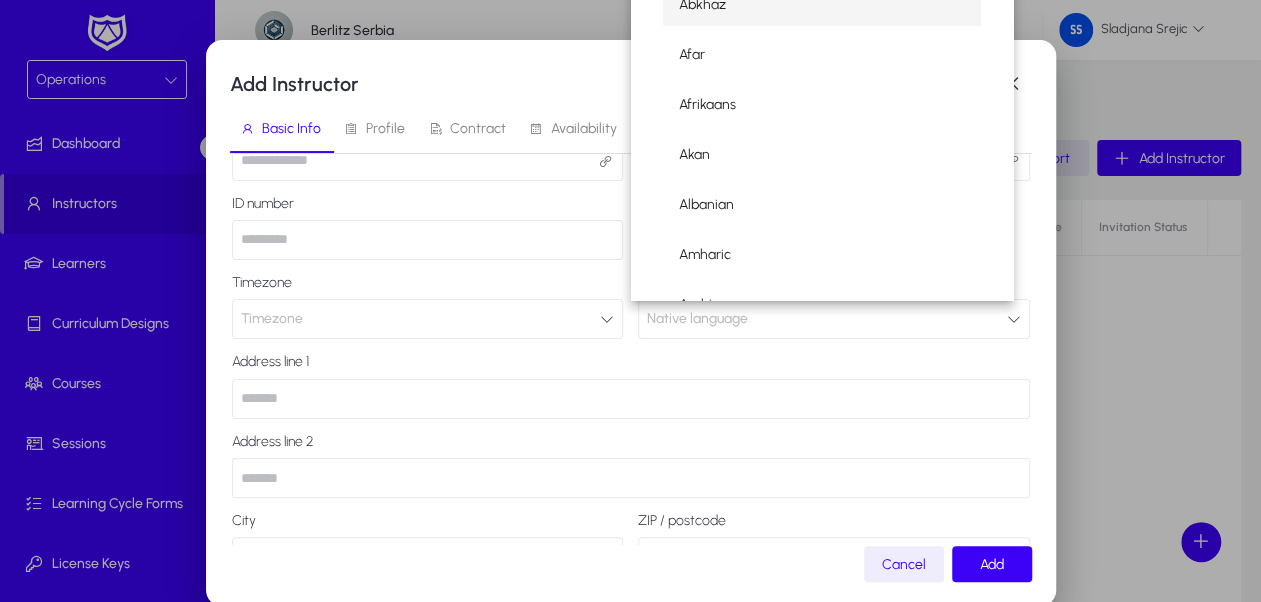 click at bounding box center [630, 301] 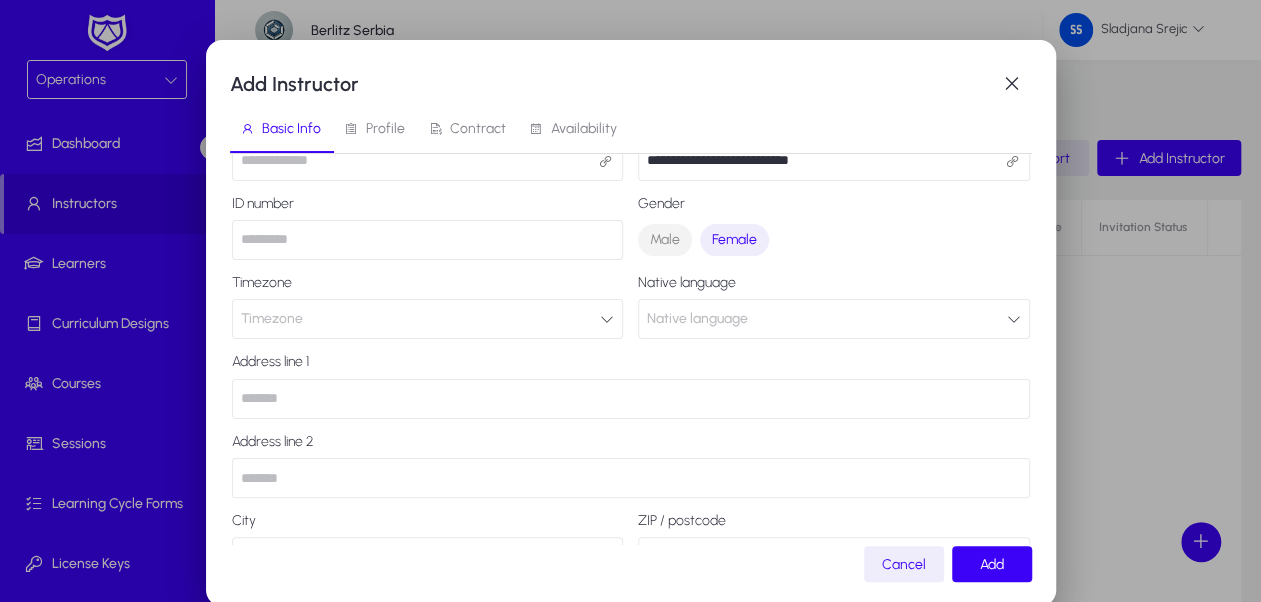 click on "Native language" at bounding box center (697, 319) 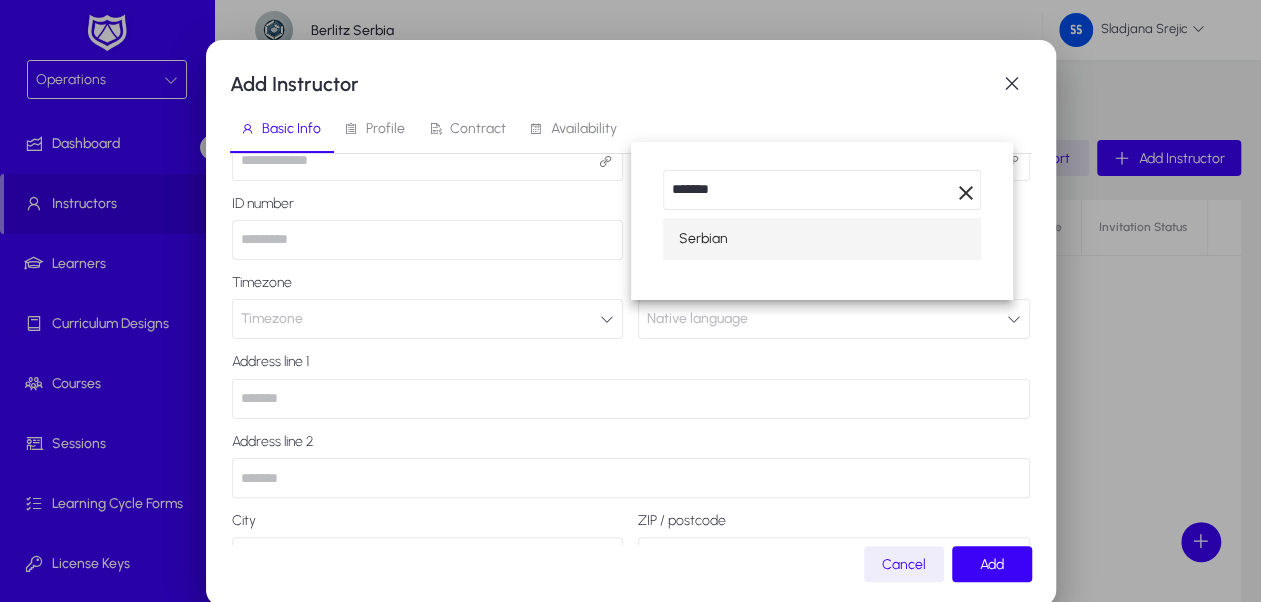 type on "*******" 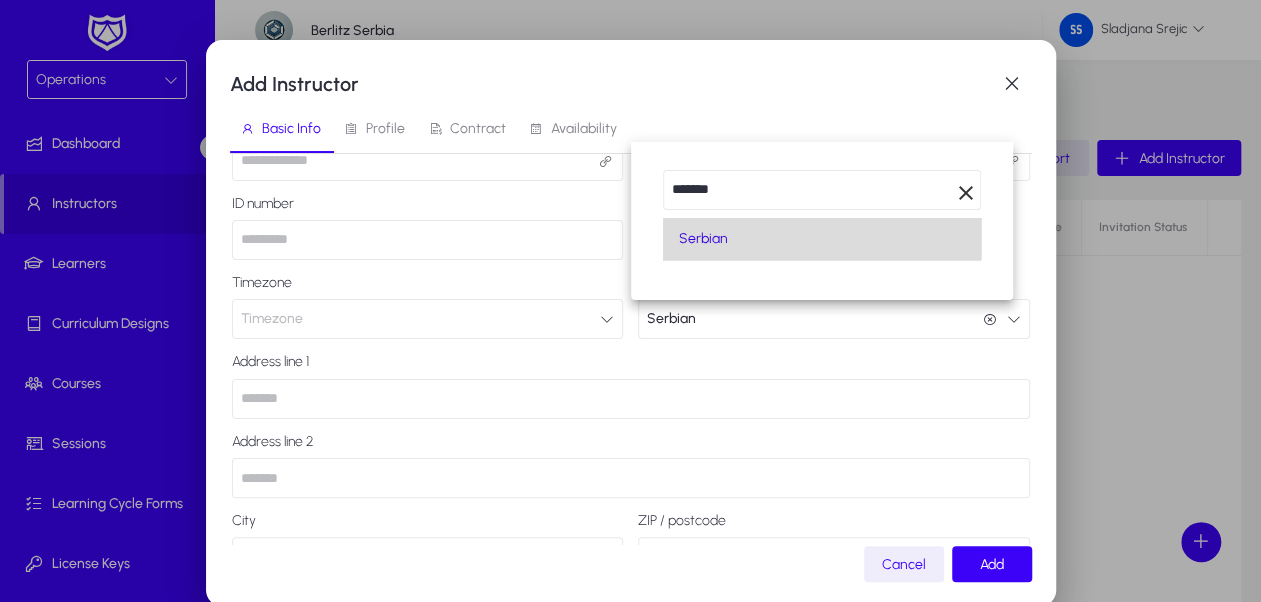 scroll, scrollTop: 0, scrollLeft: 0, axis: both 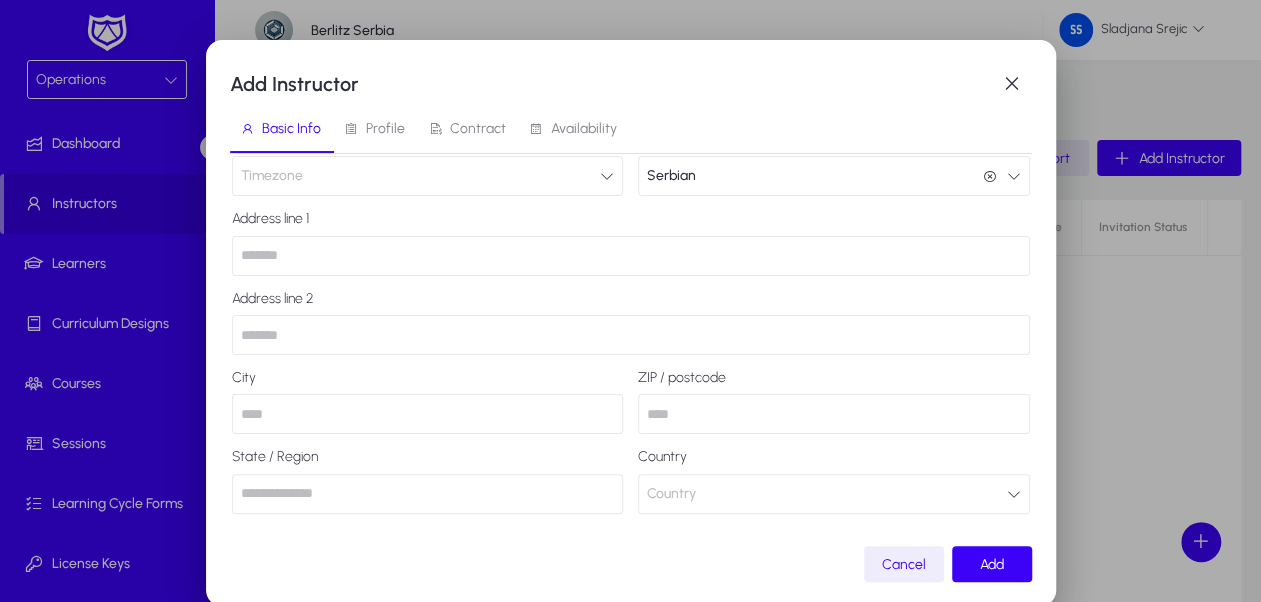 click at bounding box center (428, 414) 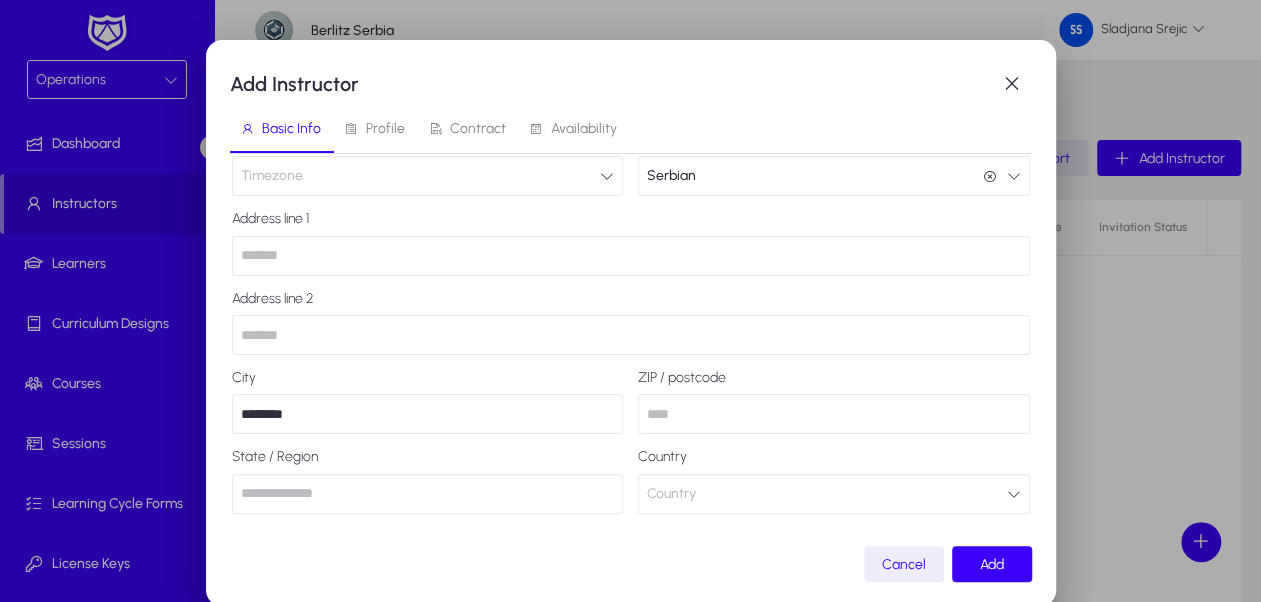 type on "********" 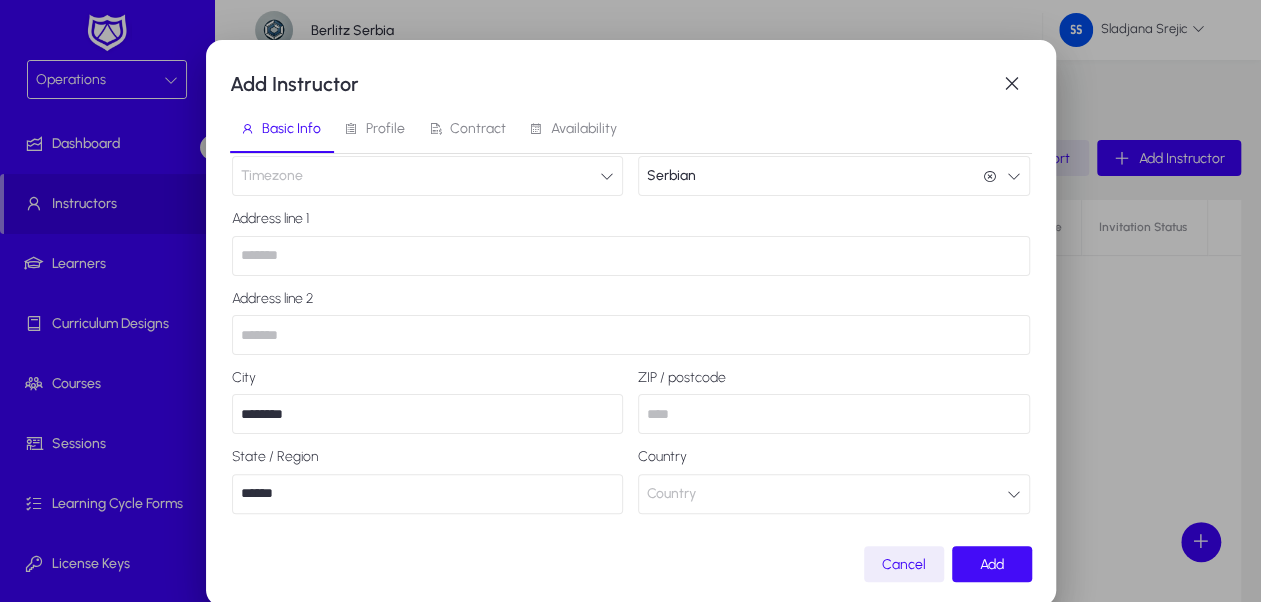 type on "******" 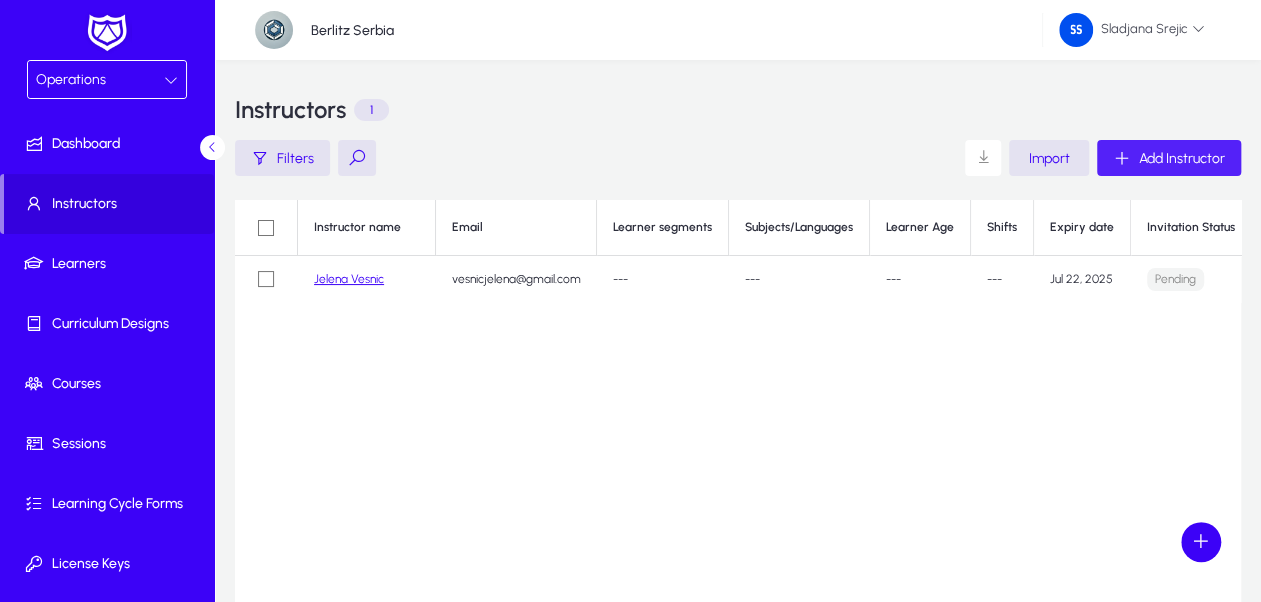 click on "Jelena Vesnic" 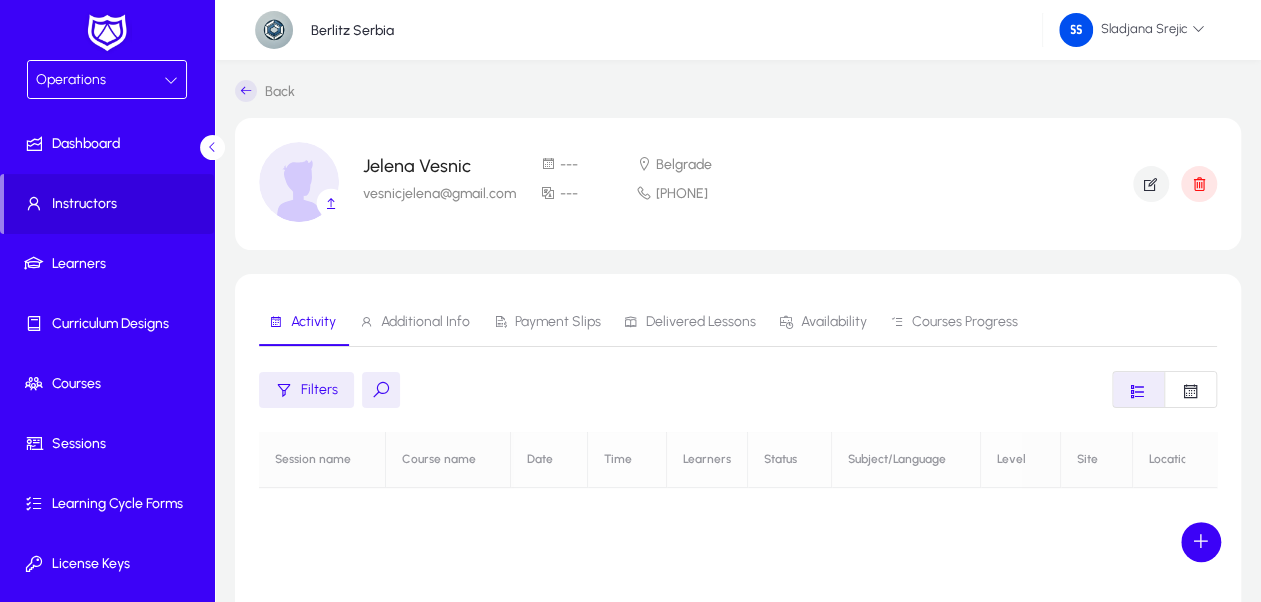 click on "No sessions yet." 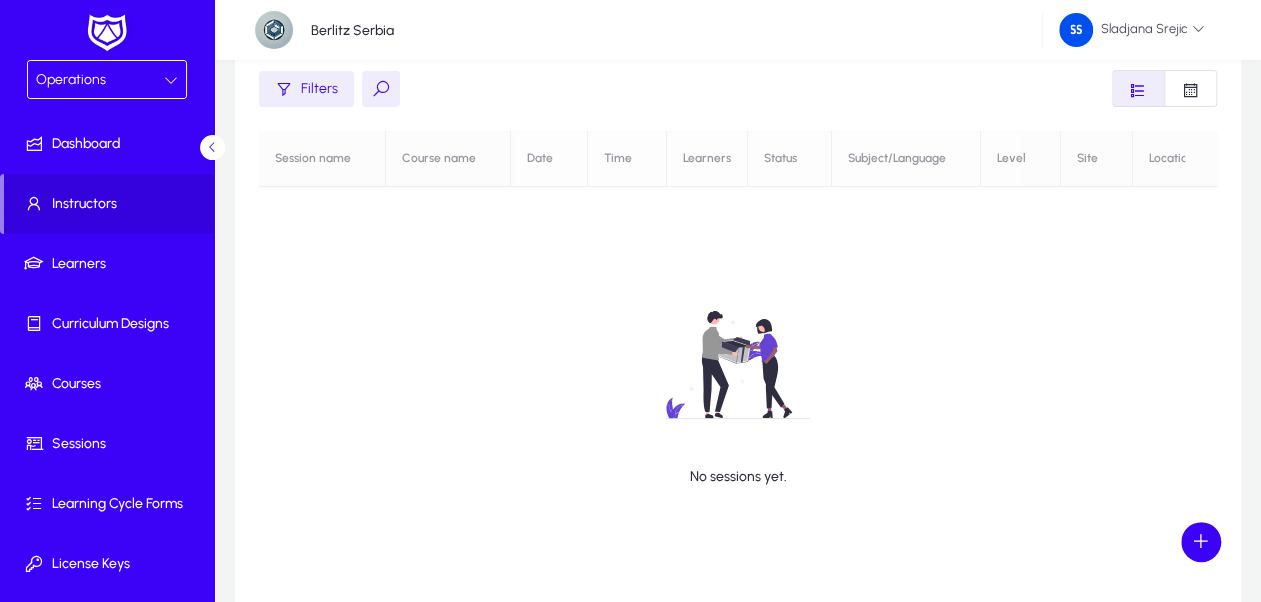 scroll, scrollTop: 0, scrollLeft: 0, axis: both 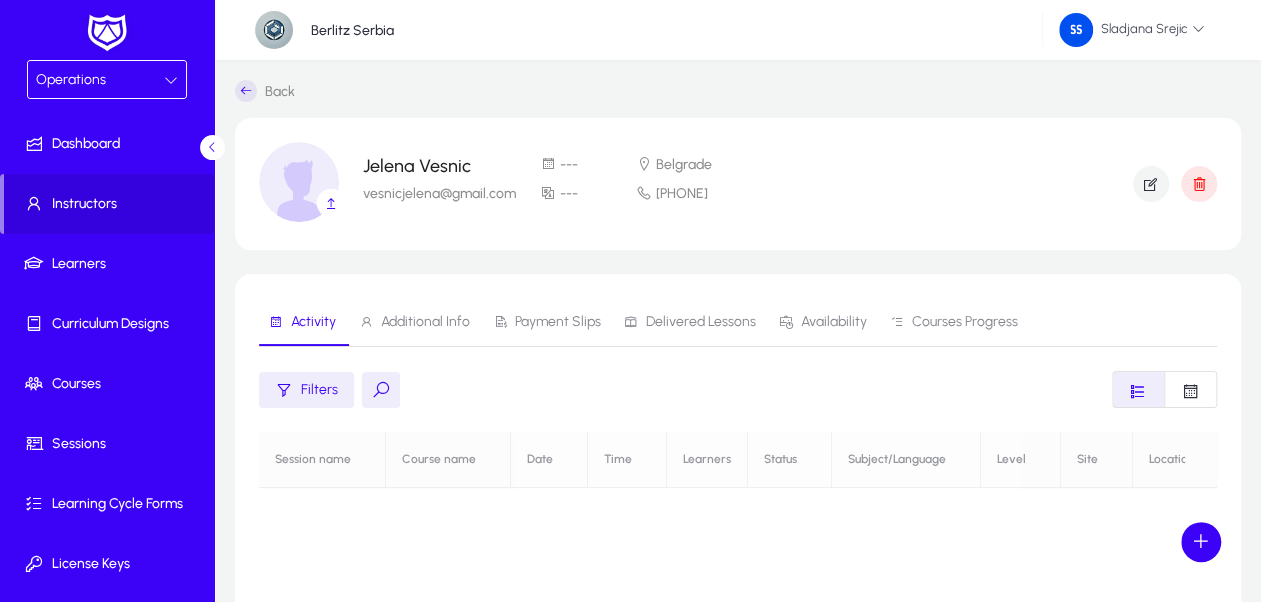 click on "No sessions yet." 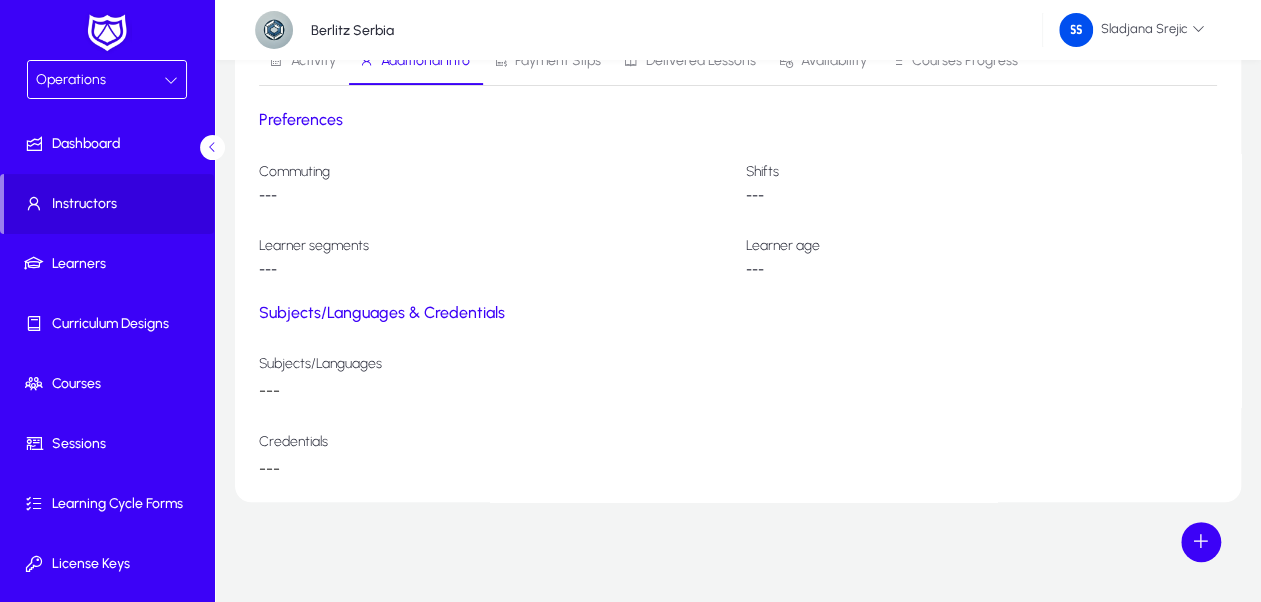 scroll, scrollTop: 0, scrollLeft: 0, axis: both 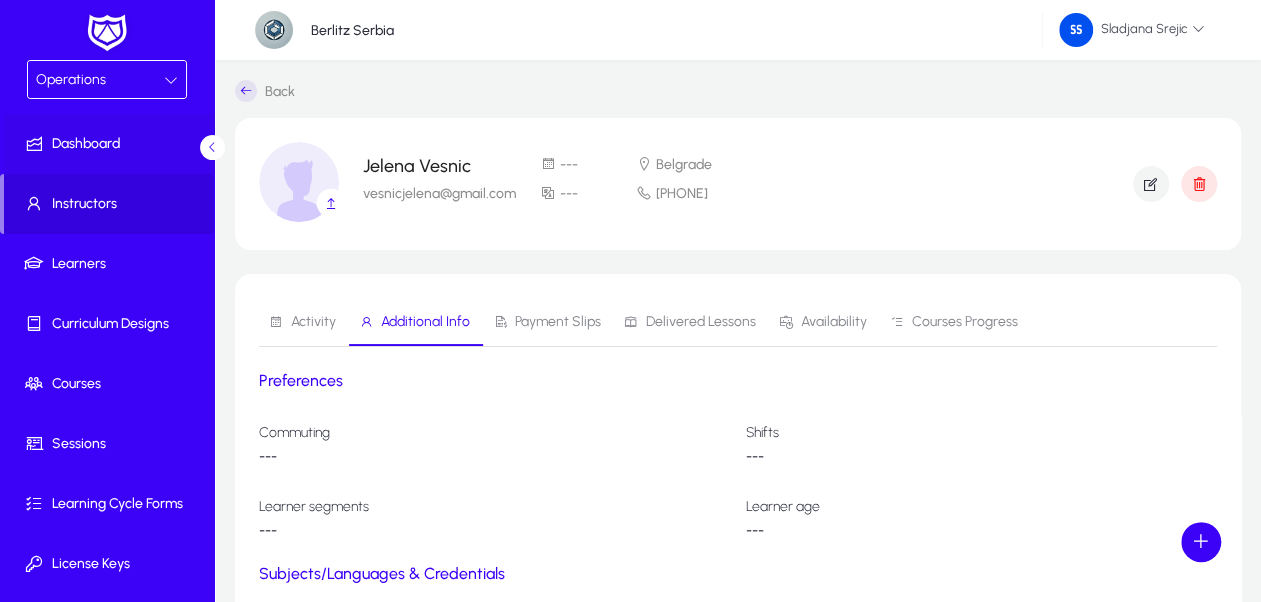 click on "Dashboard" 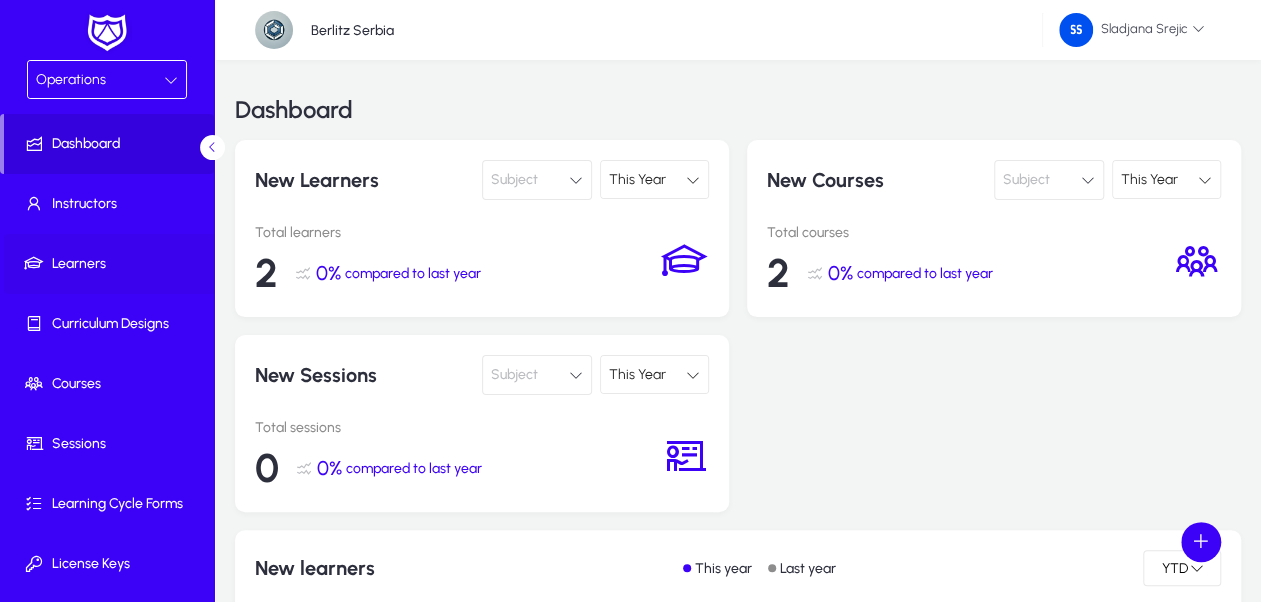 click on "Learners" 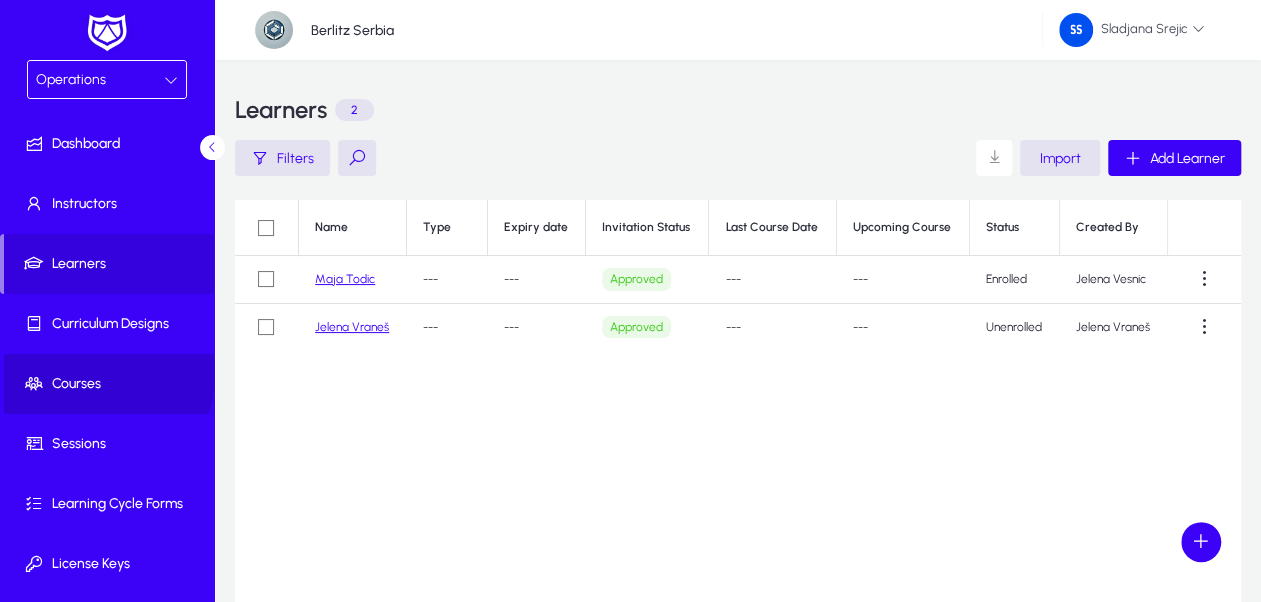 click on "Courses" 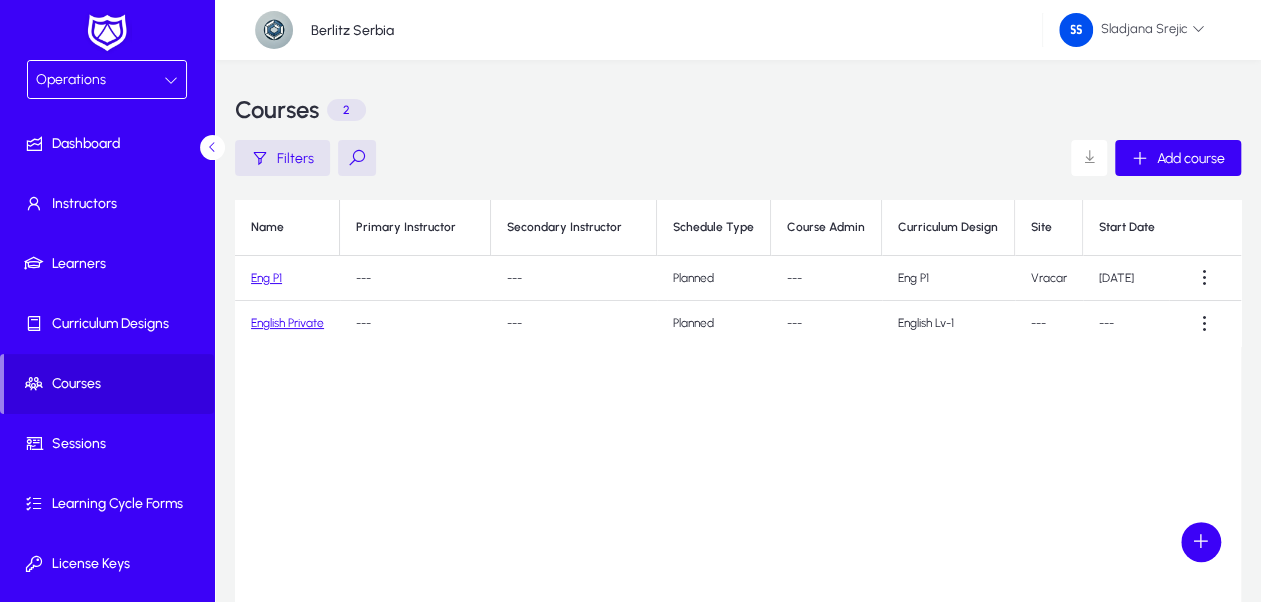 click on "Eng P1" 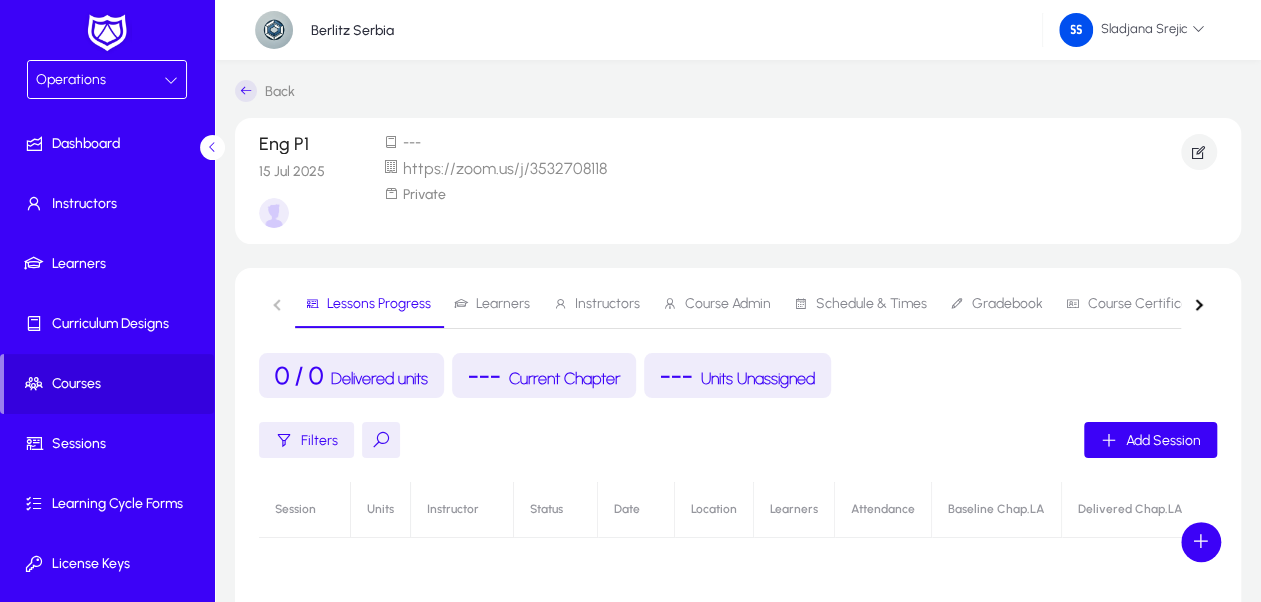 click on "Instructors" at bounding box center [596, 304] 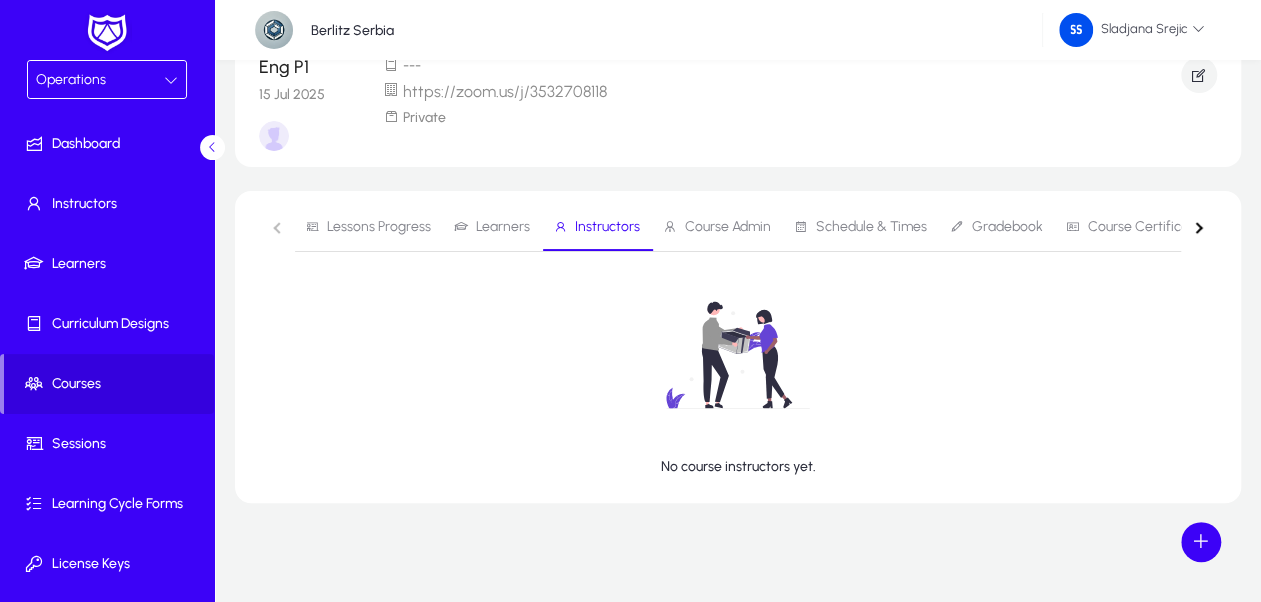 scroll, scrollTop: 78, scrollLeft: 0, axis: vertical 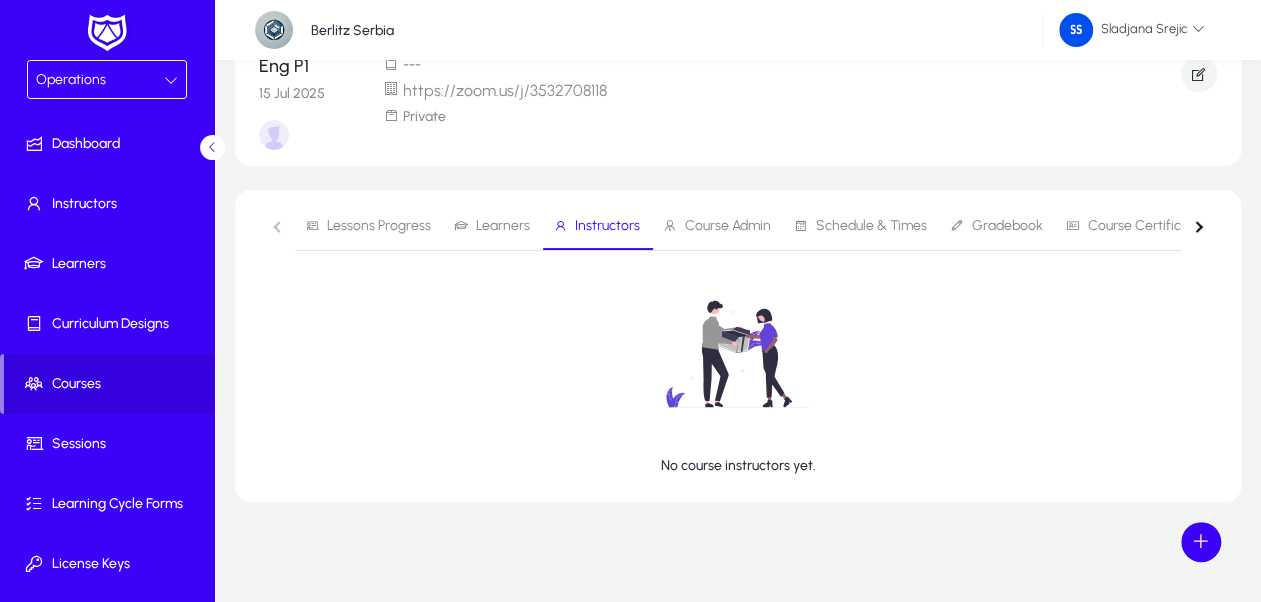click 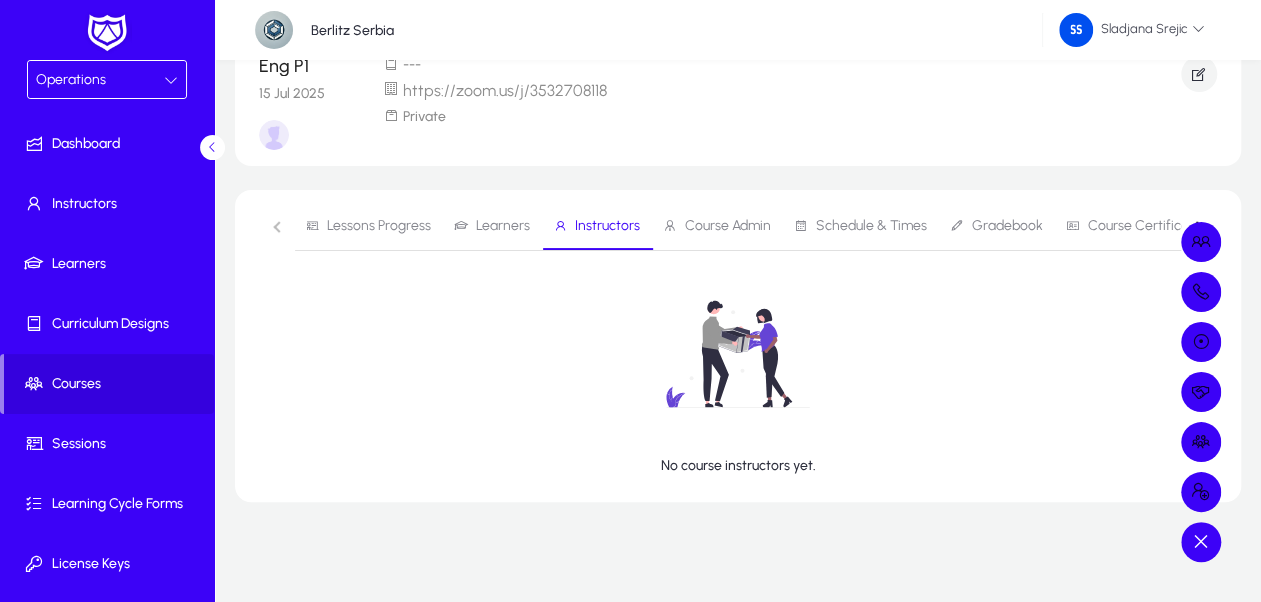 click at bounding box center [630, 301] 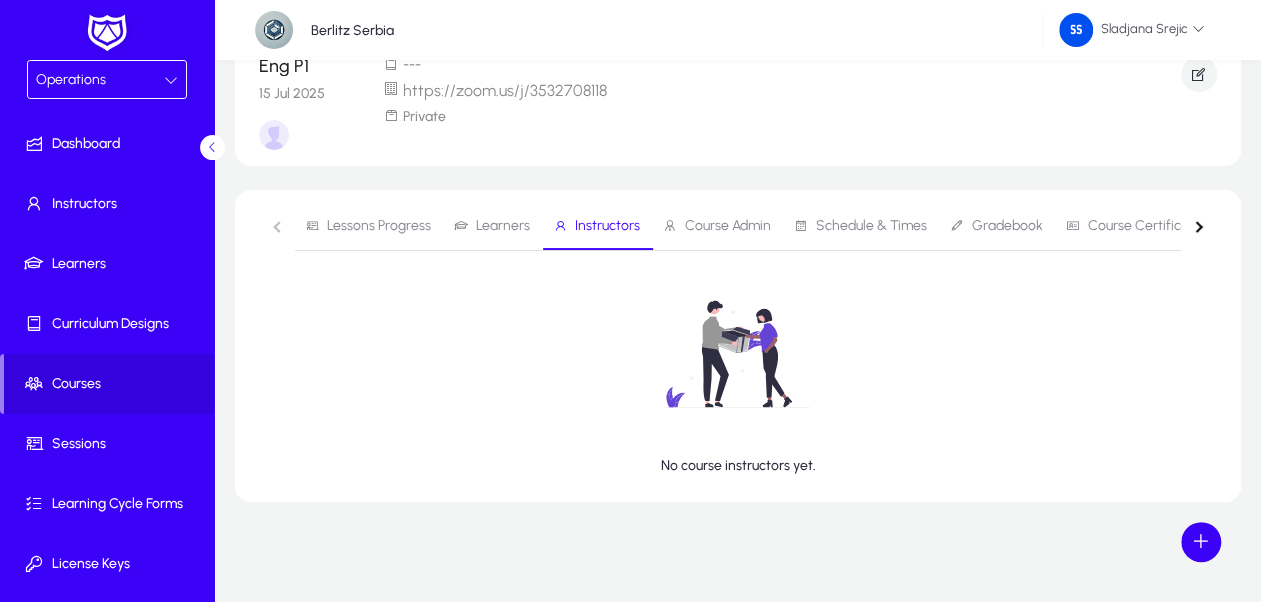 click 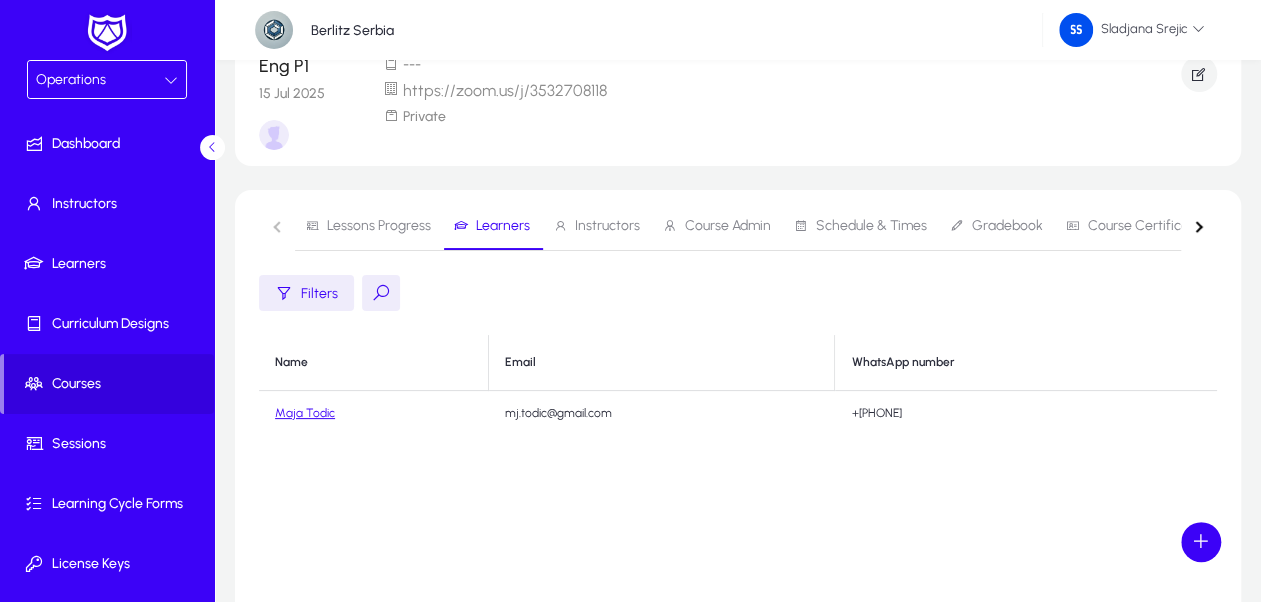 click on "Instructors" at bounding box center (607, 226) 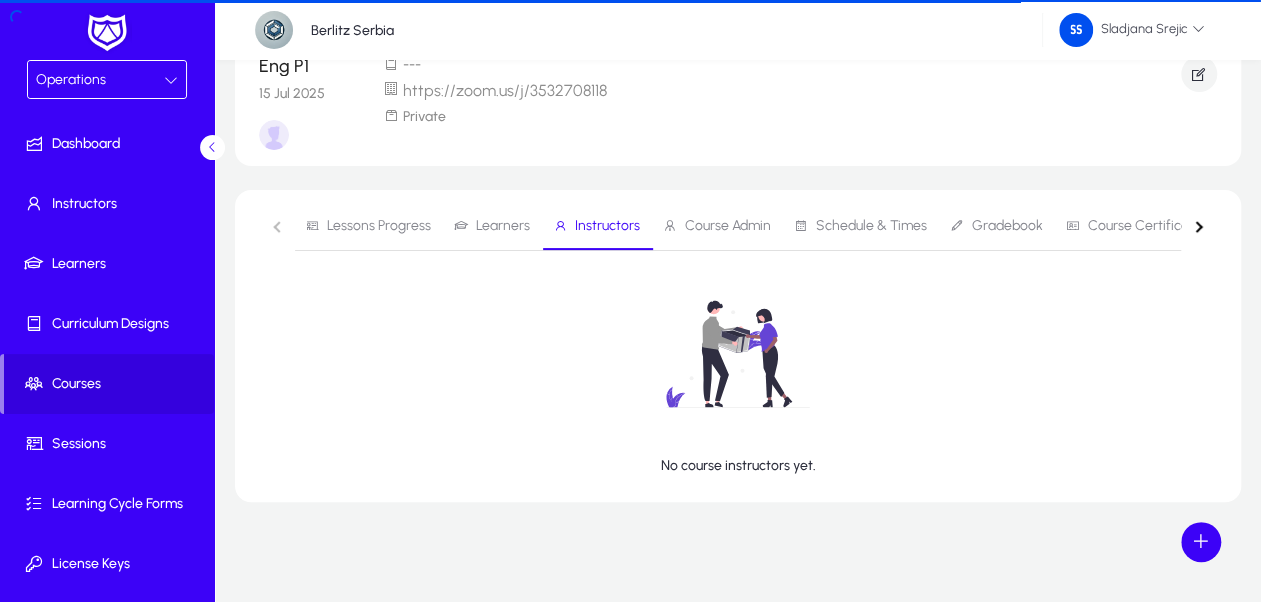 scroll, scrollTop: 0, scrollLeft: 0, axis: both 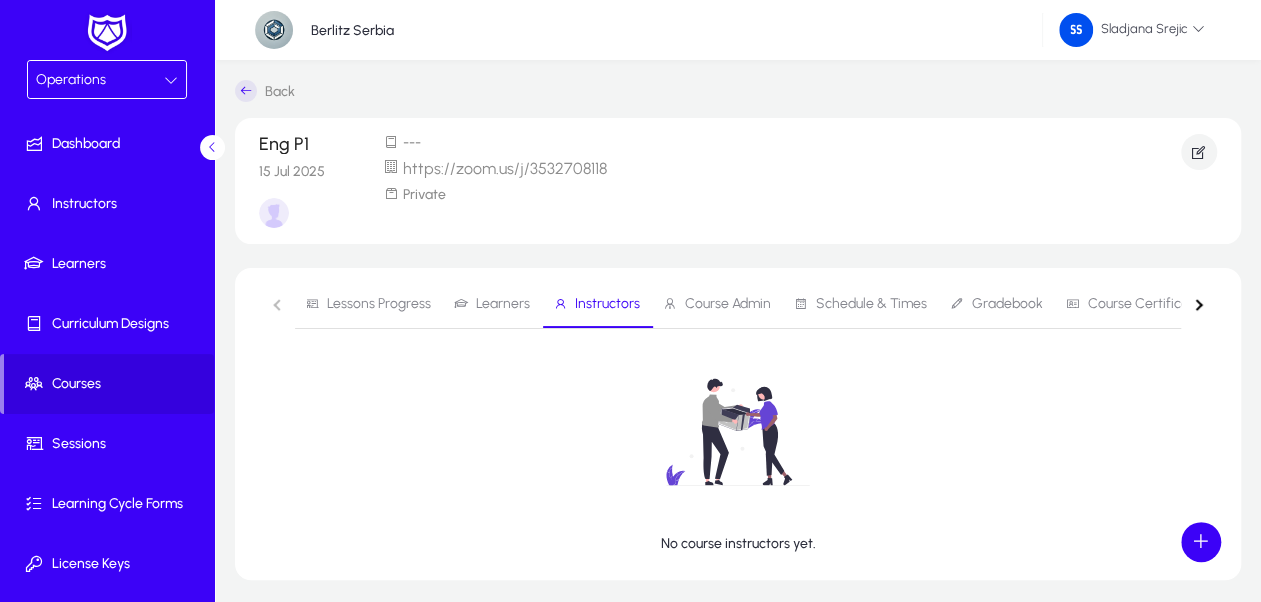 click 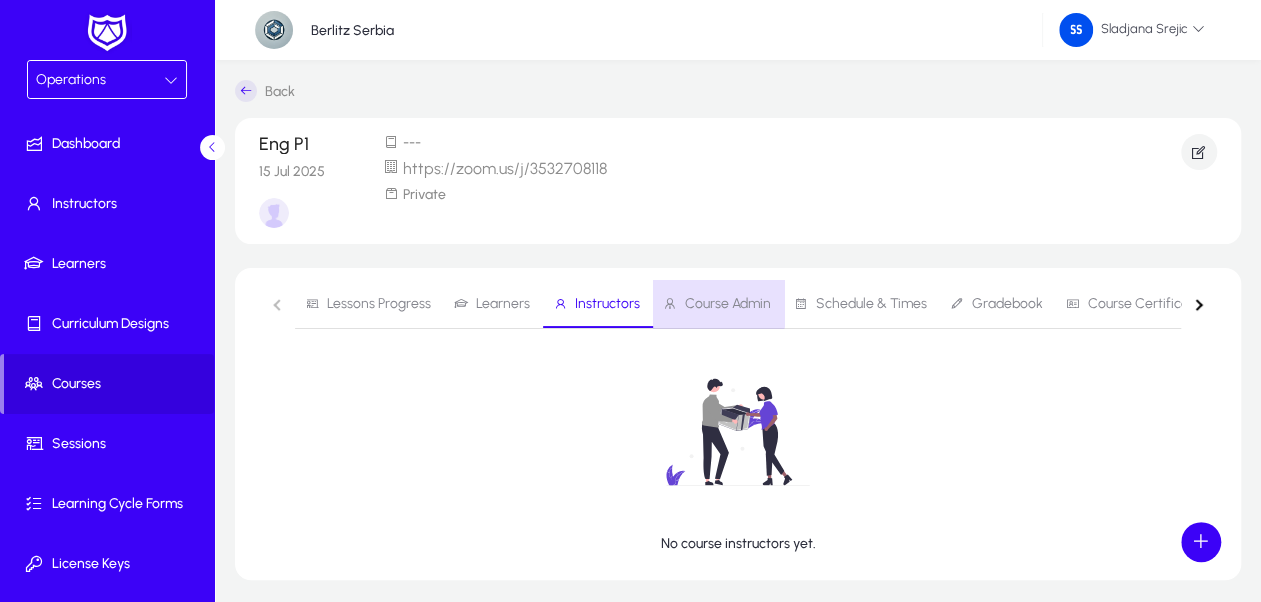 click on "Course Admin" at bounding box center (728, 304) 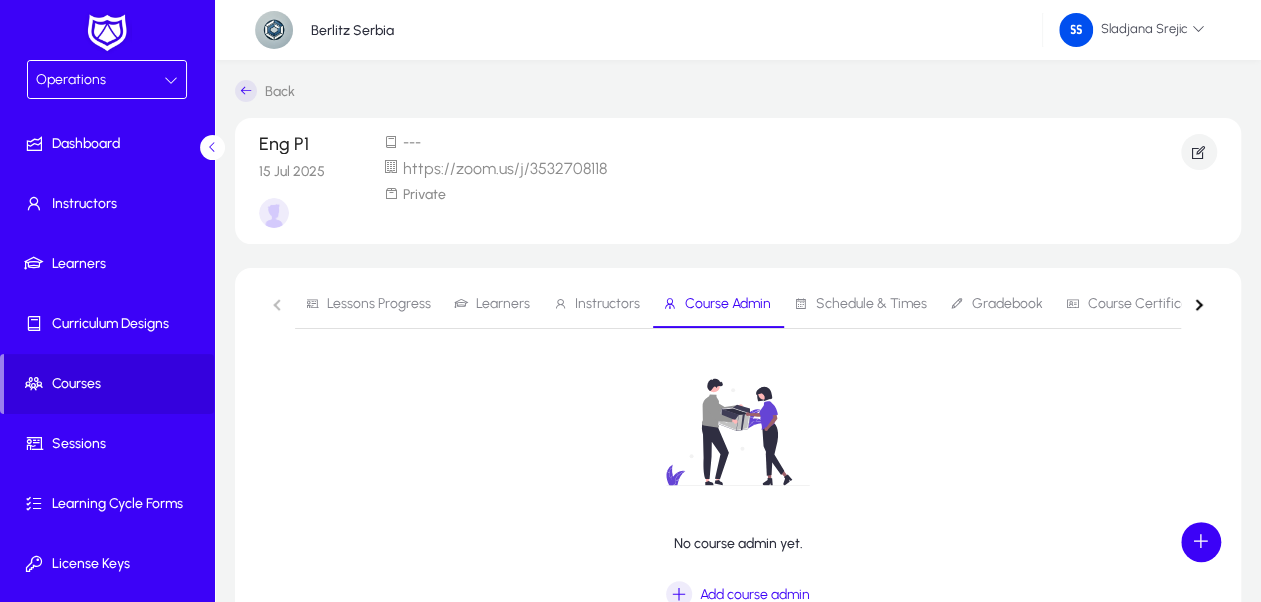 click on "Schedule & Times" at bounding box center (871, 304) 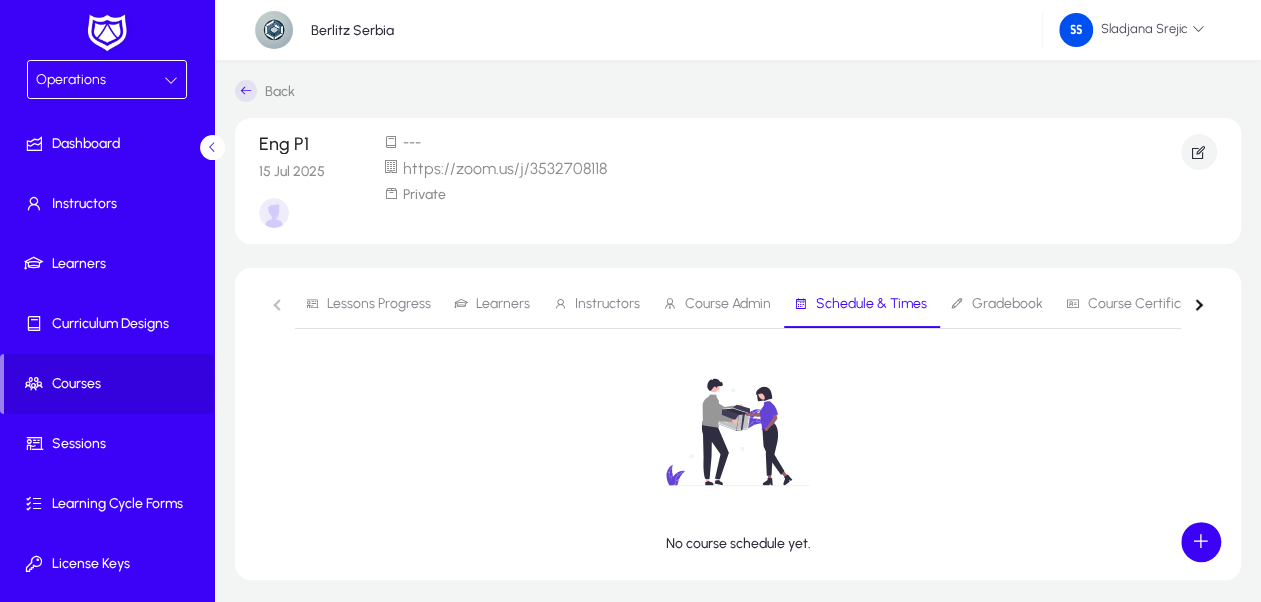 click on "Gradebook" at bounding box center [1007, 304] 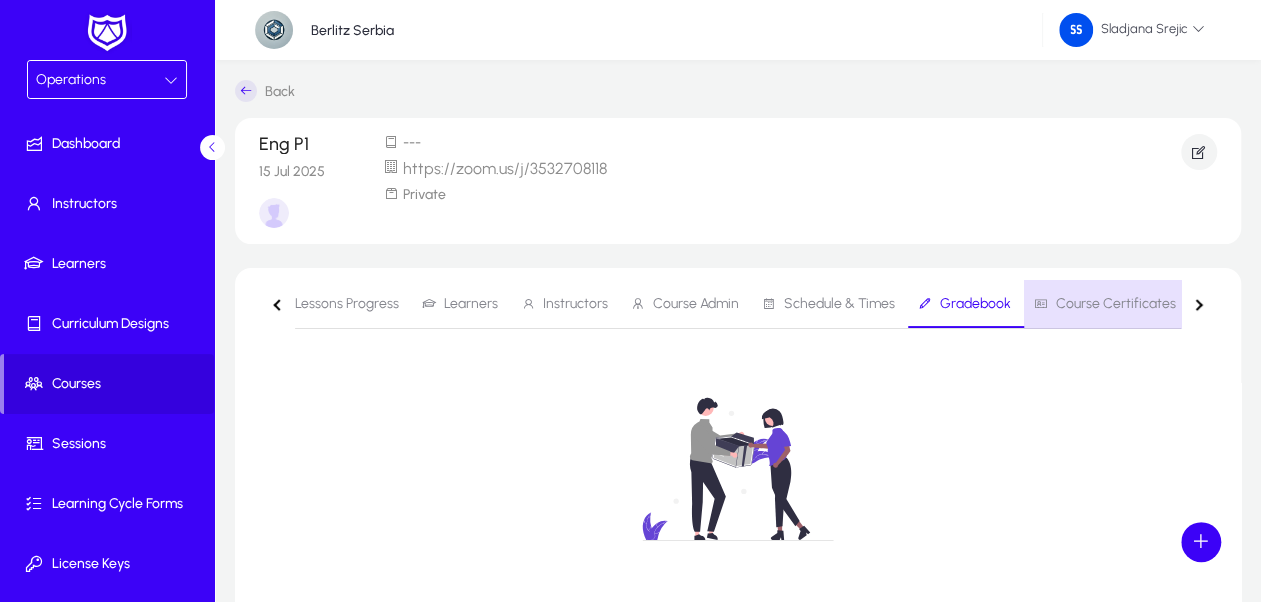 click on "Course Certificates" at bounding box center (1116, 304) 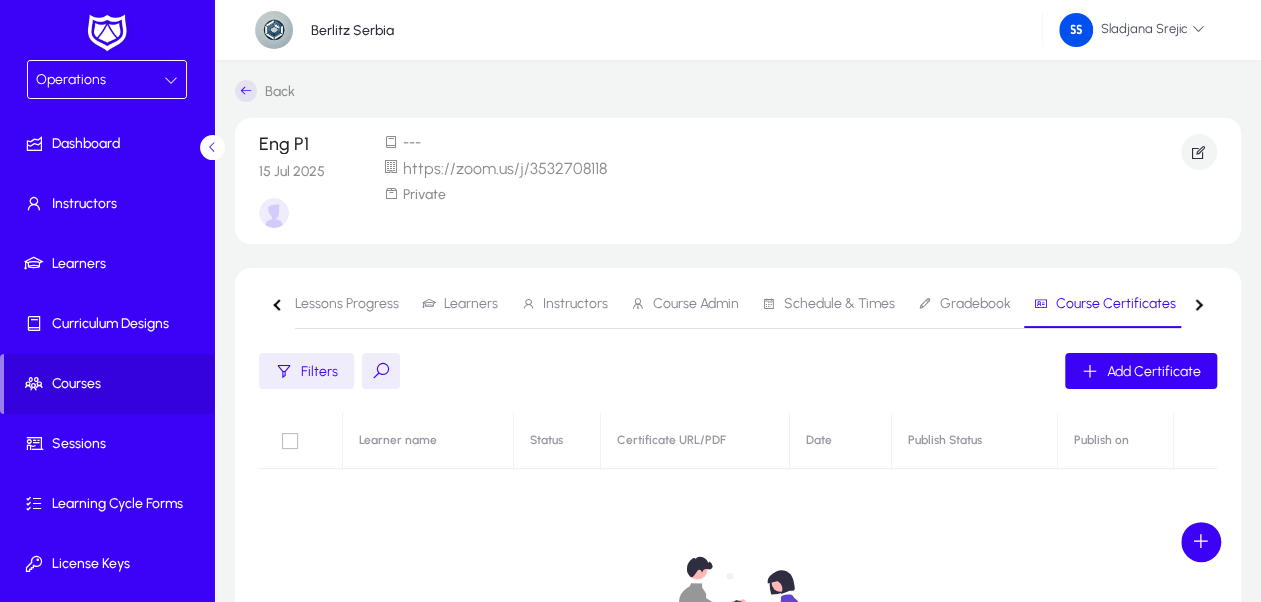 click on "Instructors" at bounding box center (575, 304) 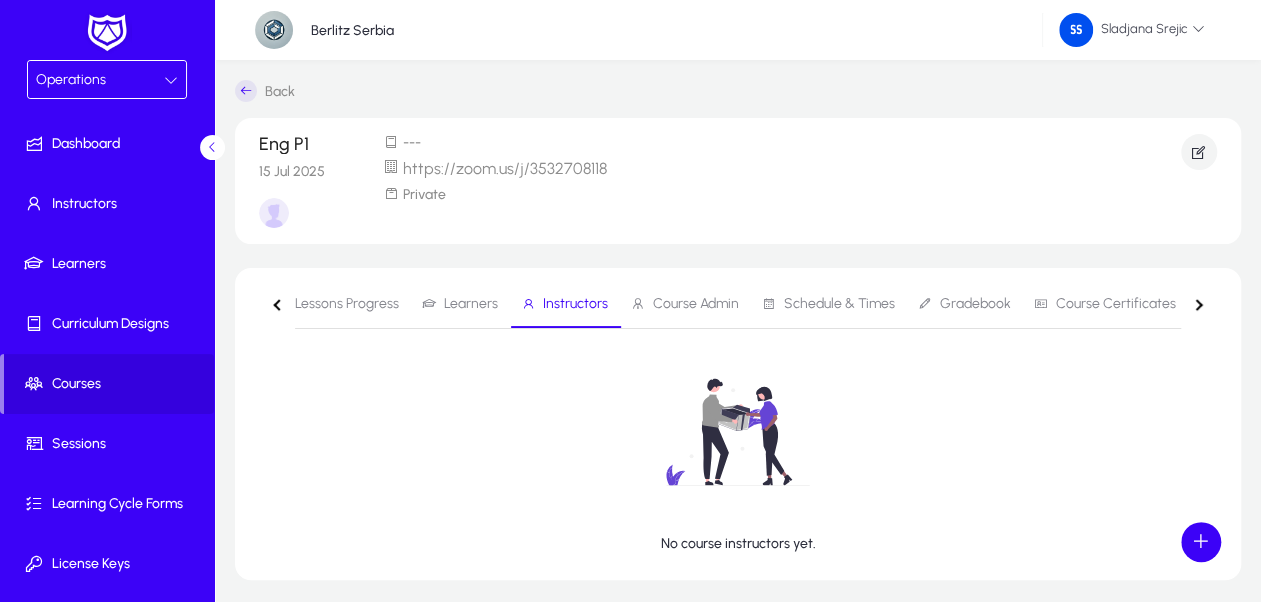 scroll, scrollTop: 78, scrollLeft: 0, axis: vertical 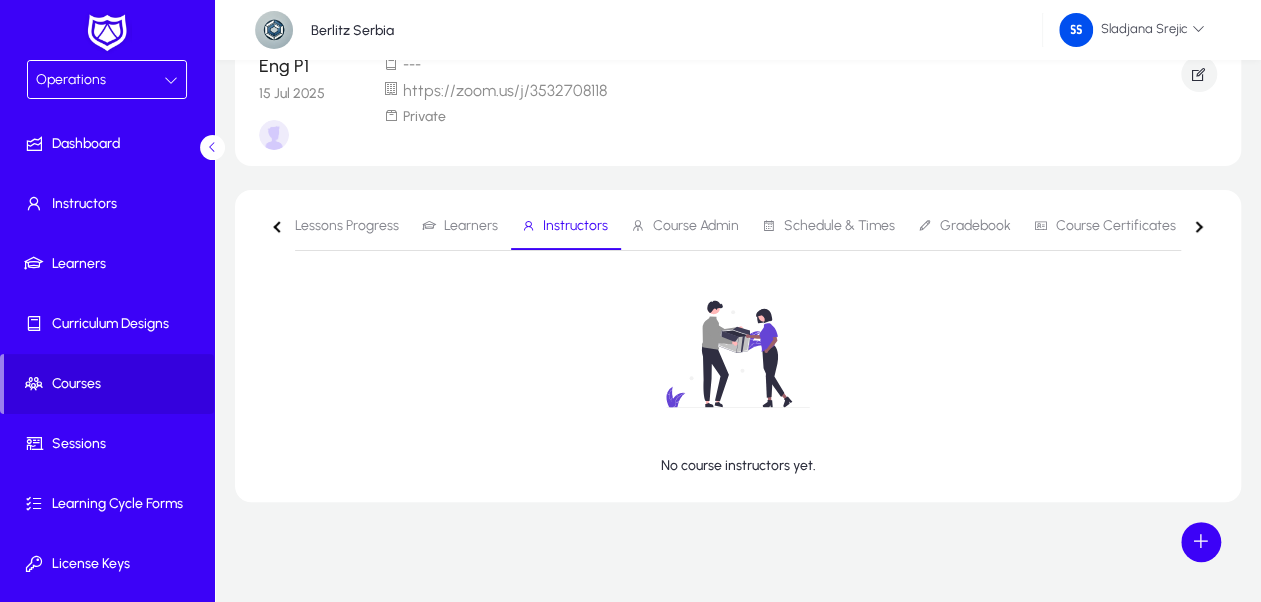 click on "No course instructors yet." 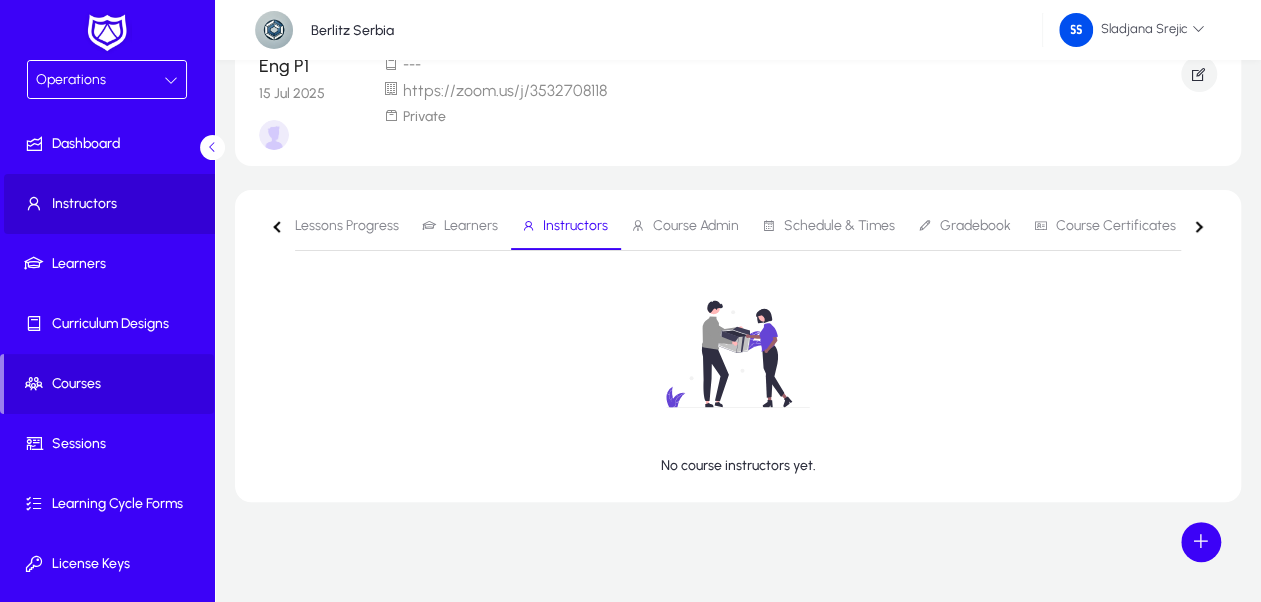 click 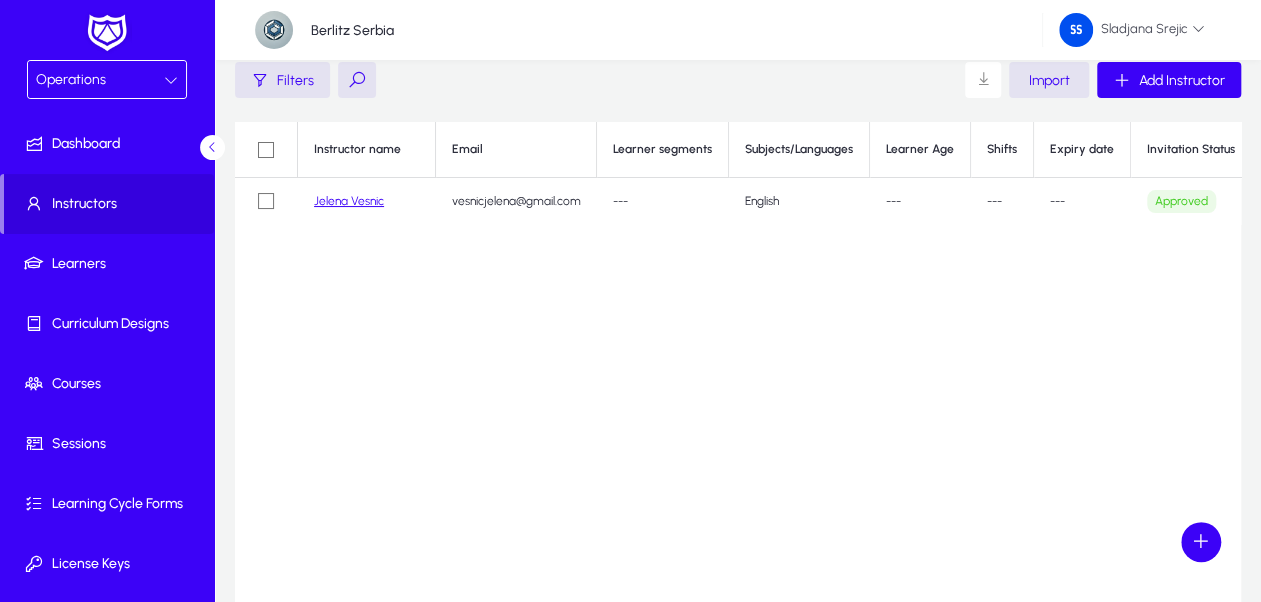 click on "Instructor name  Email Learner segments Subjects/Languages Learner Age Shifts Expiry date Invitation Status  Jelena  Vesnic   vesnicjelena@gmail.com   ---   English   ---   ---   ---   Approved" 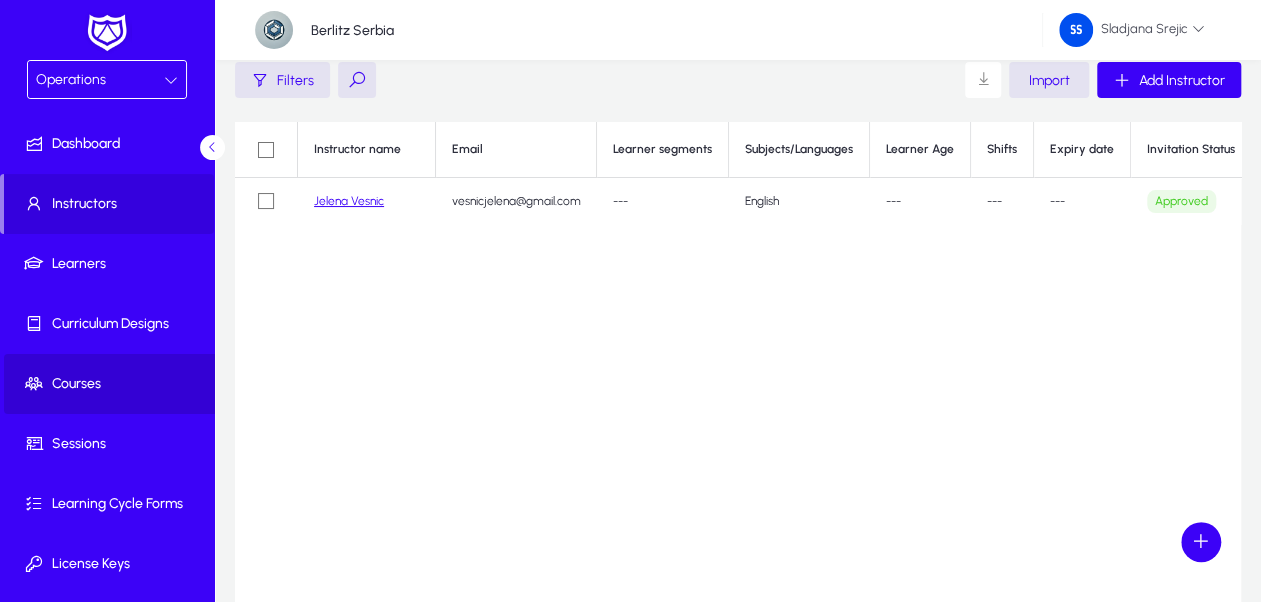 click on "Courses" 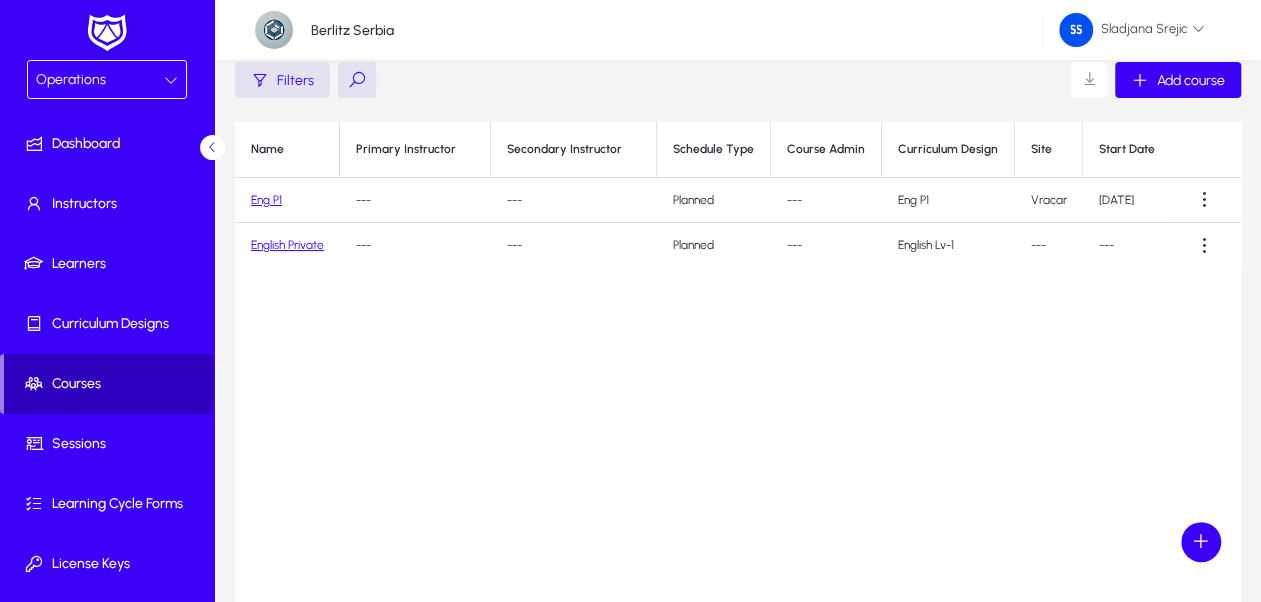 click on "Courses" 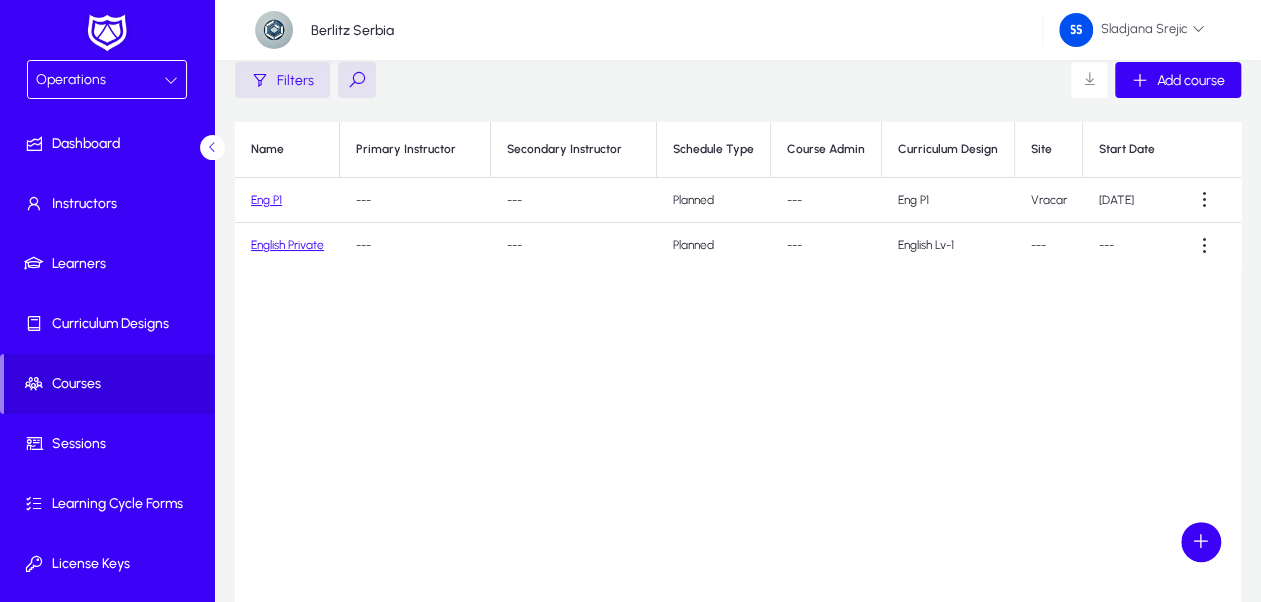 click on "Eng P1" 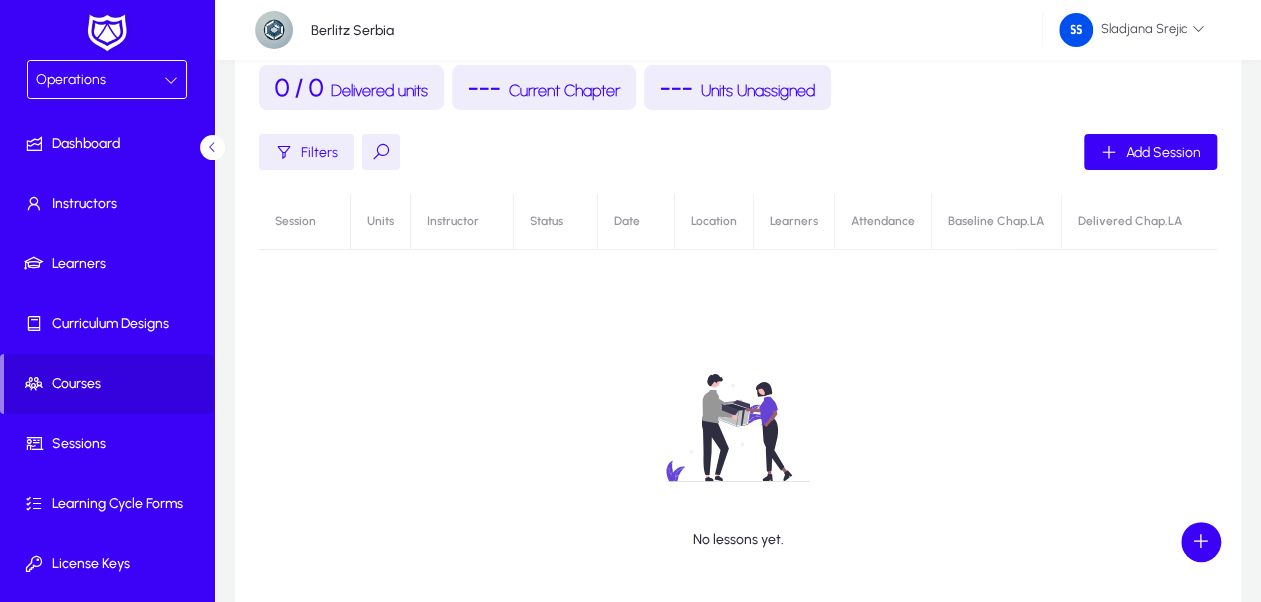 scroll, scrollTop: 248, scrollLeft: 0, axis: vertical 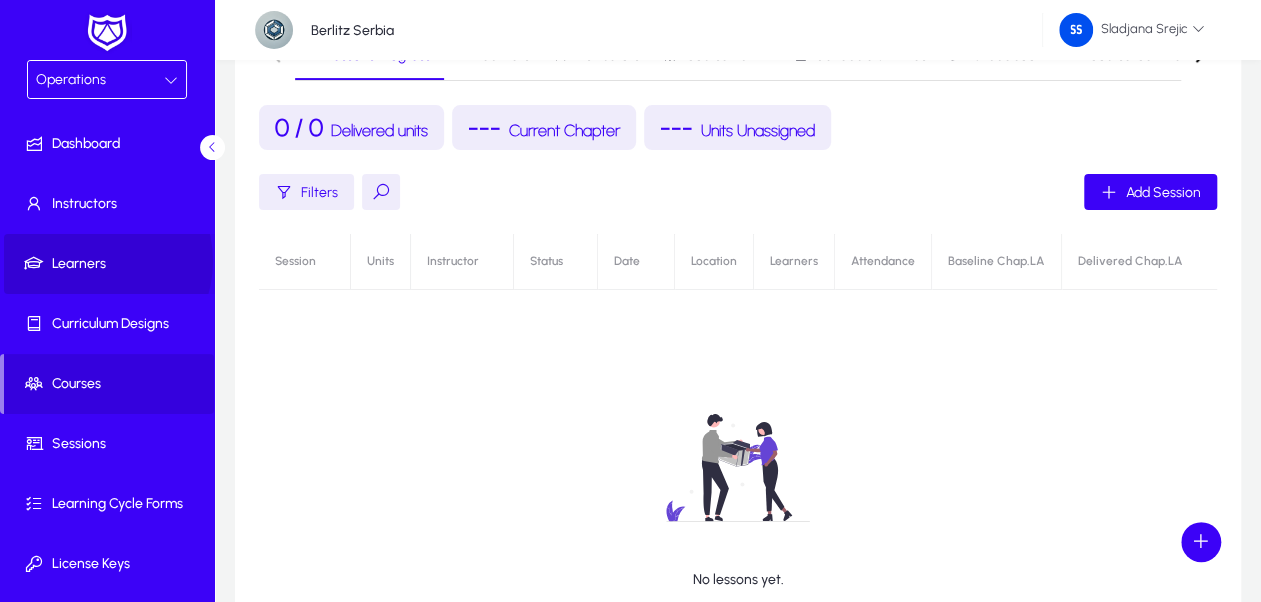click on "Learners" 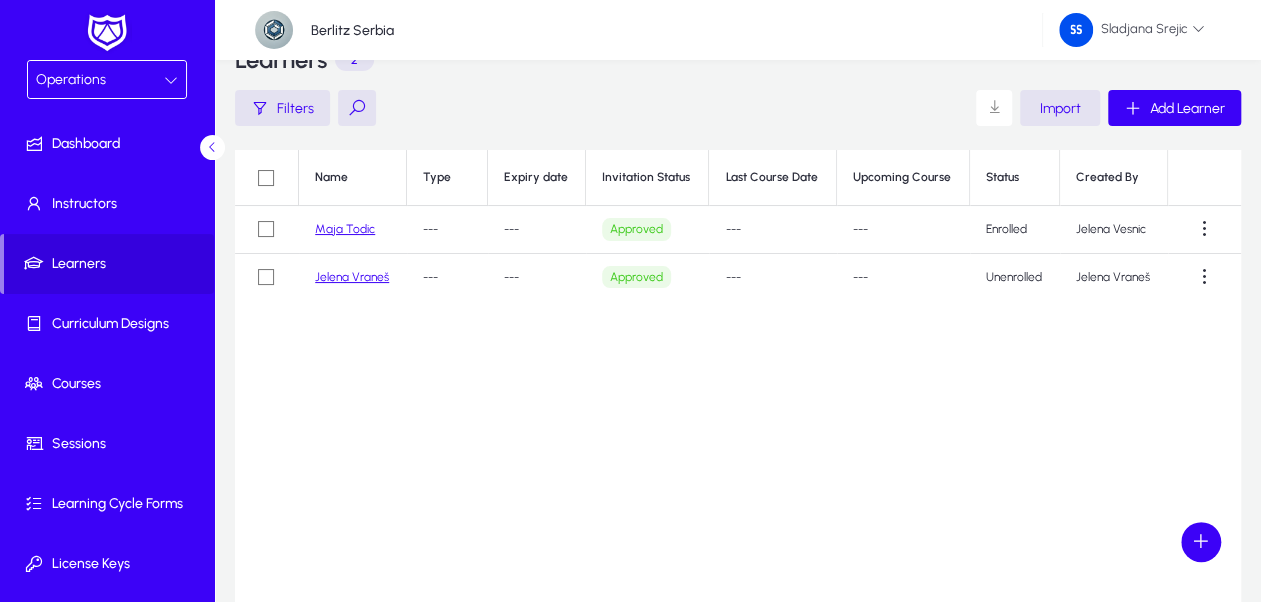 scroll, scrollTop: 48, scrollLeft: 0, axis: vertical 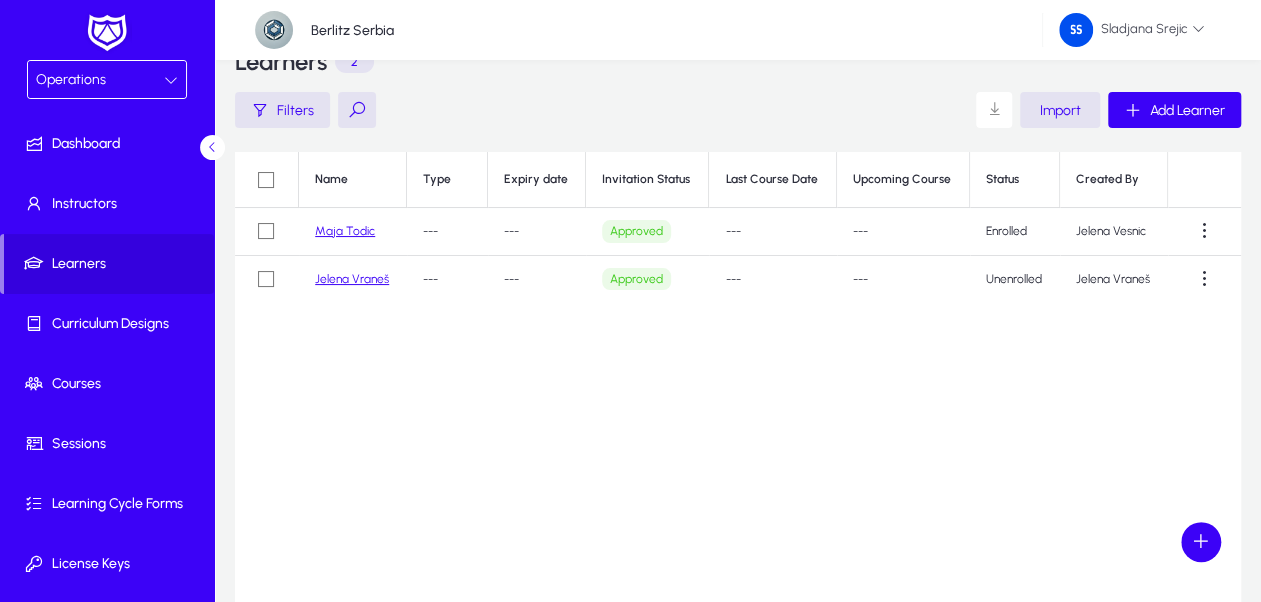 click on "Maja Todic" 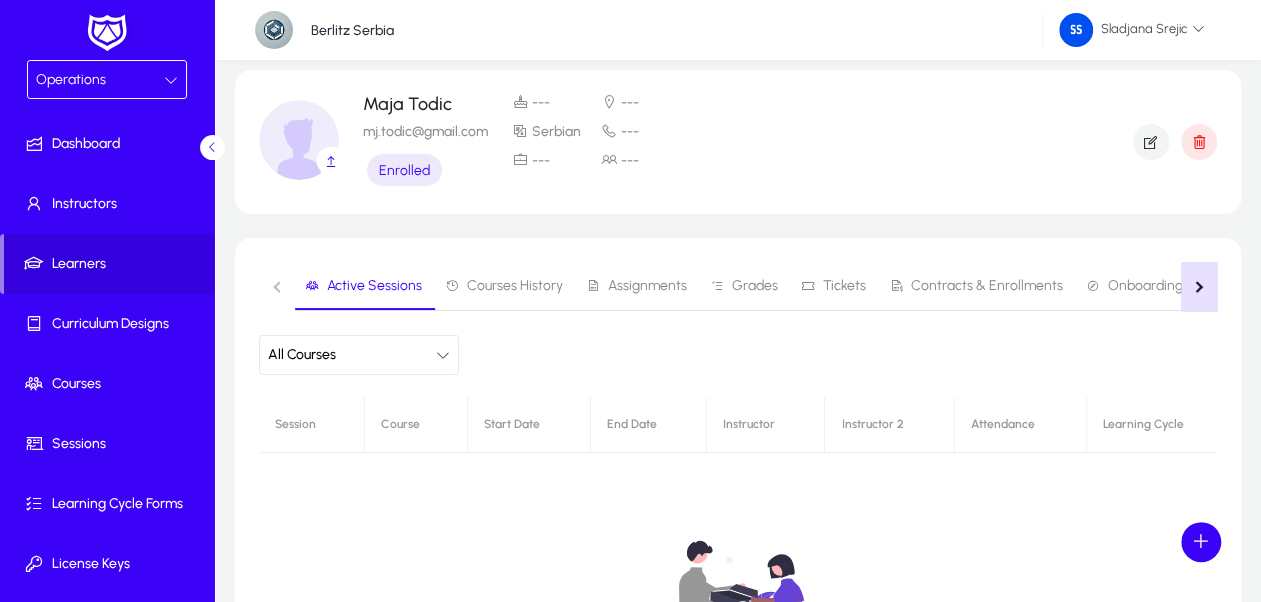 click 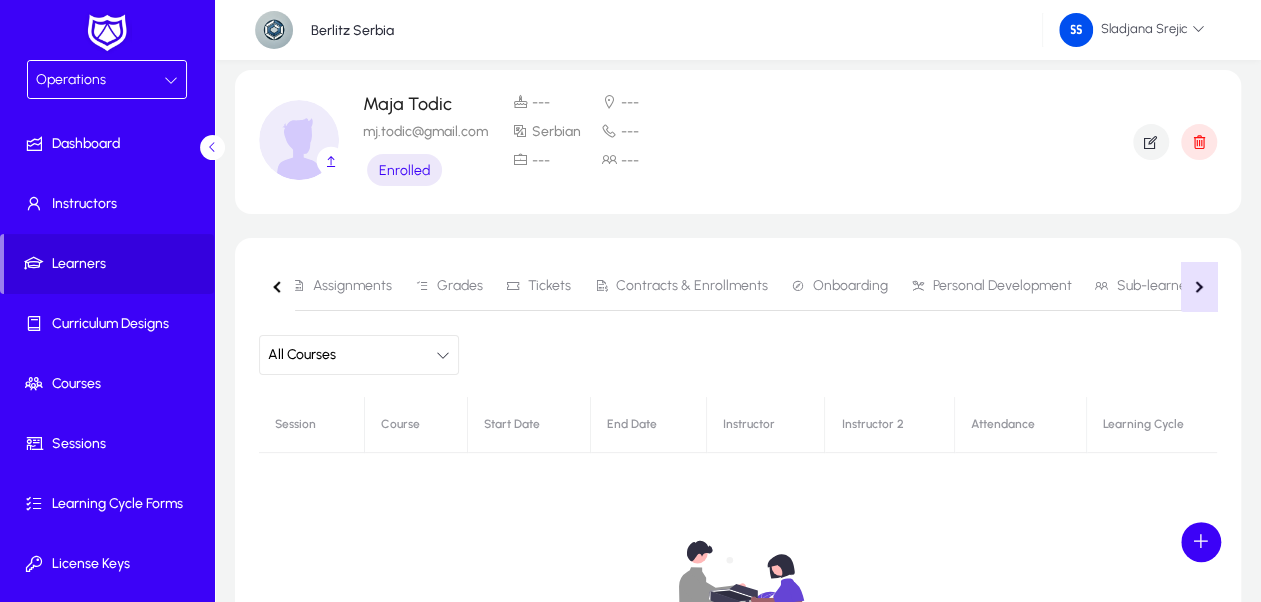 click 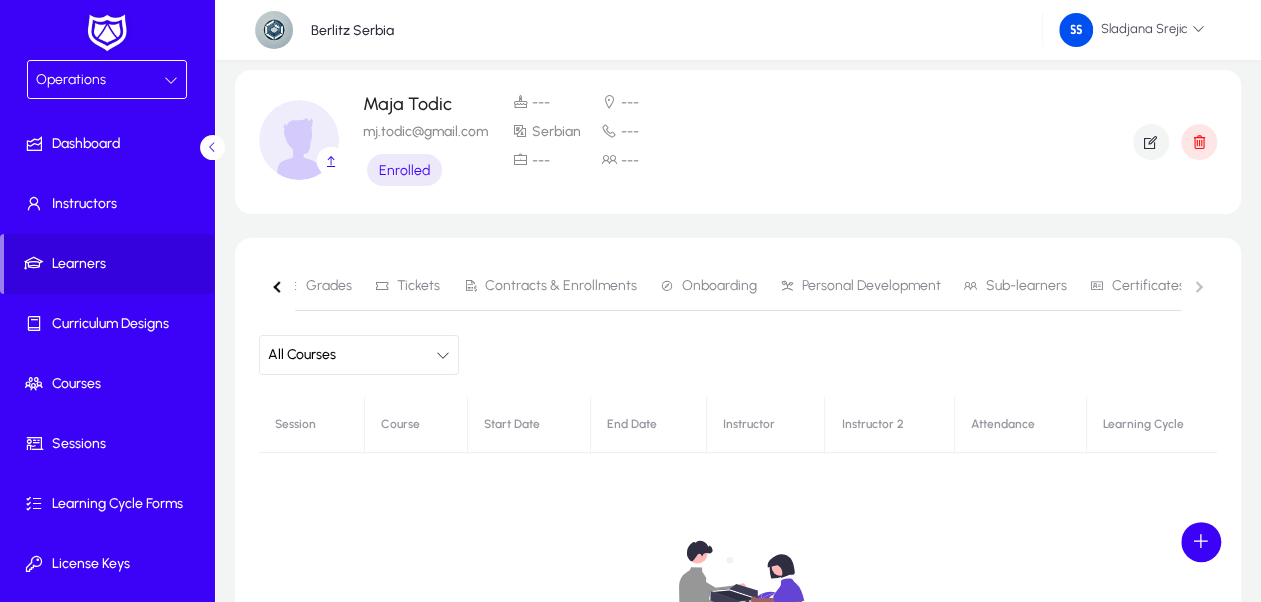 click on "Active Sessions   Courses History   Assignments   Grades   Tickets   Contracts & Enrollments   Onboarding   Personal Development   Sub-learners   Certificates" 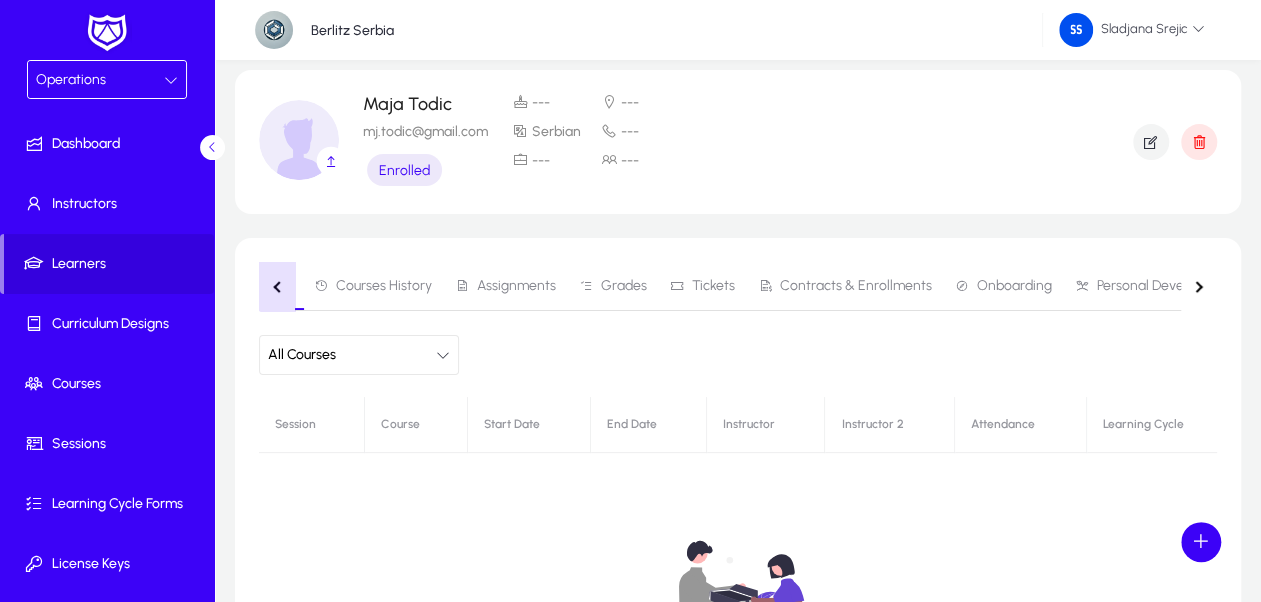 click 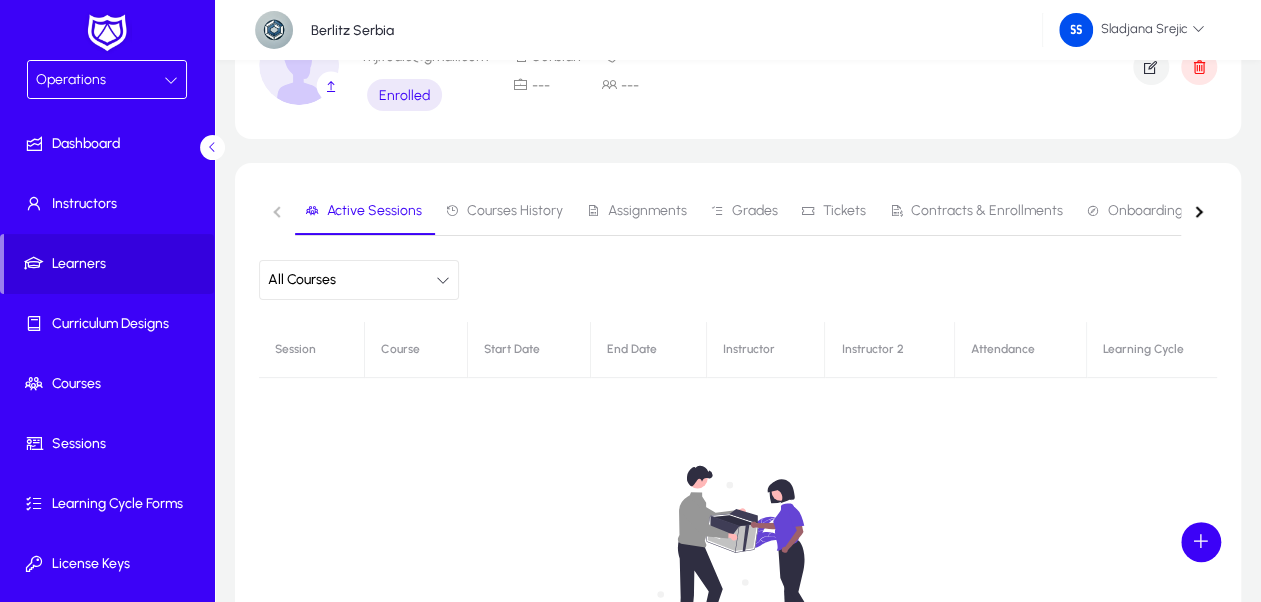 scroll, scrollTop: 23, scrollLeft: 0, axis: vertical 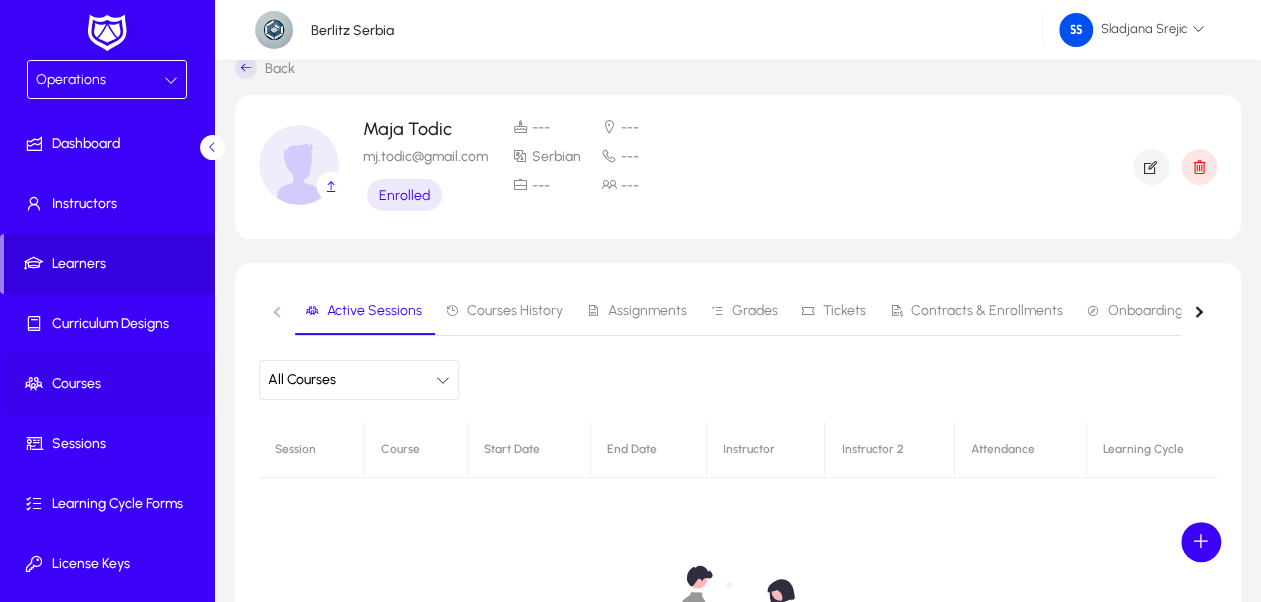 click on "Courses" 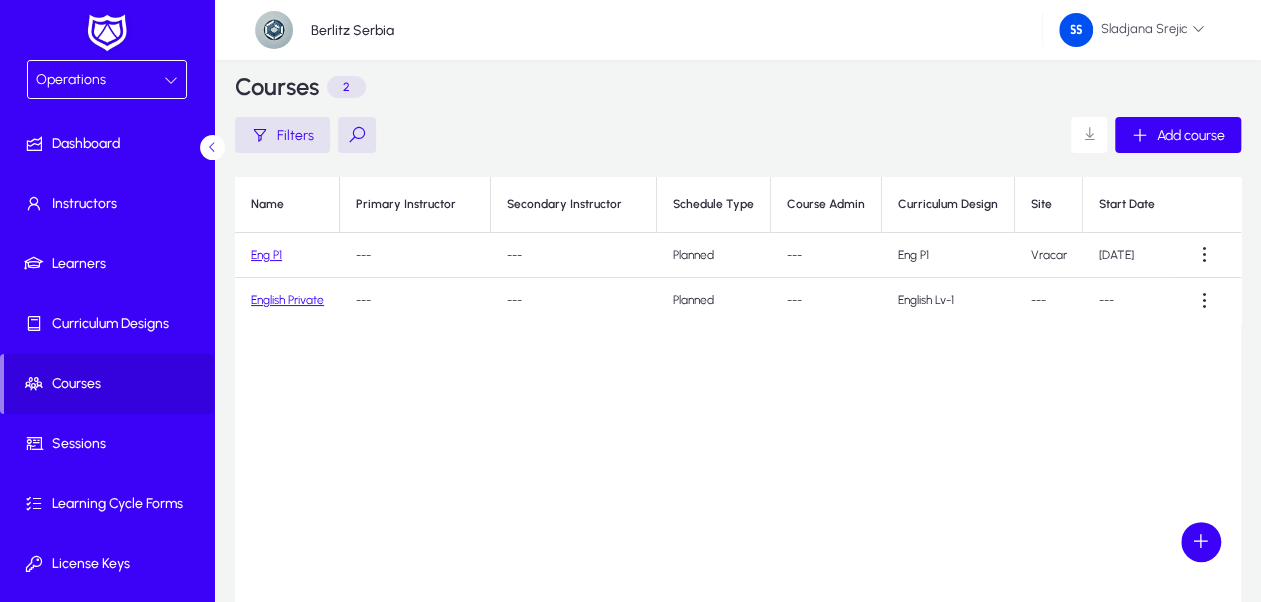click on "Eng P1" 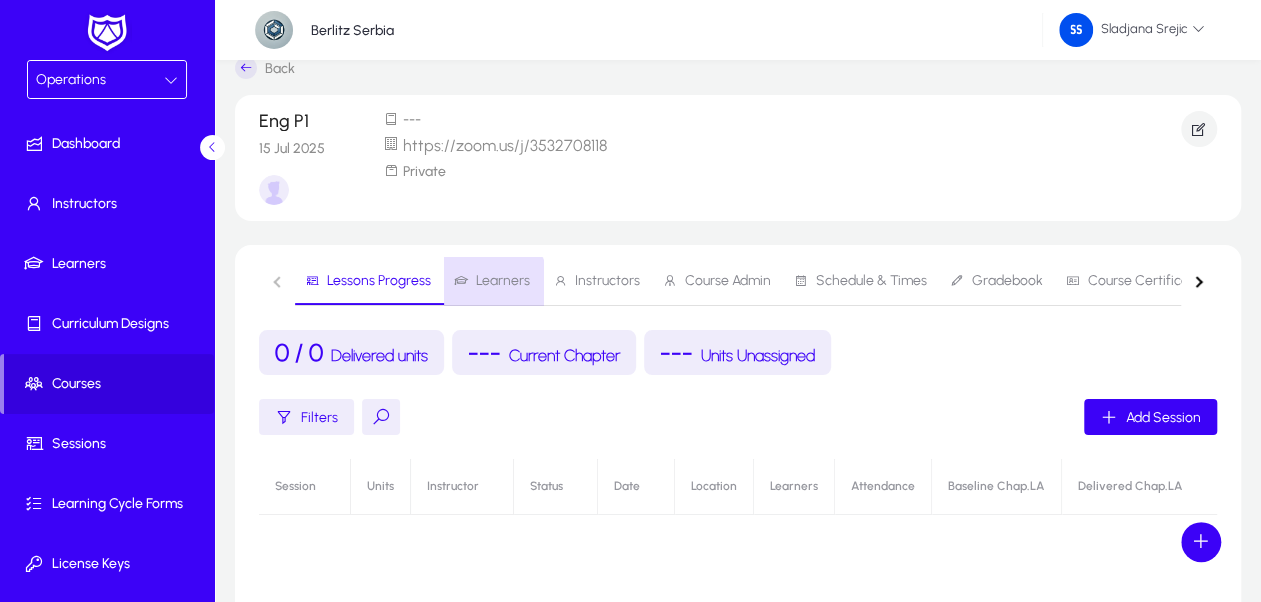 click on "Learners" at bounding box center [503, 281] 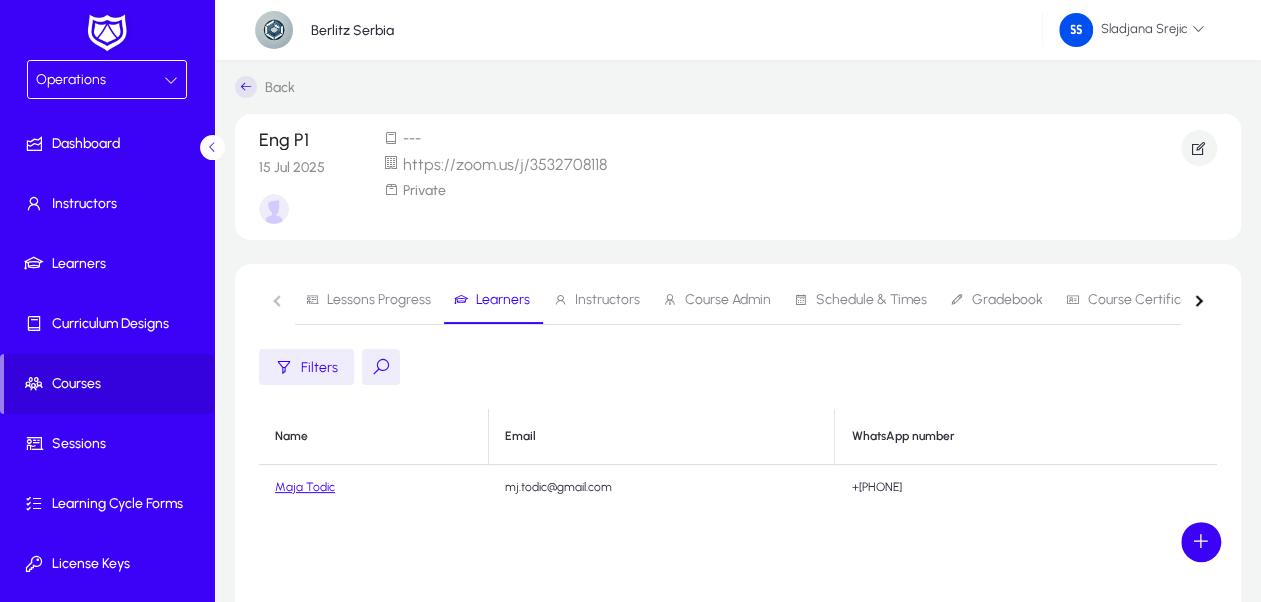 scroll, scrollTop: 0, scrollLeft: 0, axis: both 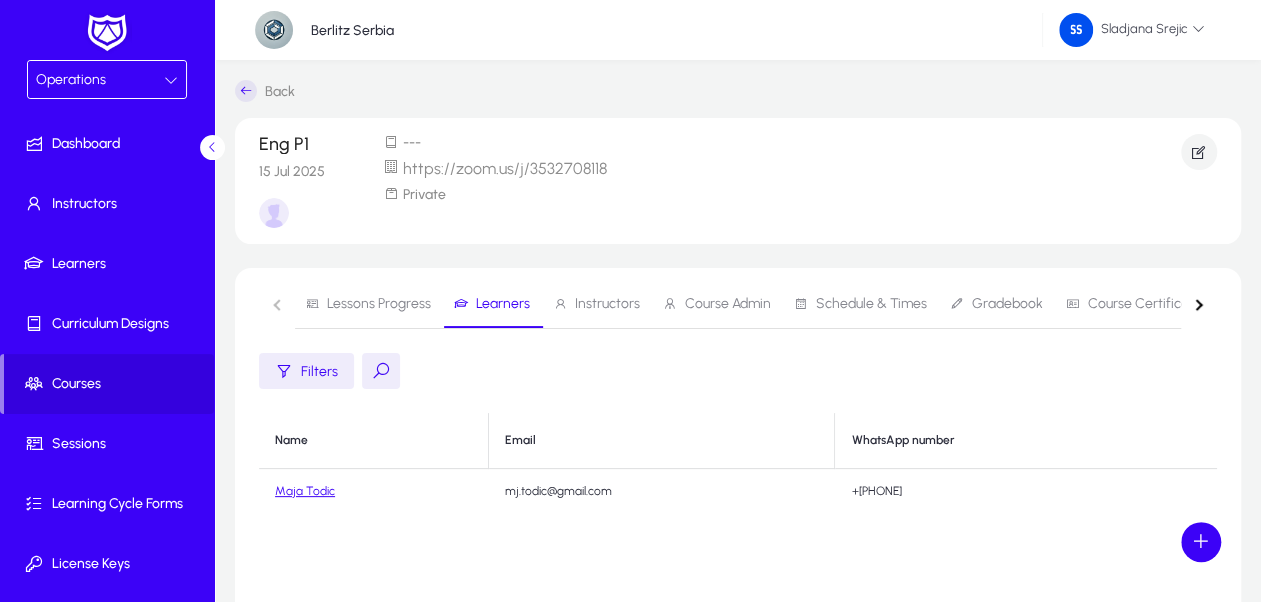 click on "Maja Todic" 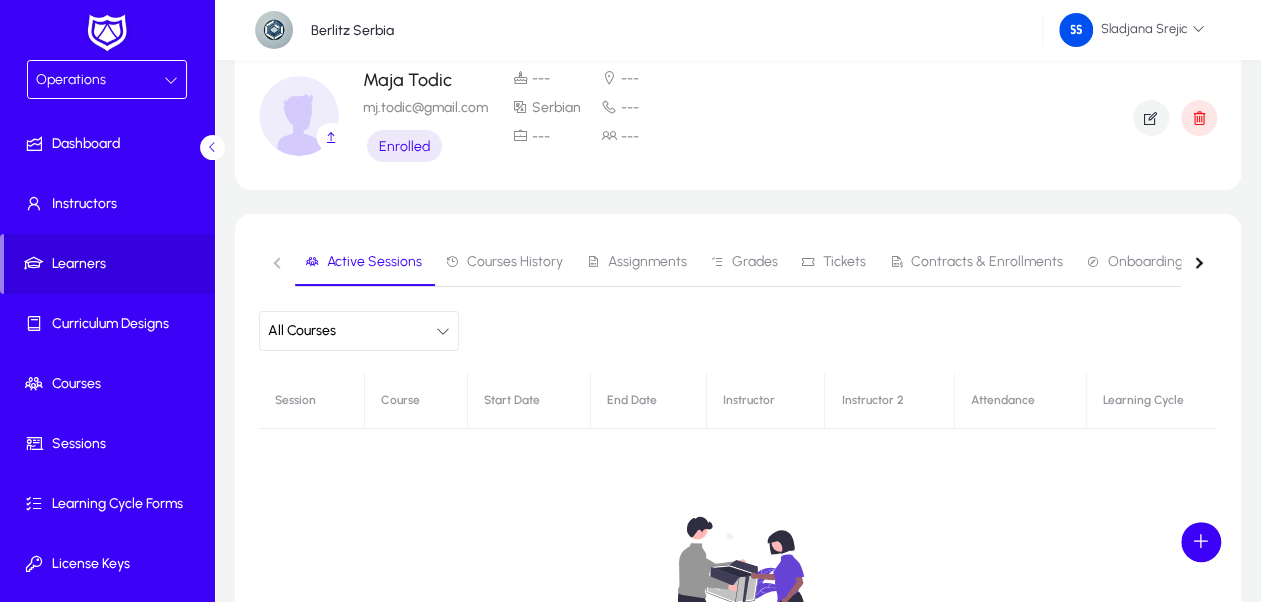 scroll, scrollTop: 0, scrollLeft: 0, axis: both 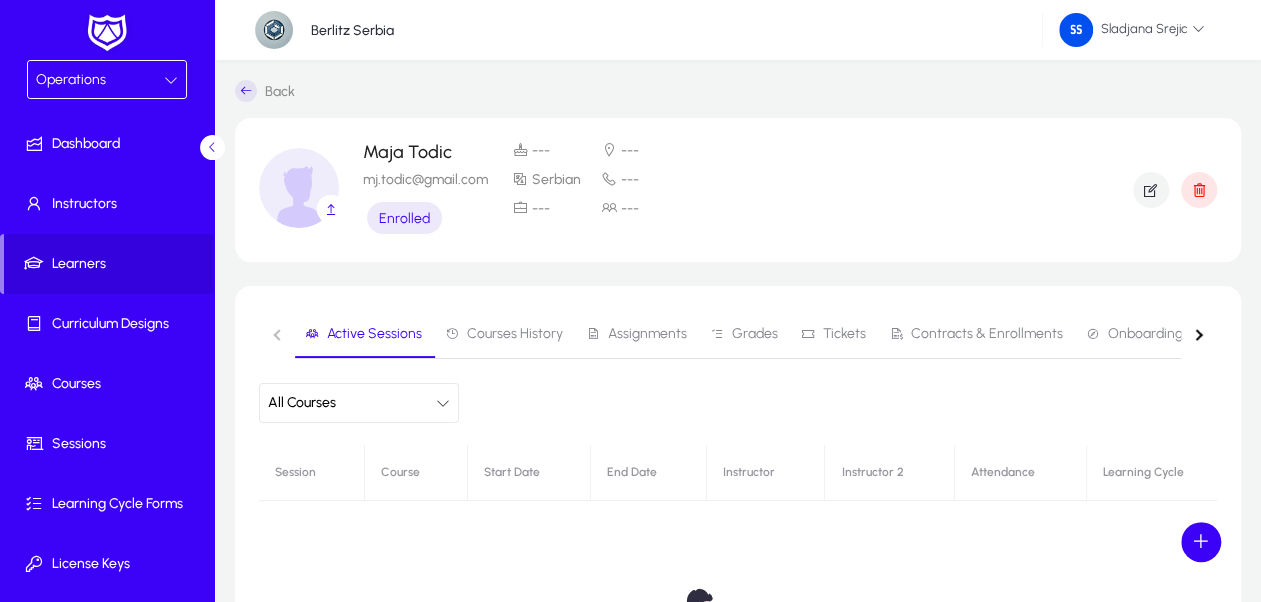 click on "No sessions yet." 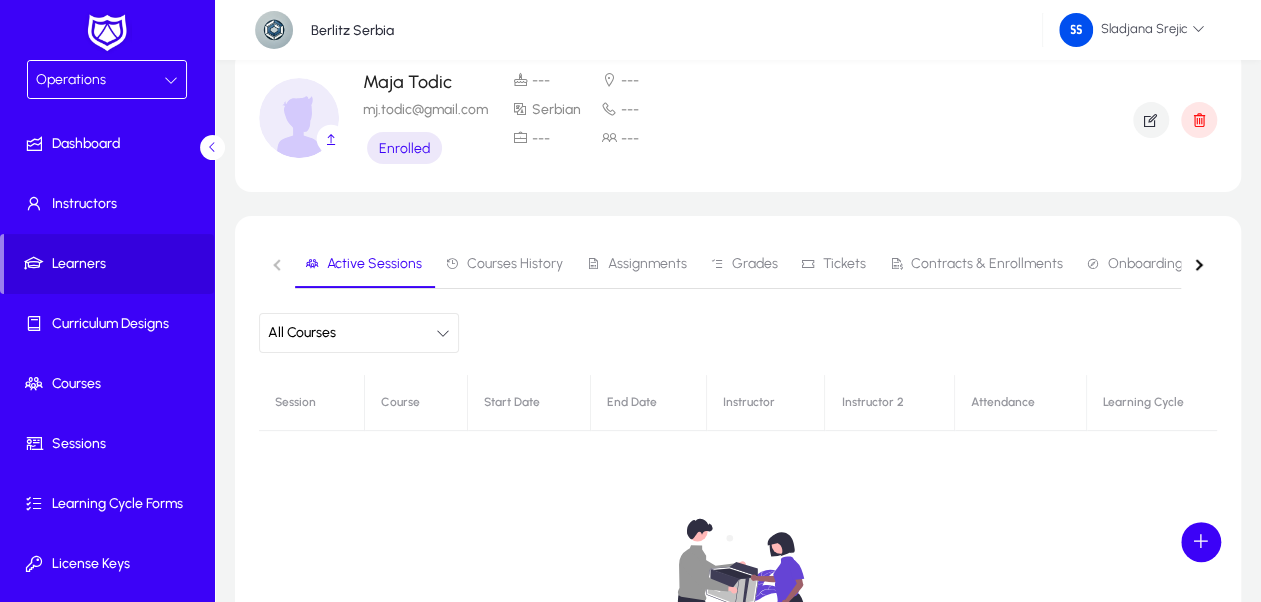 scroll, scrollTop: 100, scrollLeft: 0, axis: vertical 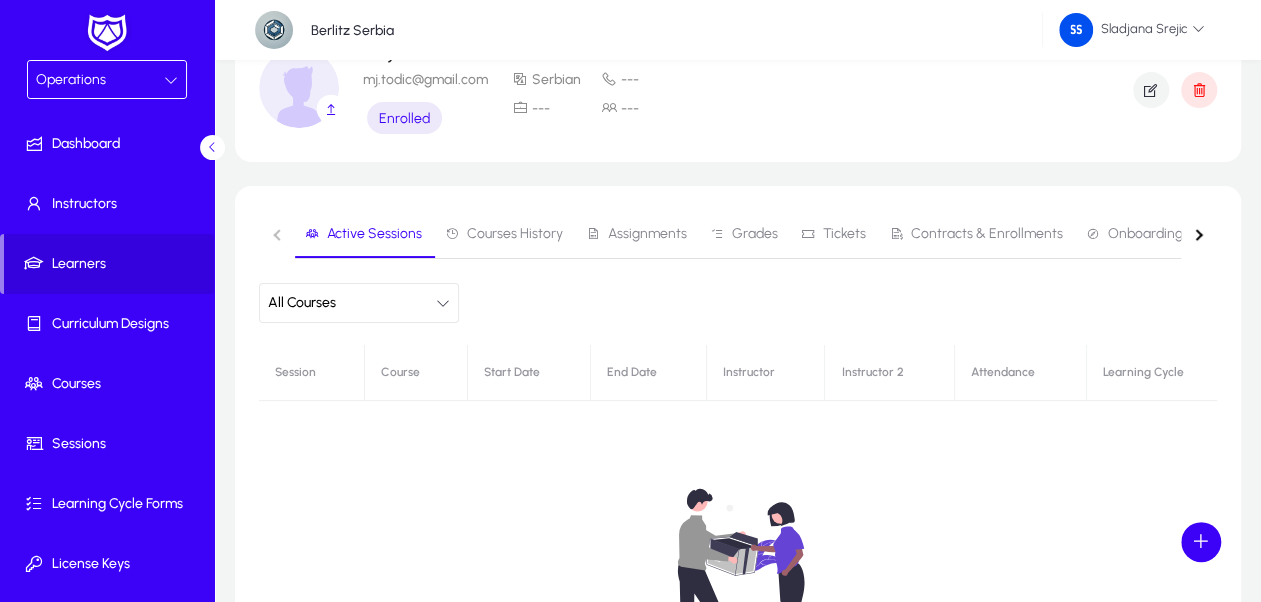 click 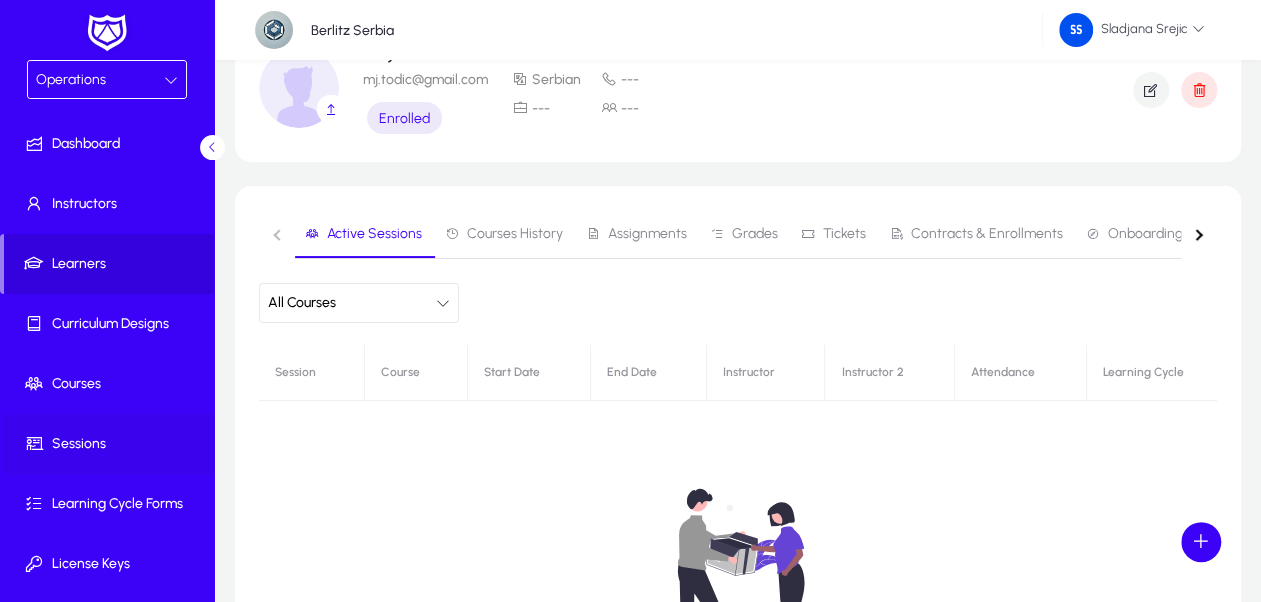 click on "Sessions" 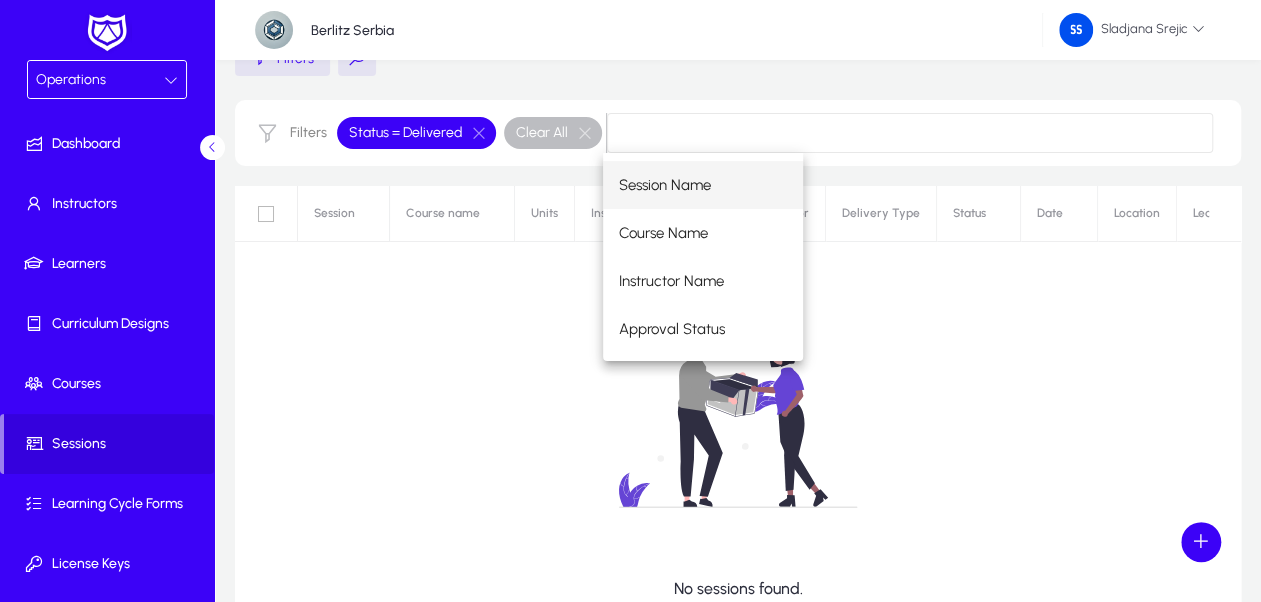 click on "No sessions found." 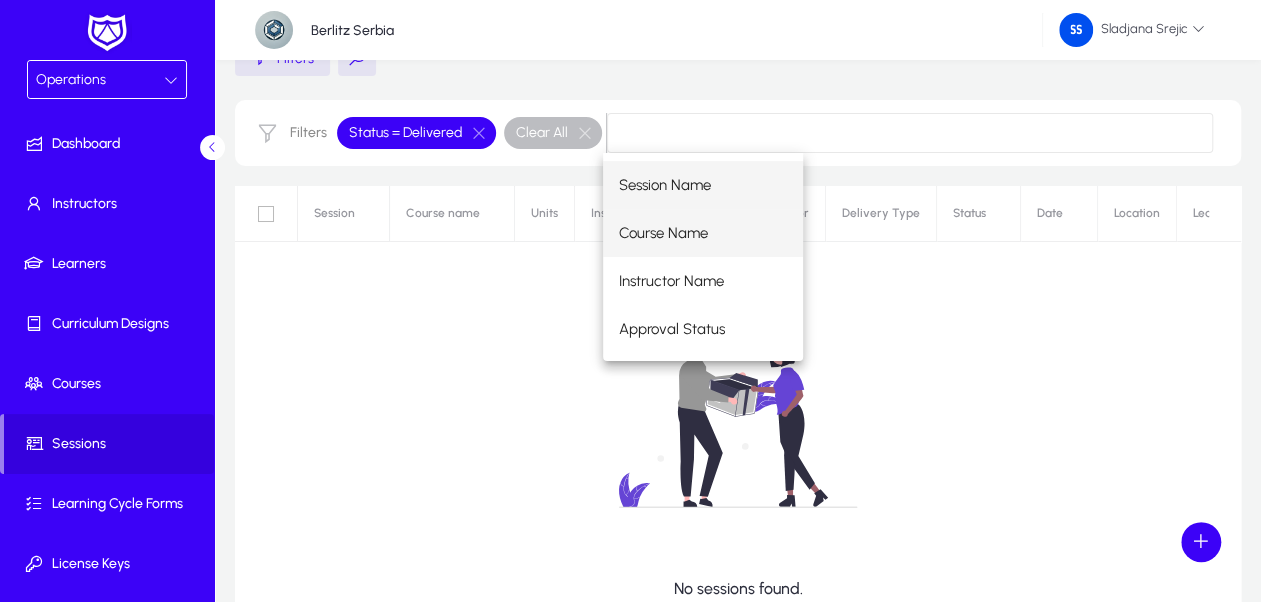 click on "Course Name" at bounding box center [663, 233] 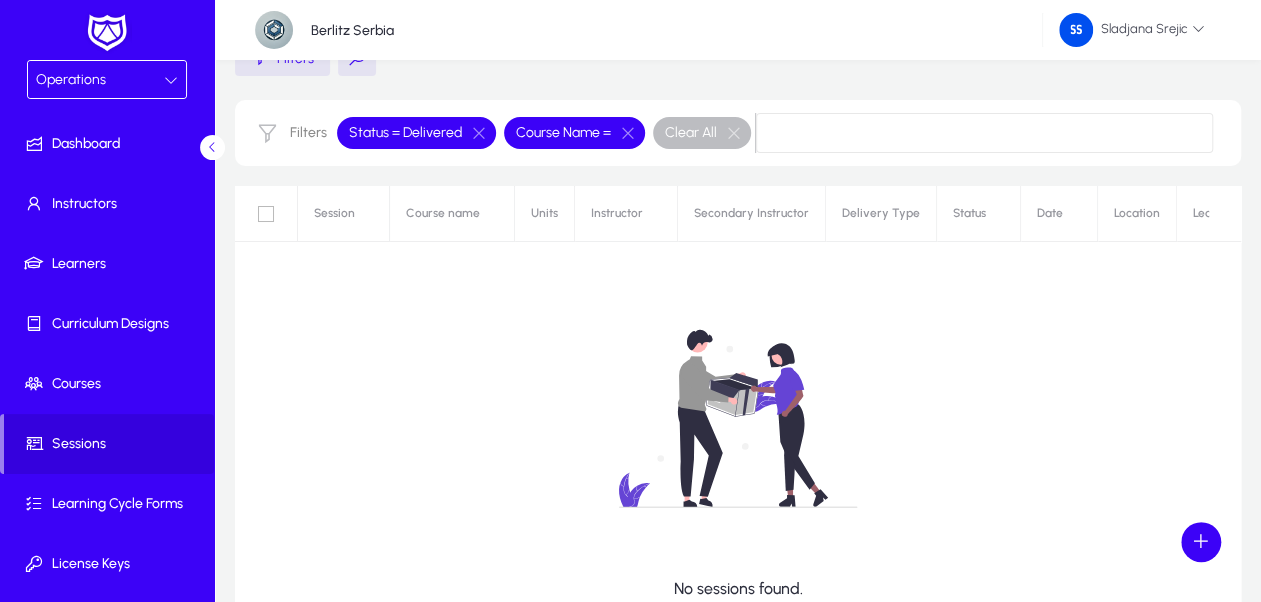 click at bounding box center [984, 133] 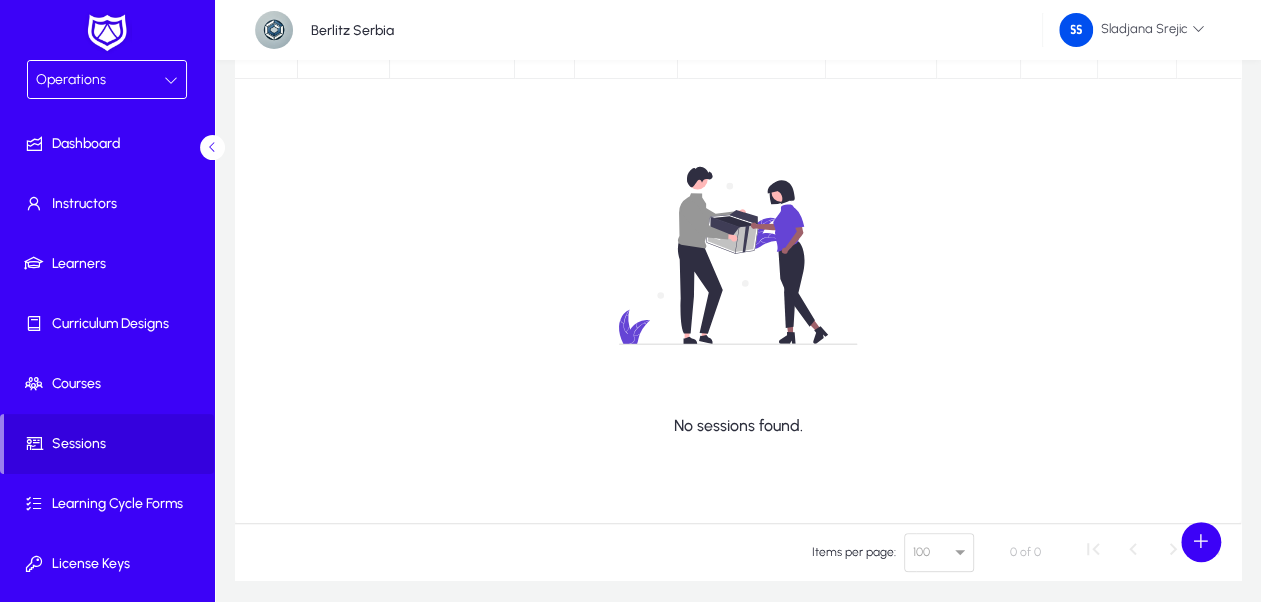 scroll, scrollTop: 40, scrollLeft: 0, axis: vertical 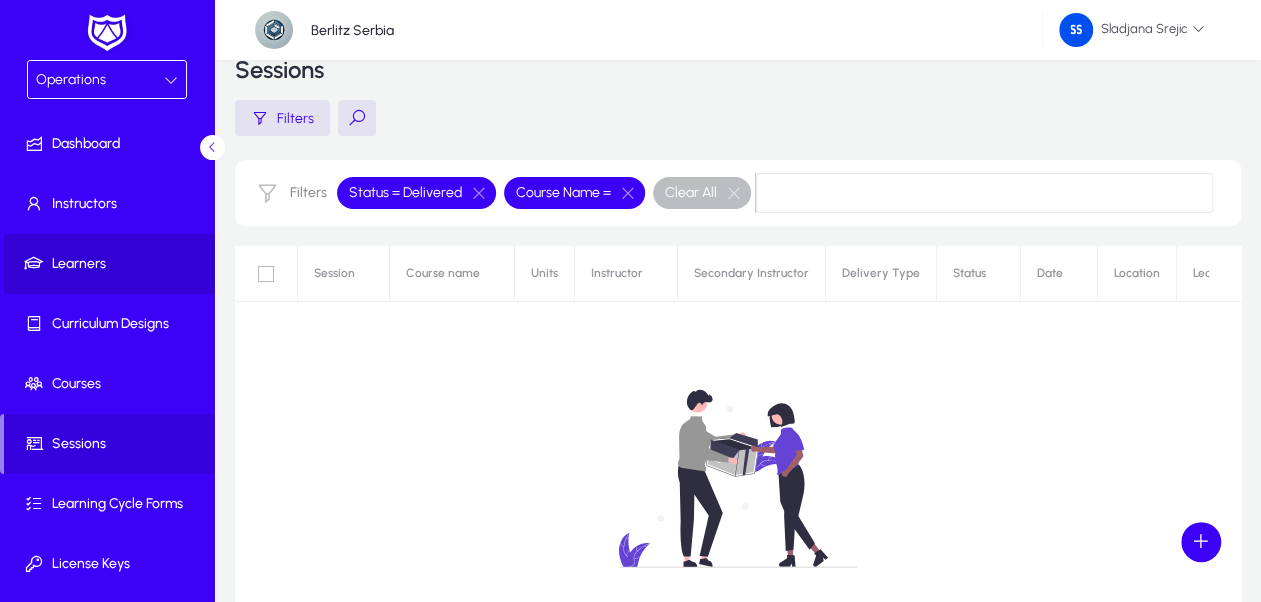 click on "Learners" 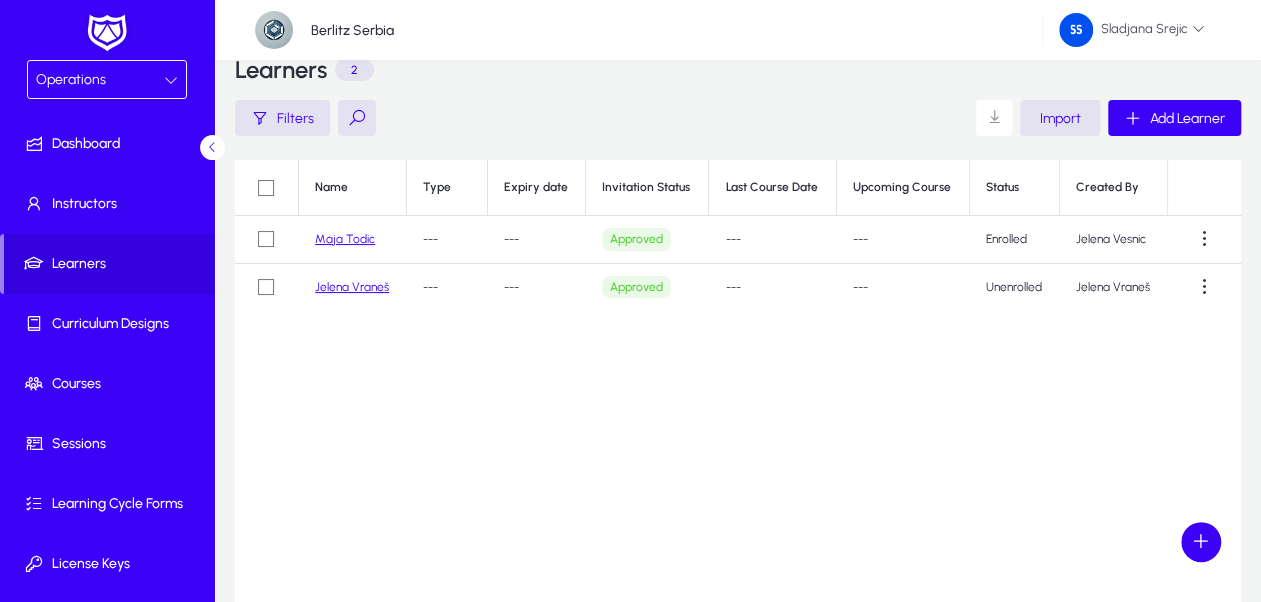 click on "Maja Todic" 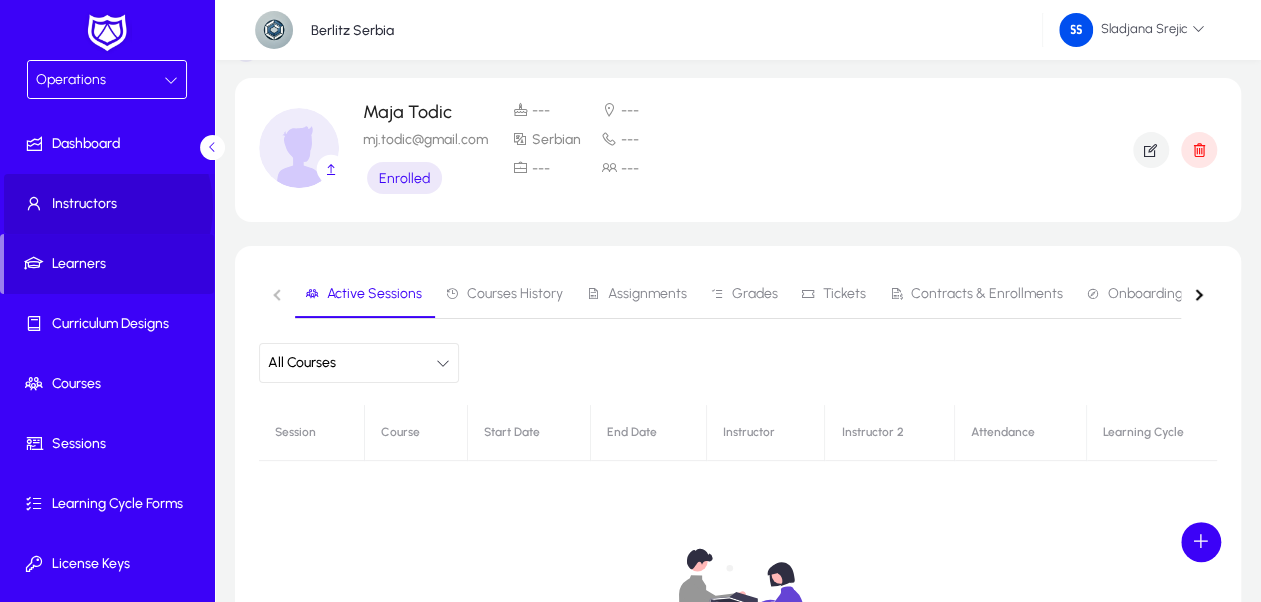 click on "Instructors" 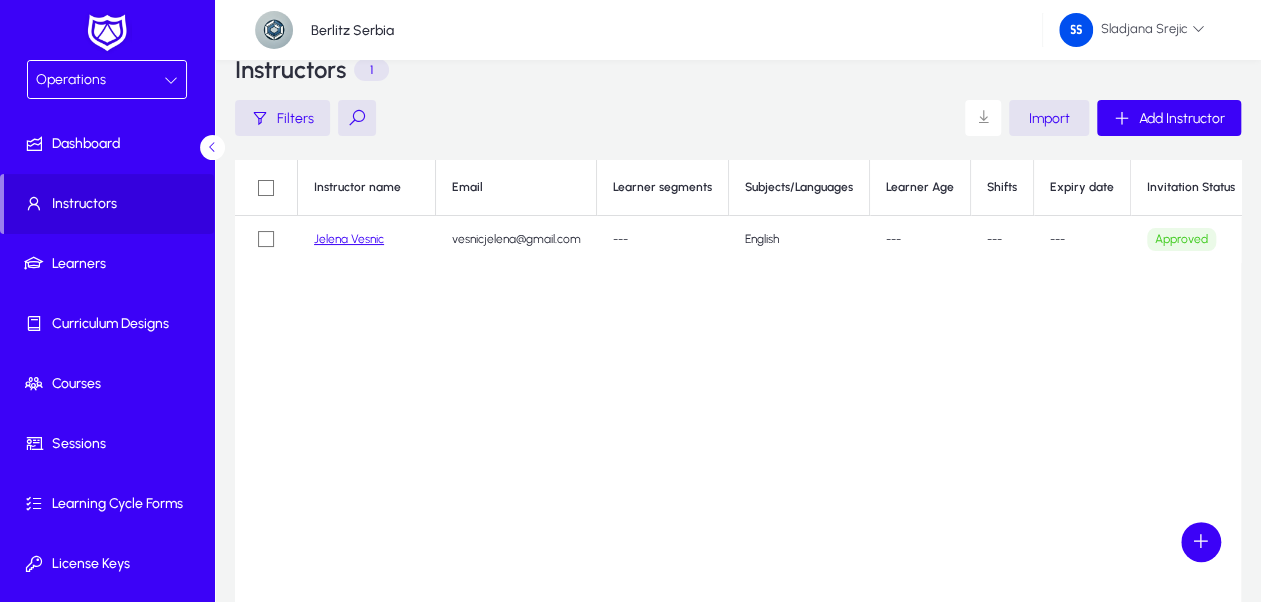 click on "Jelena  Vesnic" 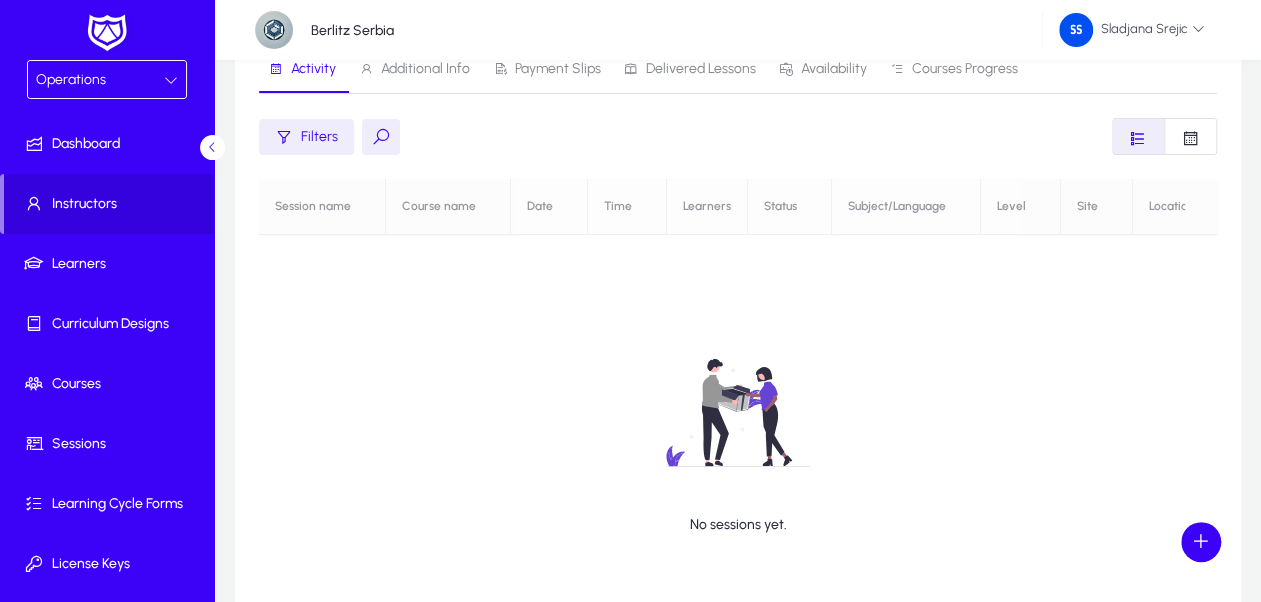 scroll, scrollTop: 140, scrollLeft: 0, axis: vertical 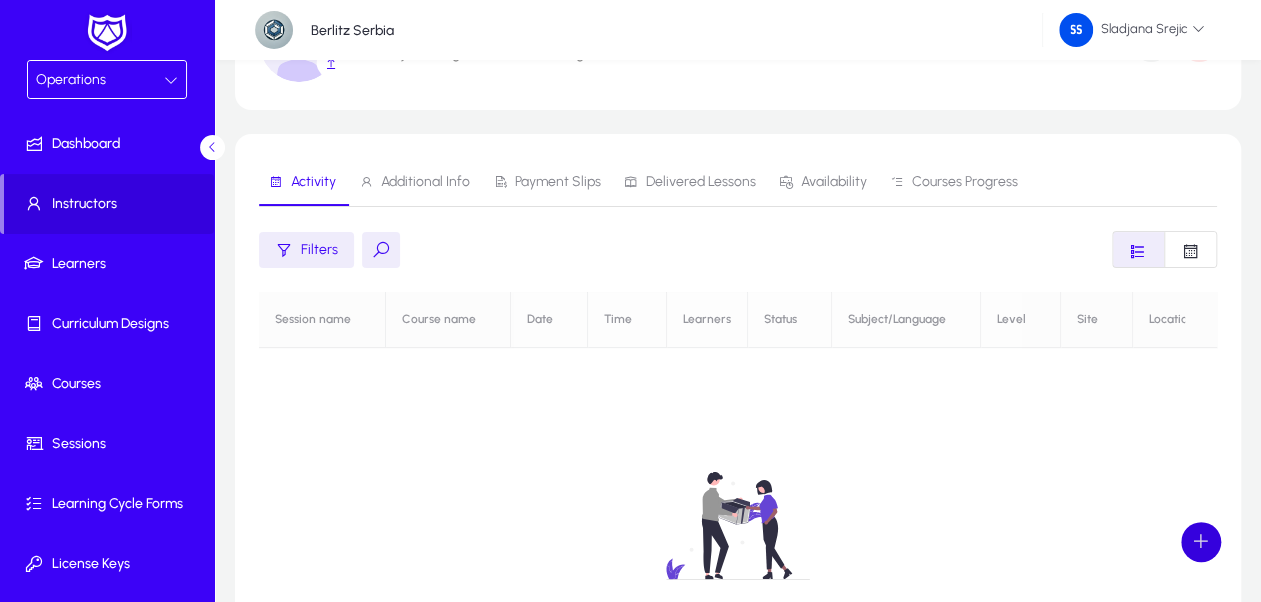 click 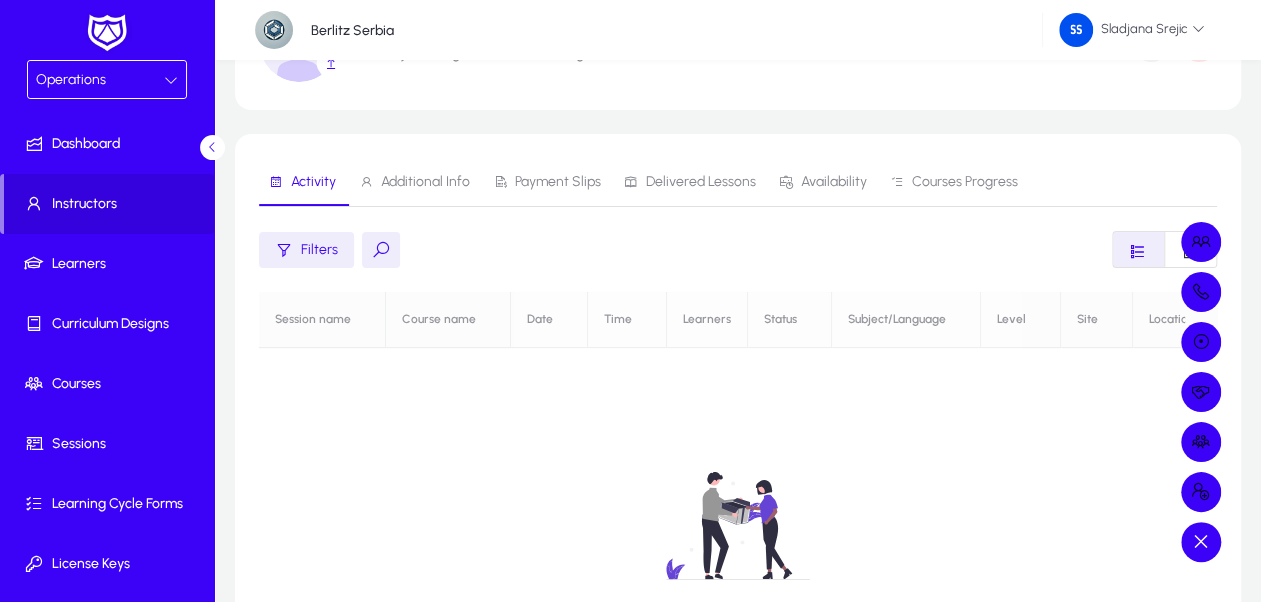 click at bounding box center (630, 301) 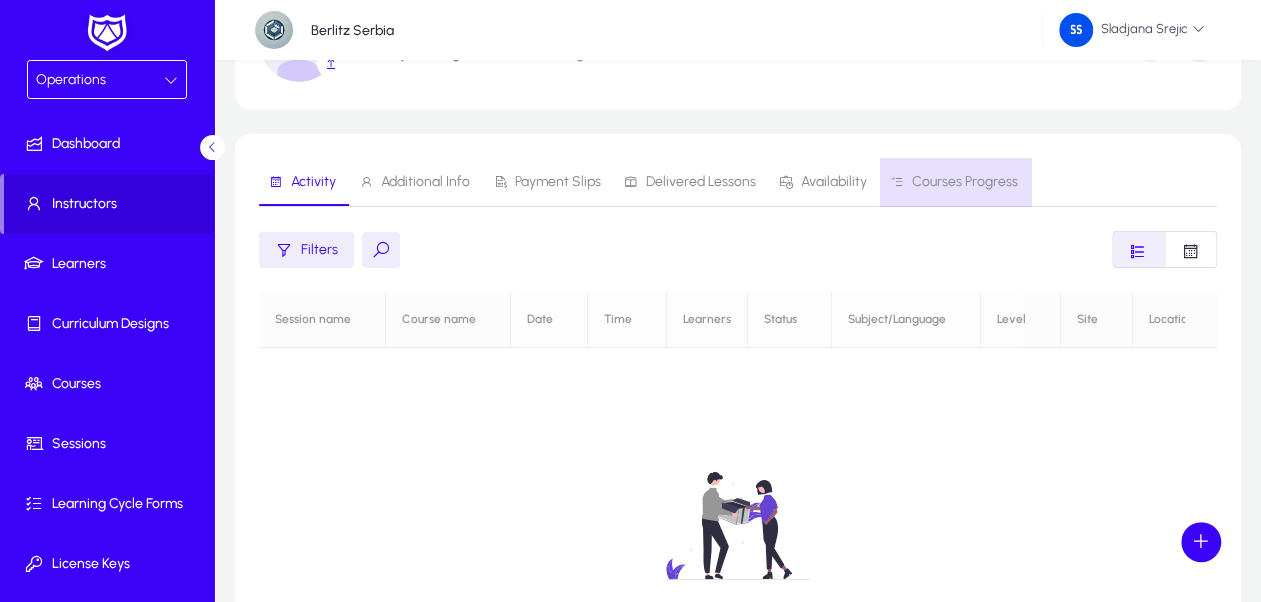 click on "Courses Progress" at bounding box center [954, 182] 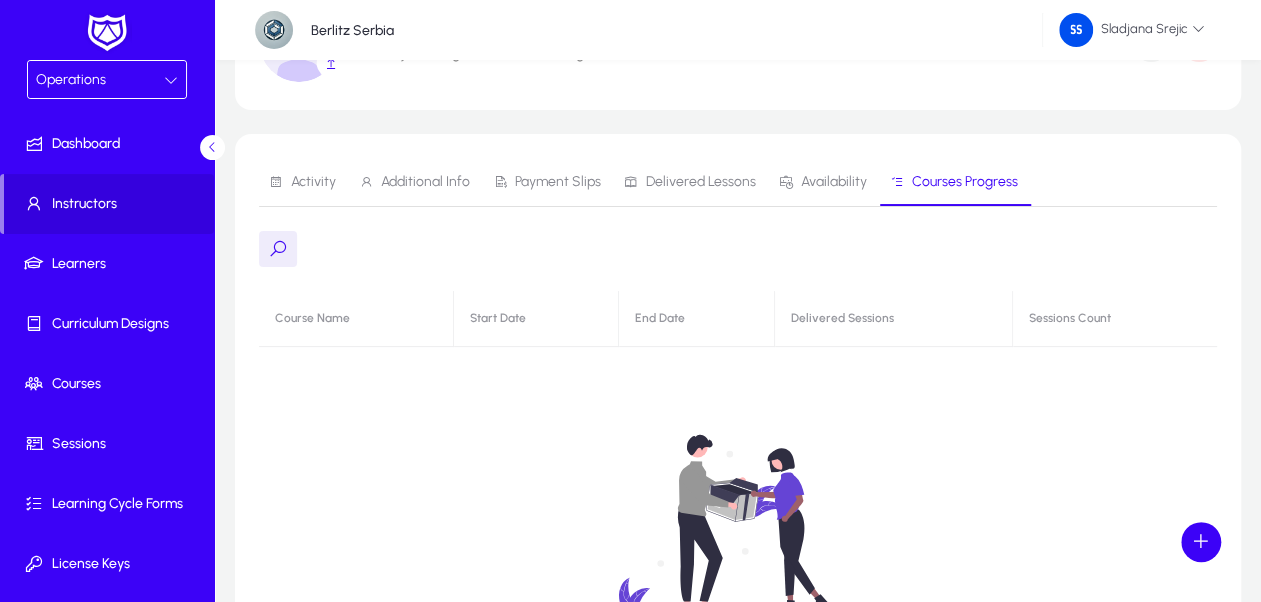 click on "Additional Info" at bounding box center (425, 182) 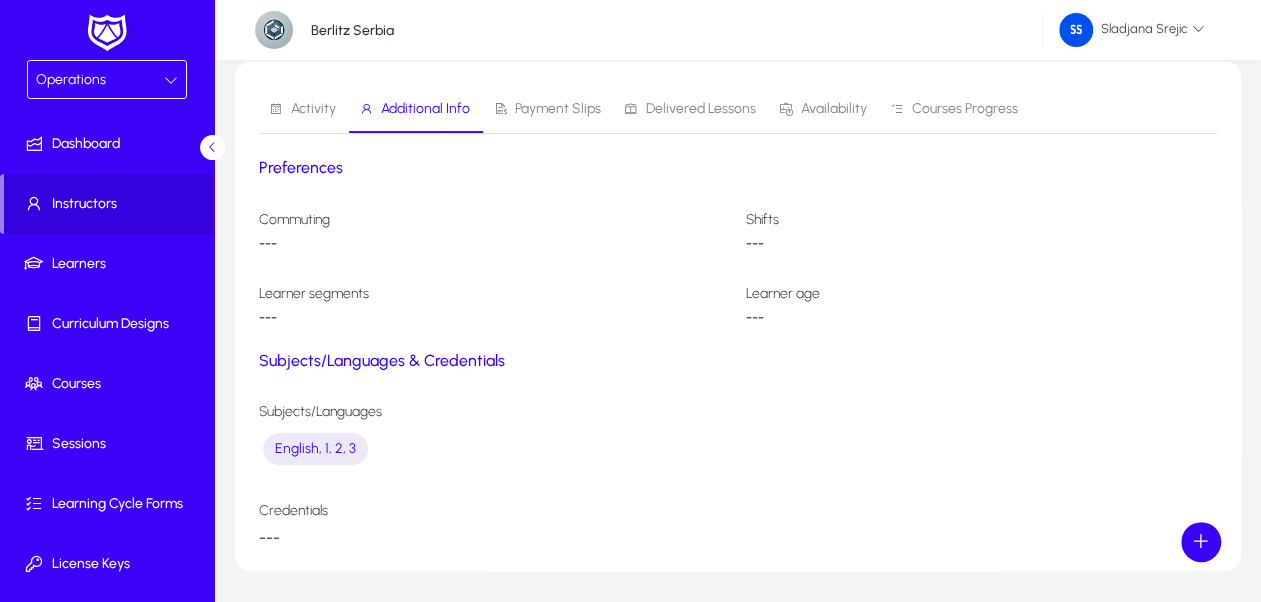 scroll, scrollTop: 182, scrollLeft: 0, axis: vertical 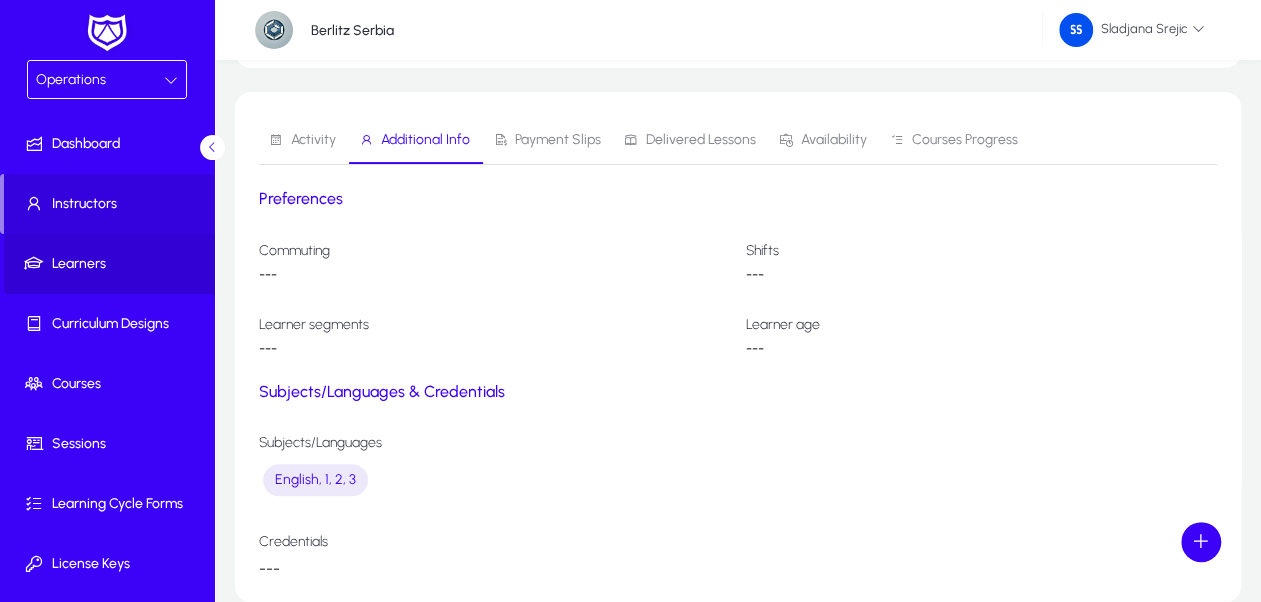 click on "Learners" 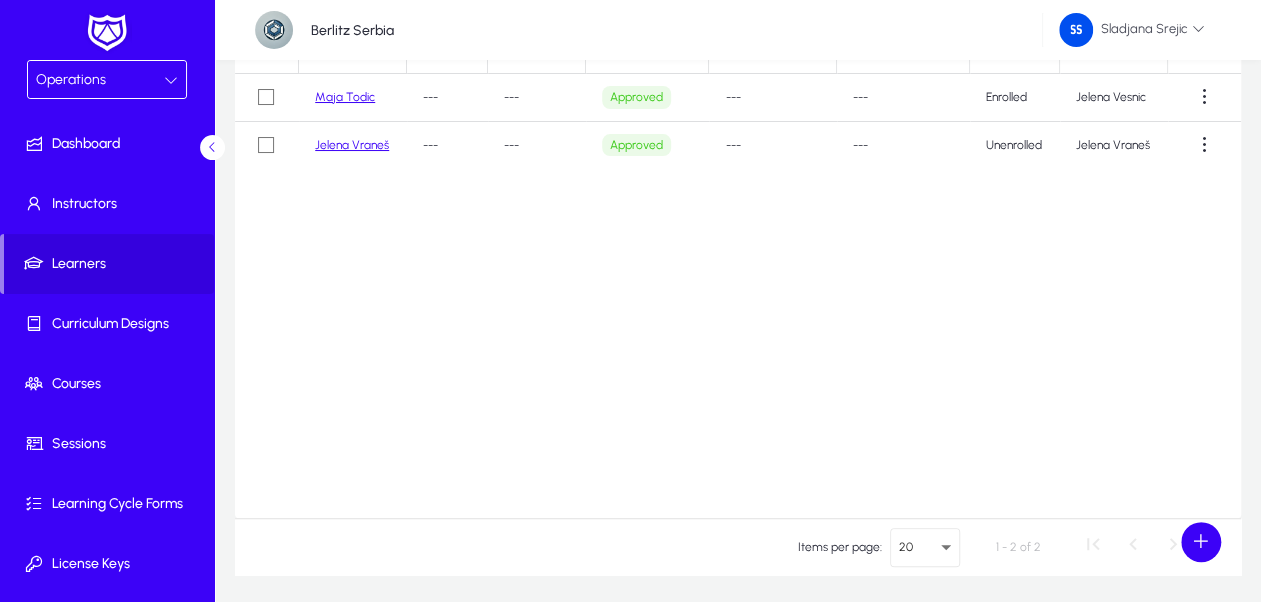 click on "Operations" at bounding box center (100, 80) 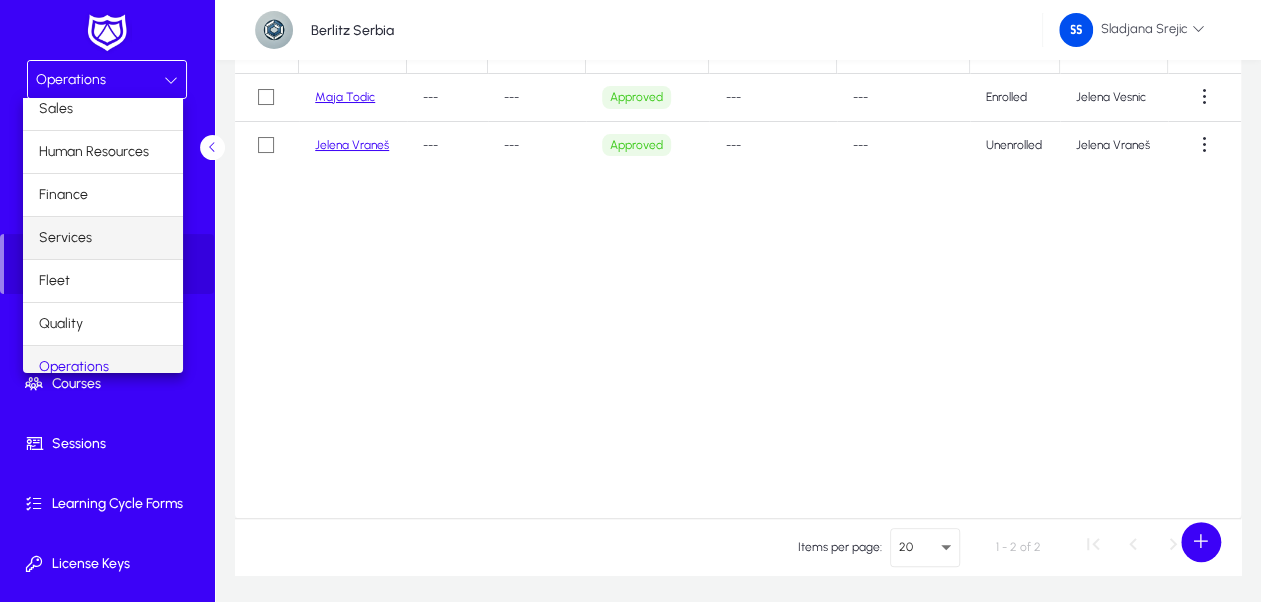 scroll, scrollTop: 0, scrollLeft: 0, axis: both 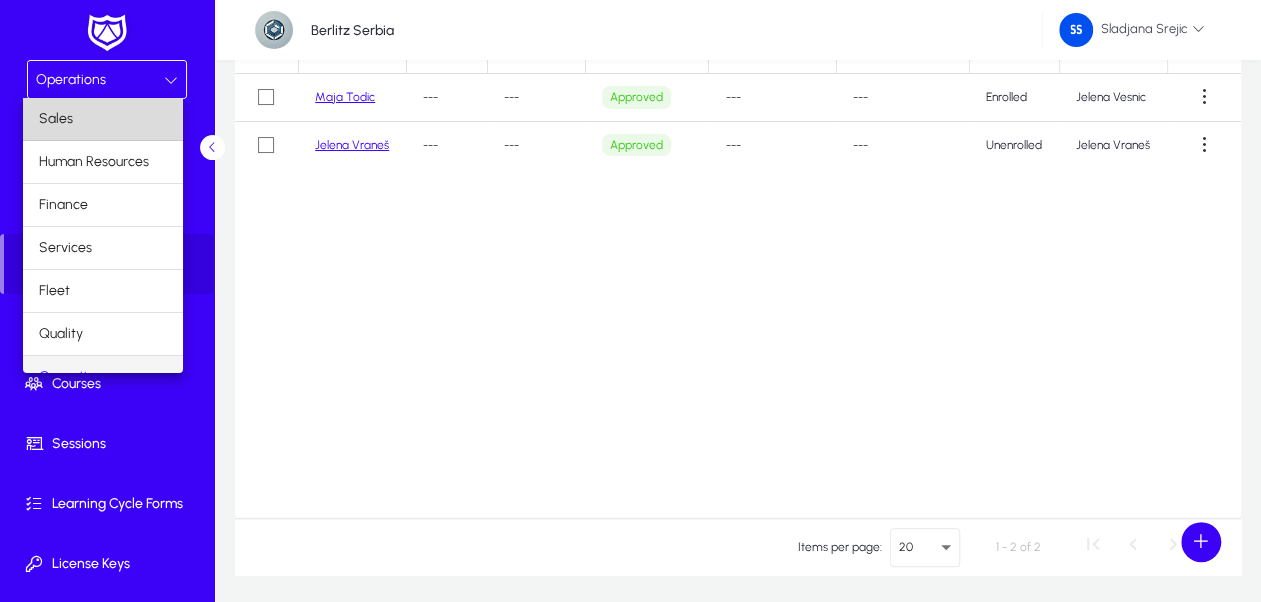 click on "Sales" at bounding box center [103, 119] 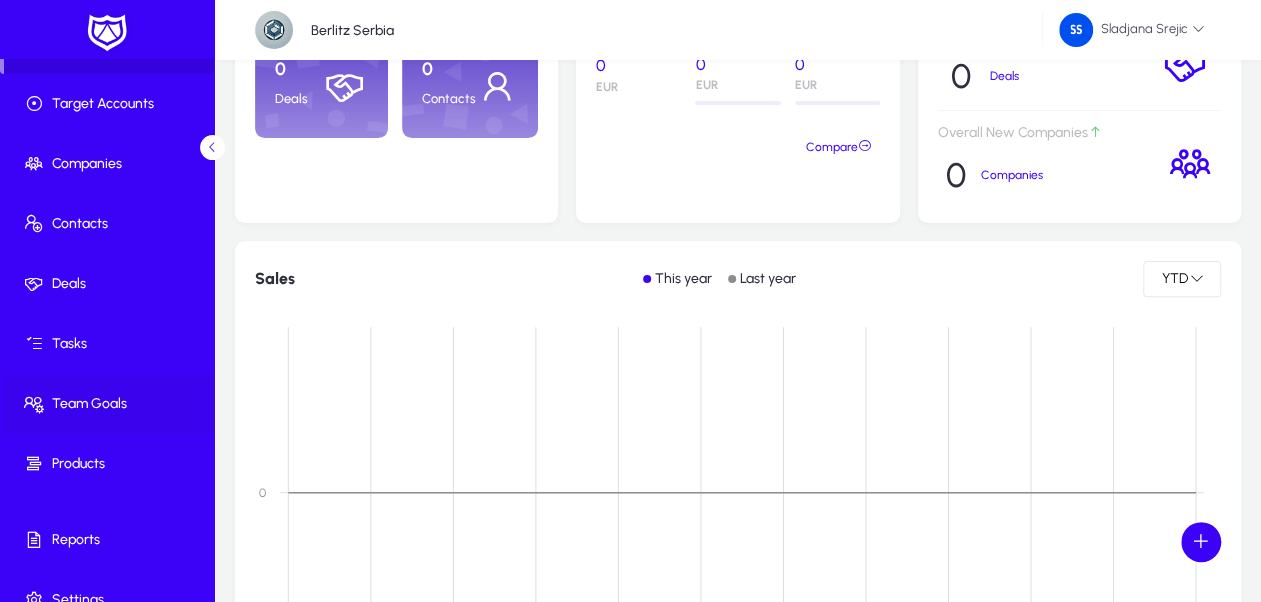 scroll, scrollTop: 0, scrollLeft: 0, axis: both 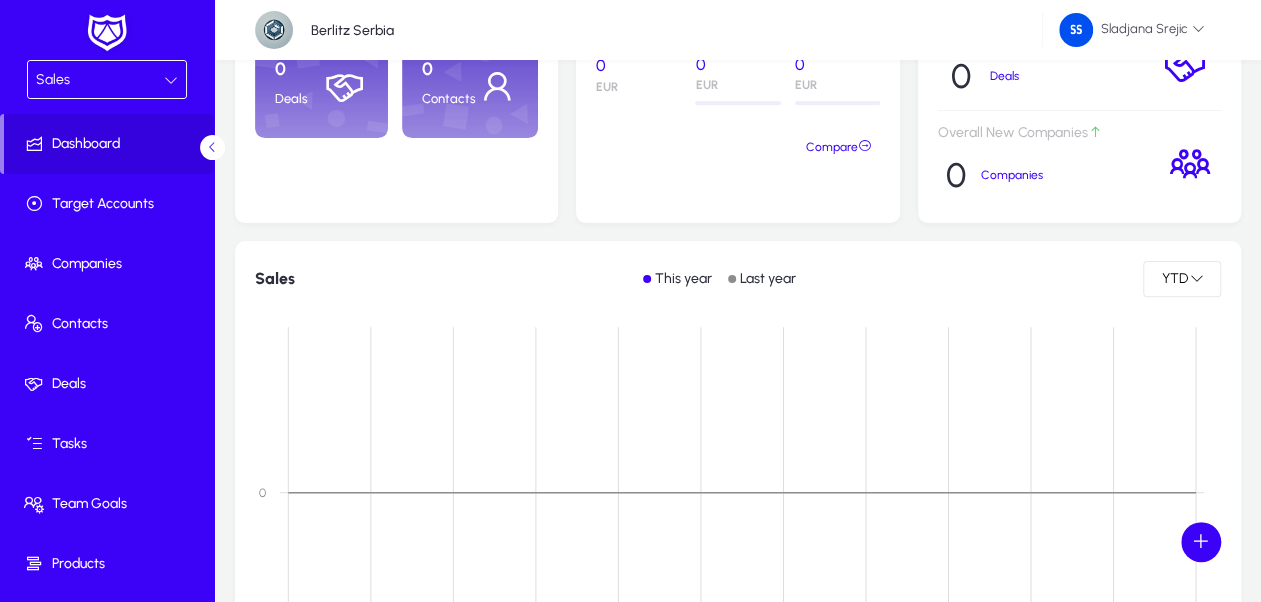 click on "Sales" at bounding box center (100, 80) 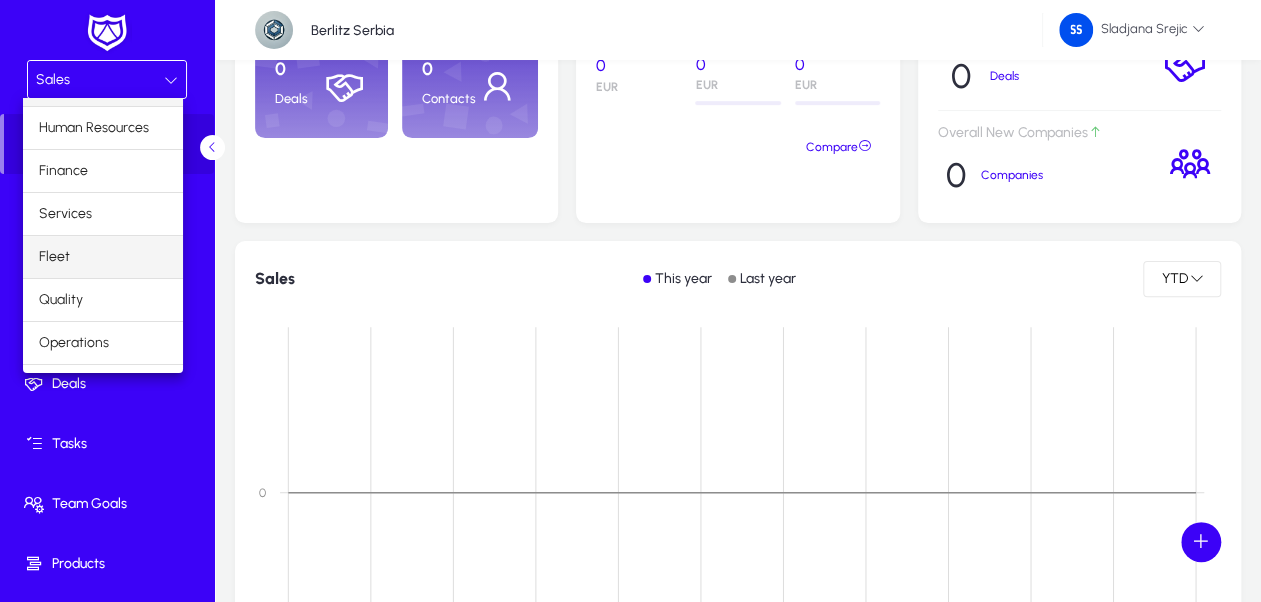 scroll, scrollTop: 65, scrollLeft: 0, axis: vertical 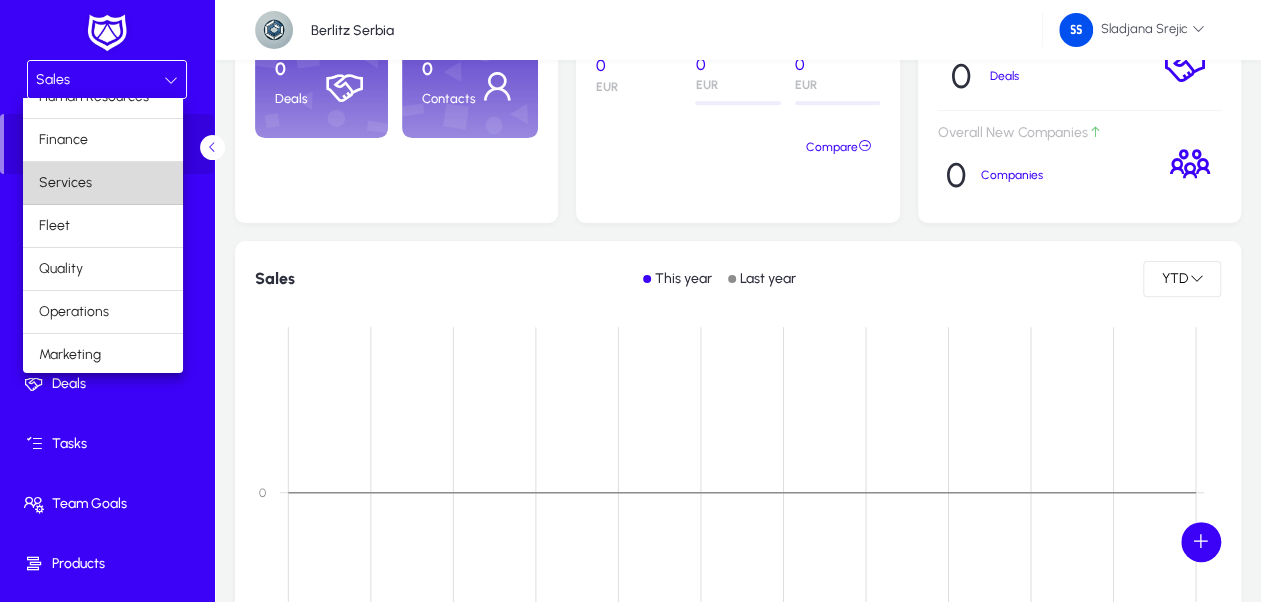 click on "Services" at bounding box center [103, 183] 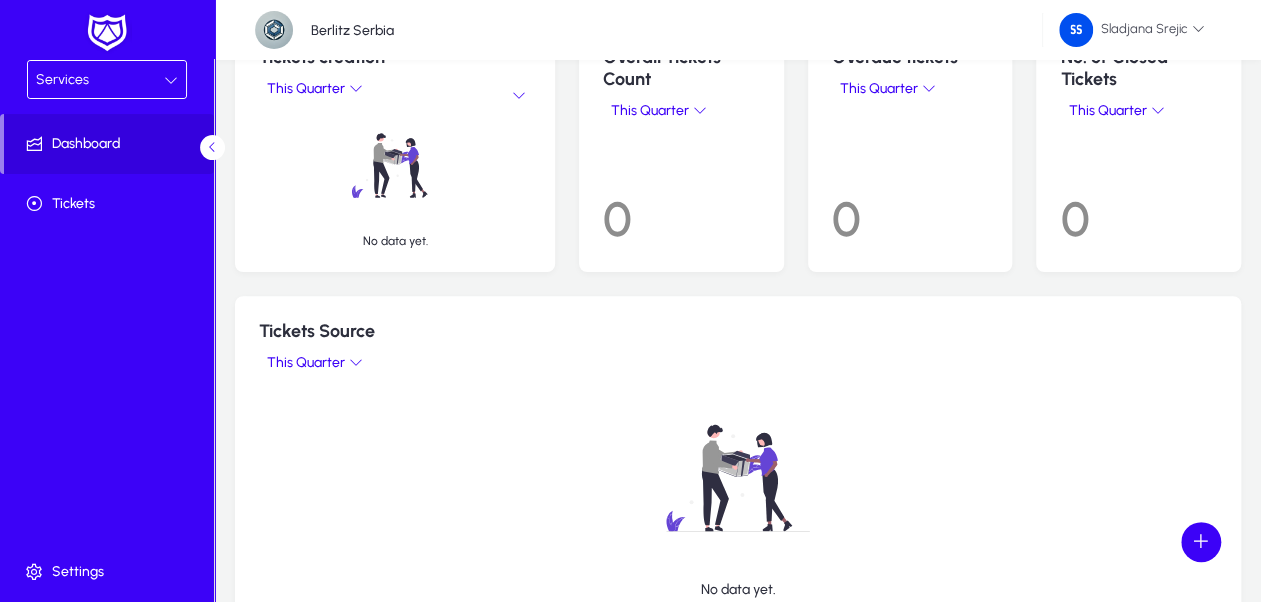 click on "Services" at bounding box center [100, 80] 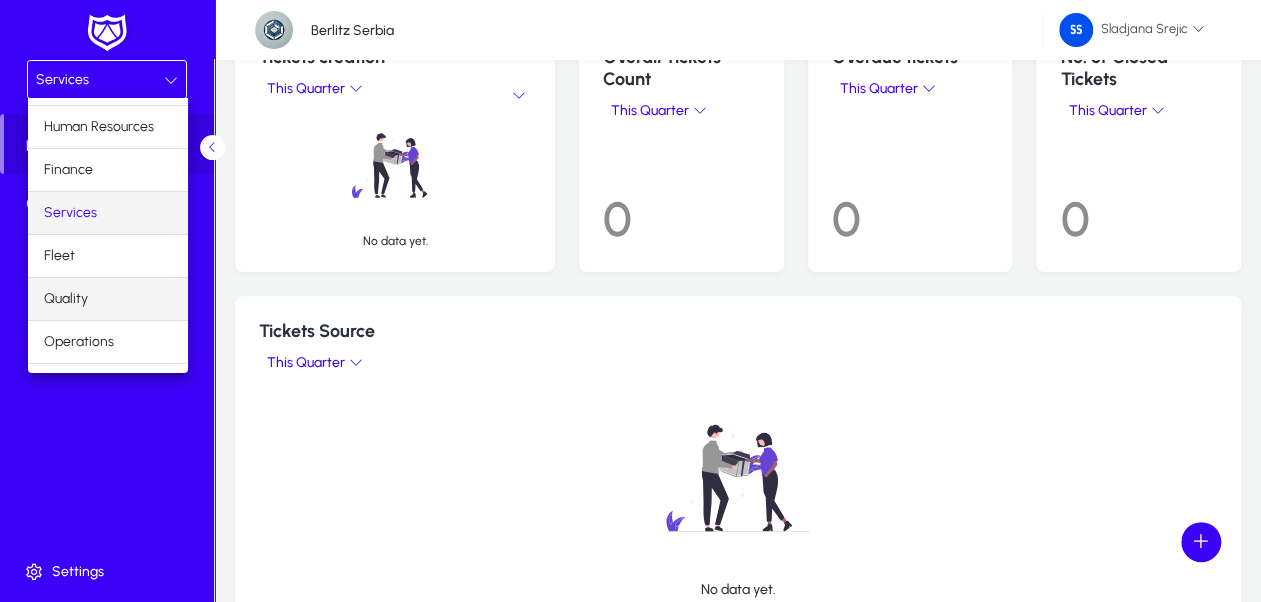 scroll, scrollTop: 65, scrollLeft: 0, axis: vertical 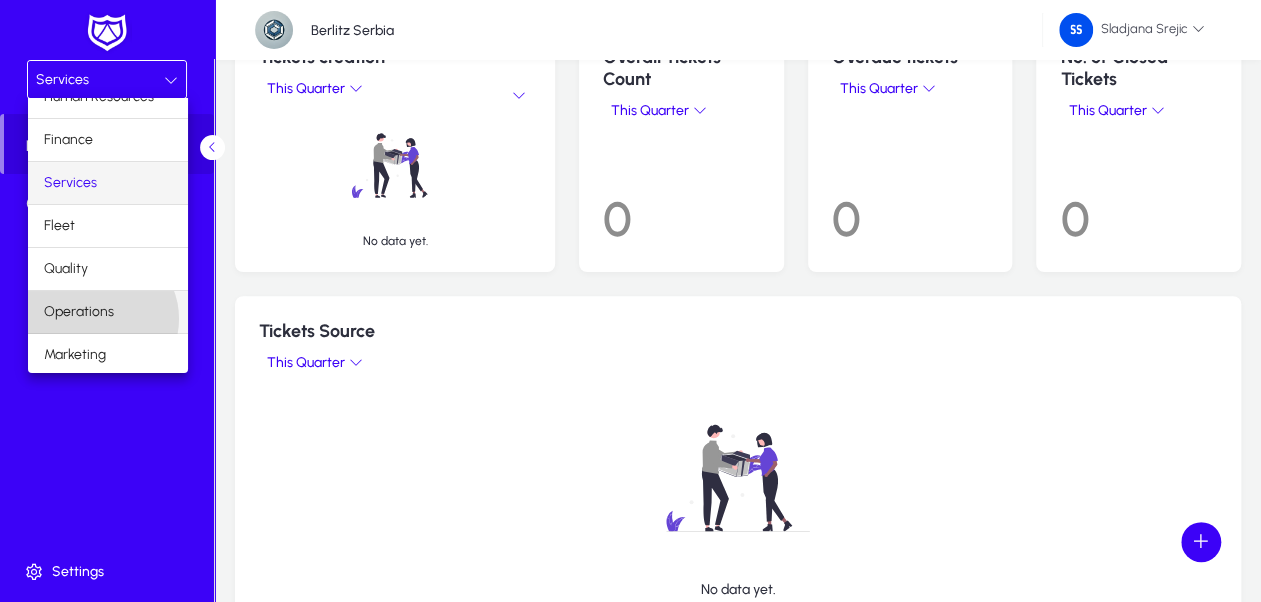 click on "Operations" at bounding box center (79, 312) 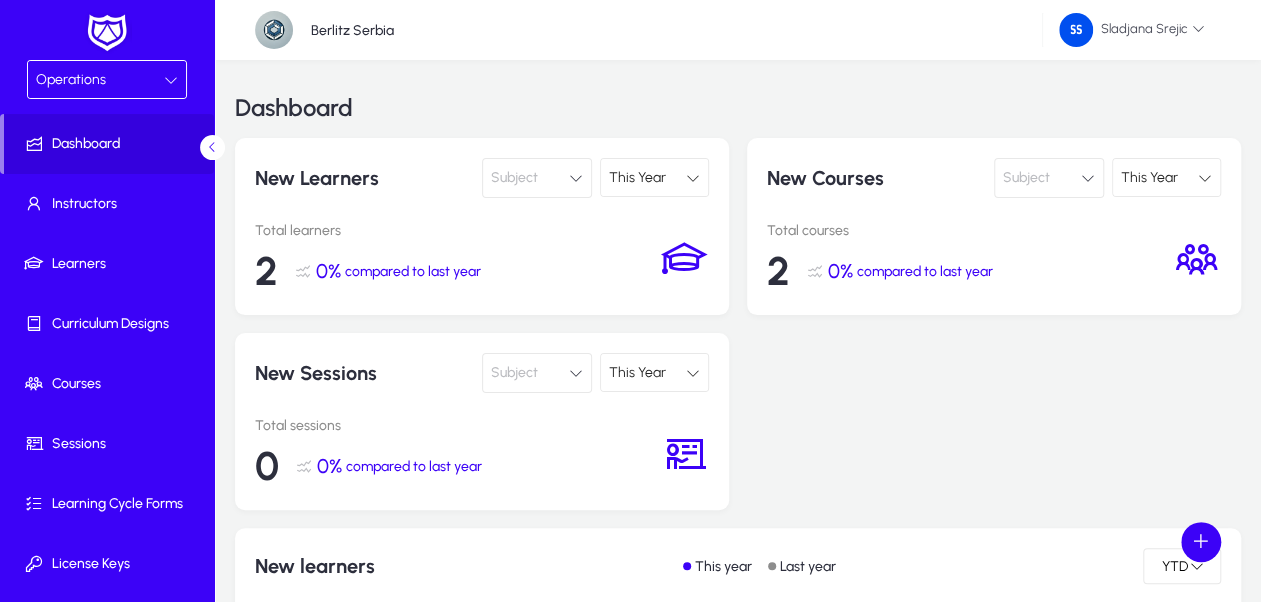 scroll, scrollTop: 0, scrollLeft: 0, axis: both 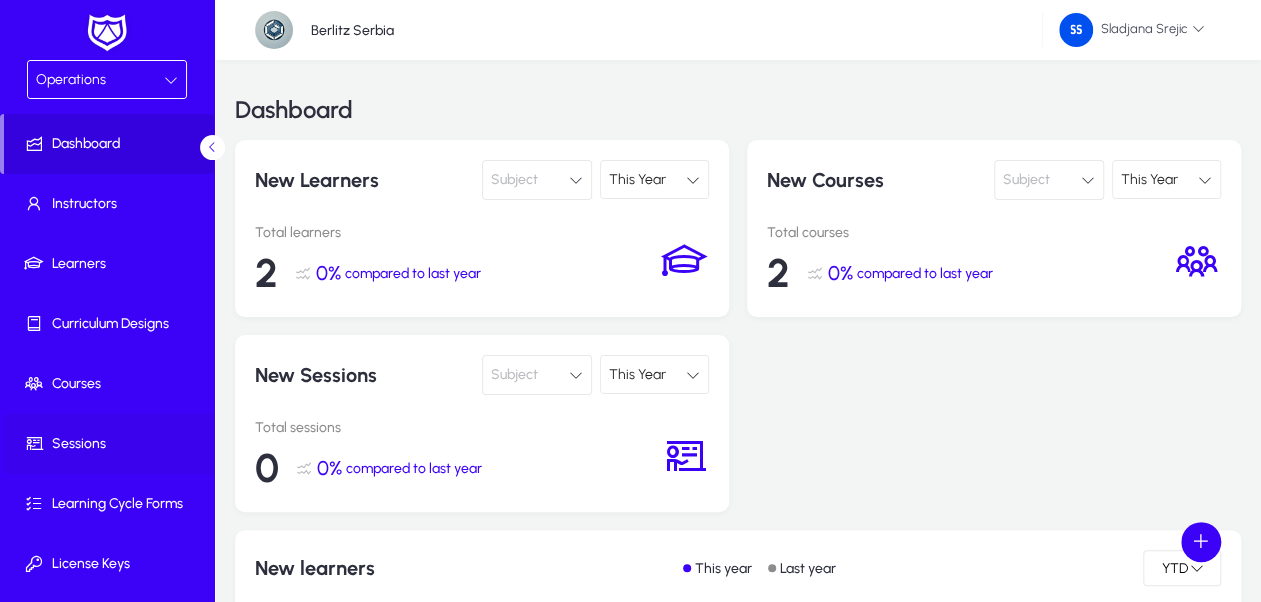 click on "Sessions" 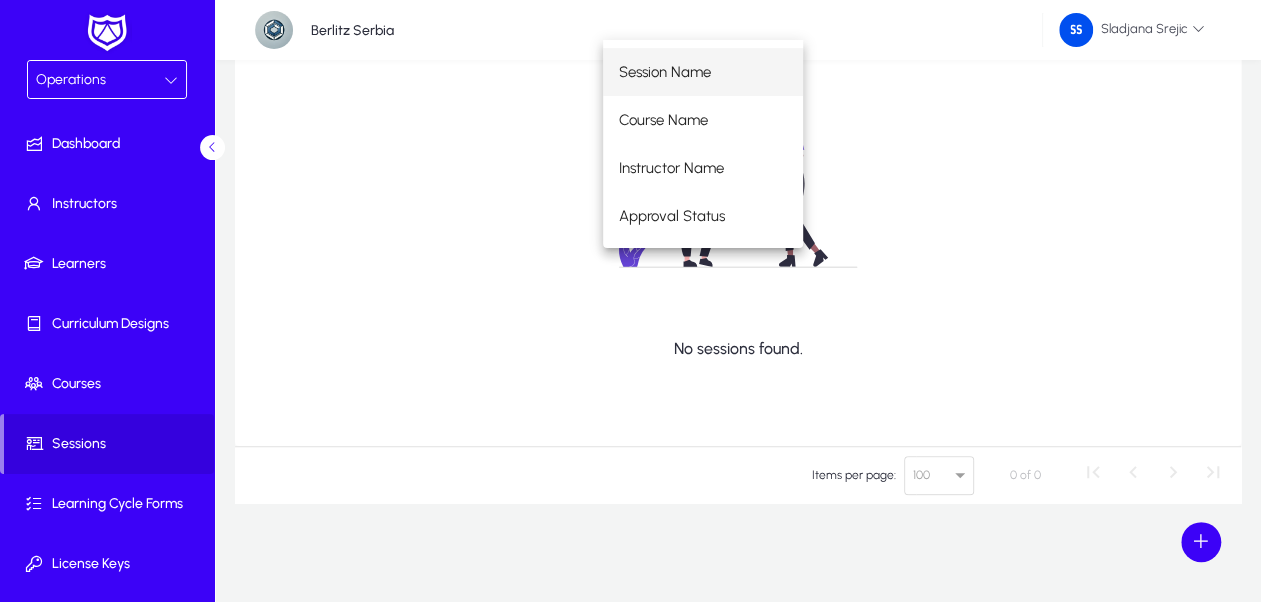 scroll, scrollTop: 140, scrollLeft: 0, axis: vertical 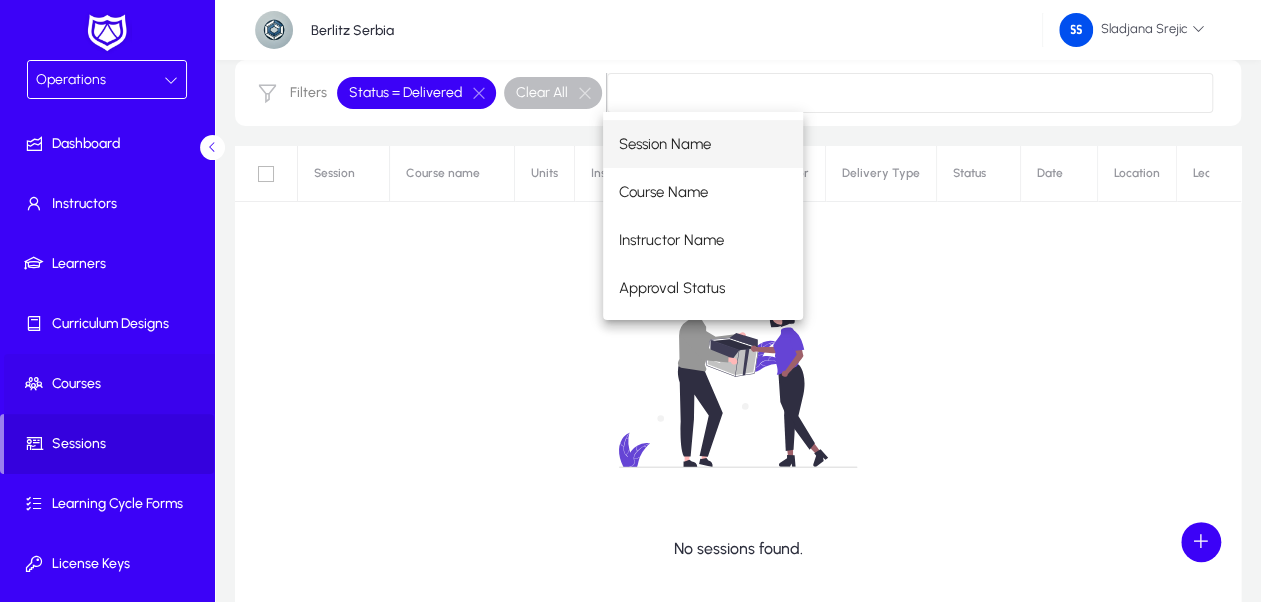 click 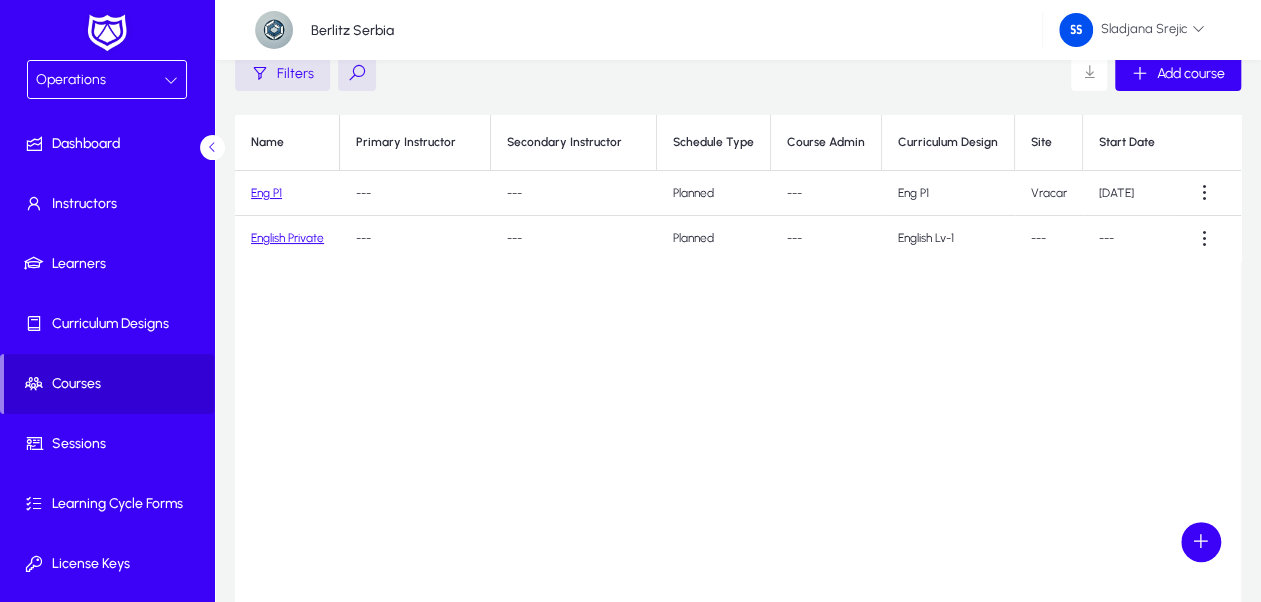scroll, scrollTop: 40, scrollLeft: 0, axis: vertical 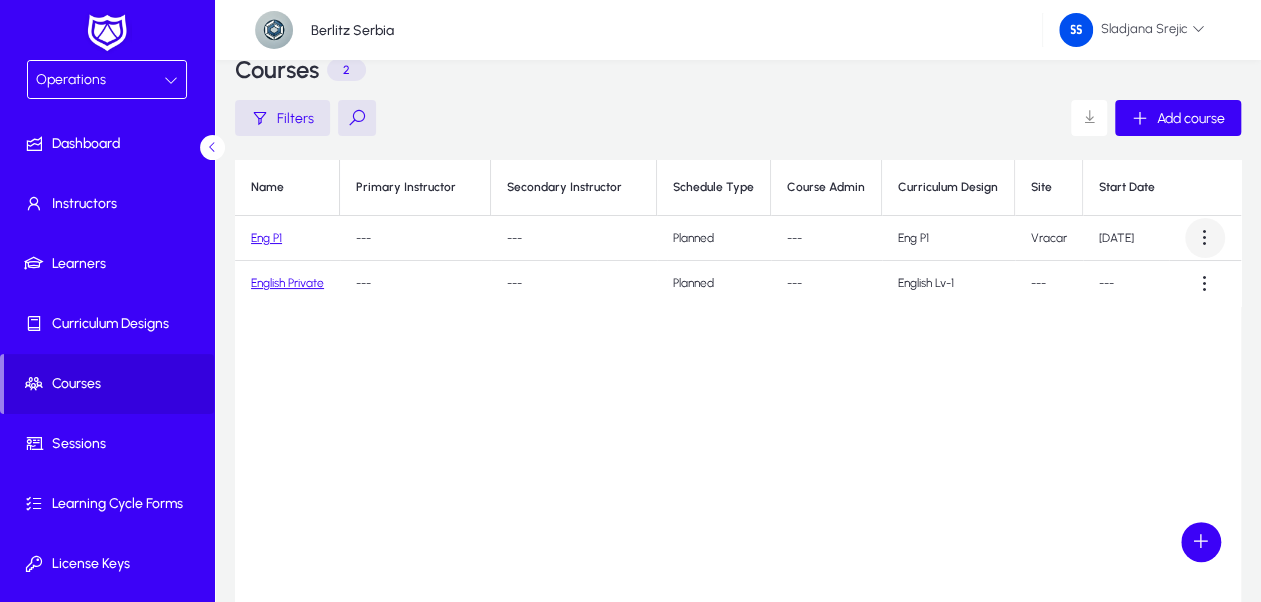 click 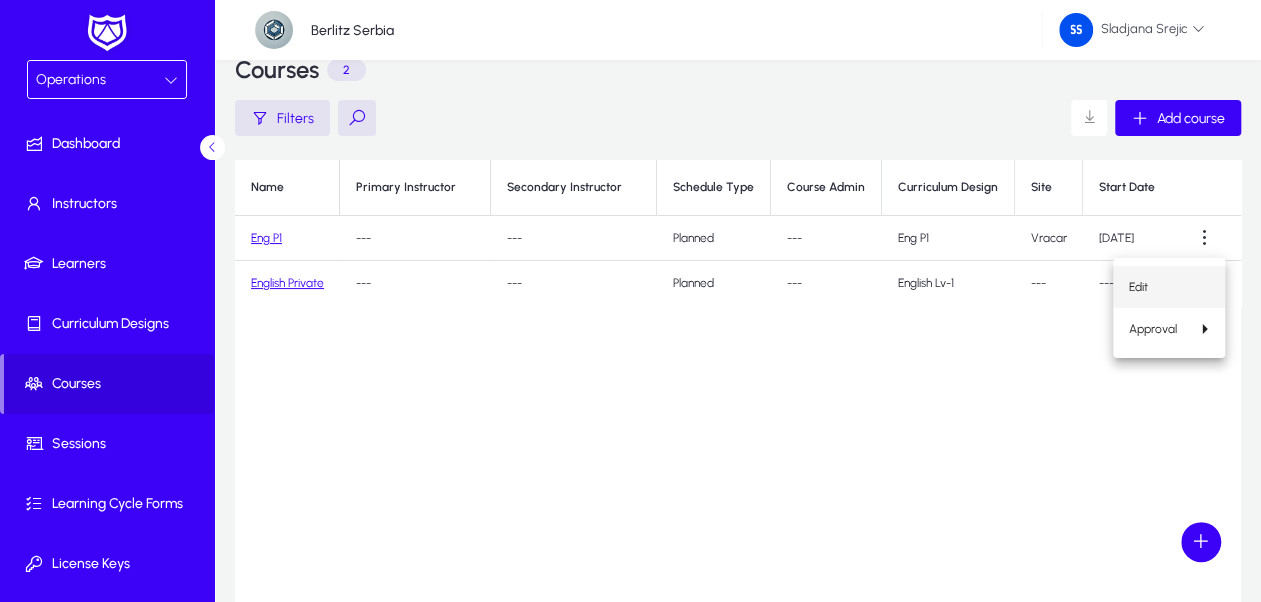 click on "Edit" at bounding box center [1169, 287] 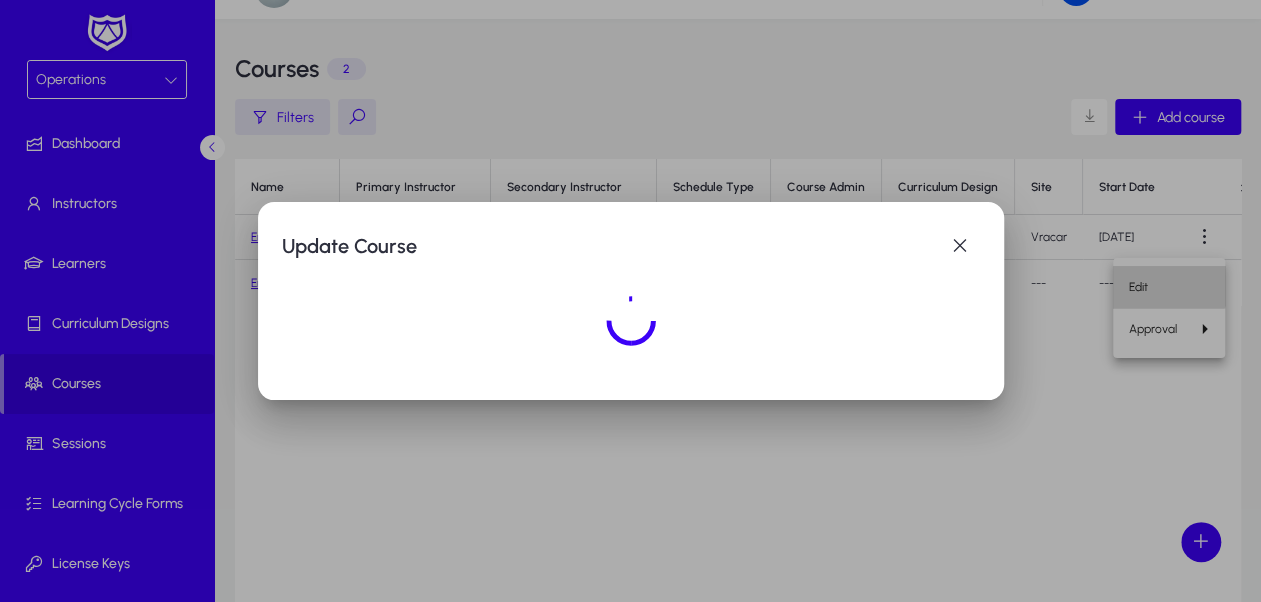 scroll, scrollTop: 0, scrollLeft: 0, axis: both 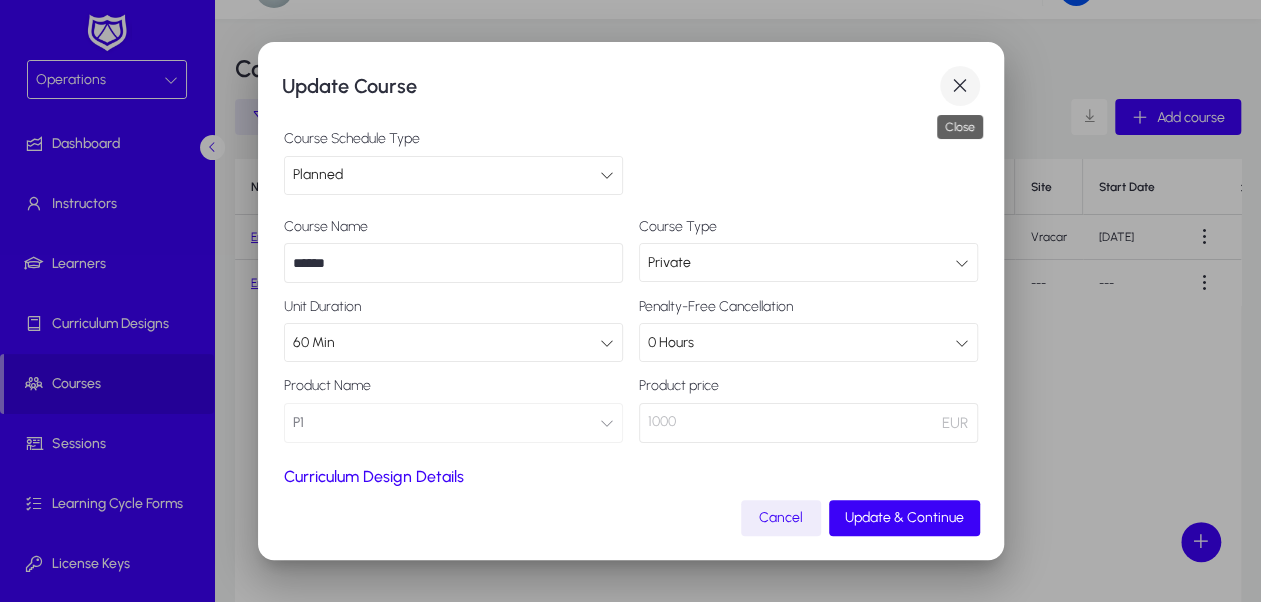 click at bounding box center [960, 86] 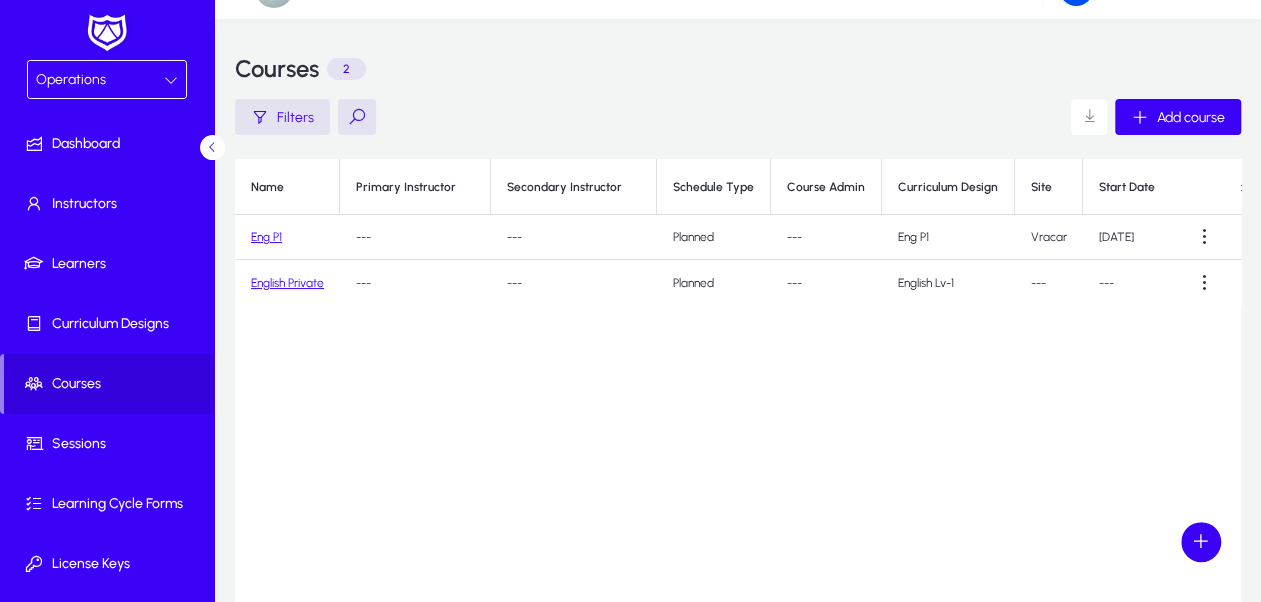 scroll, scrollTop: 40, scrollLeft: 0, axis: vertical 